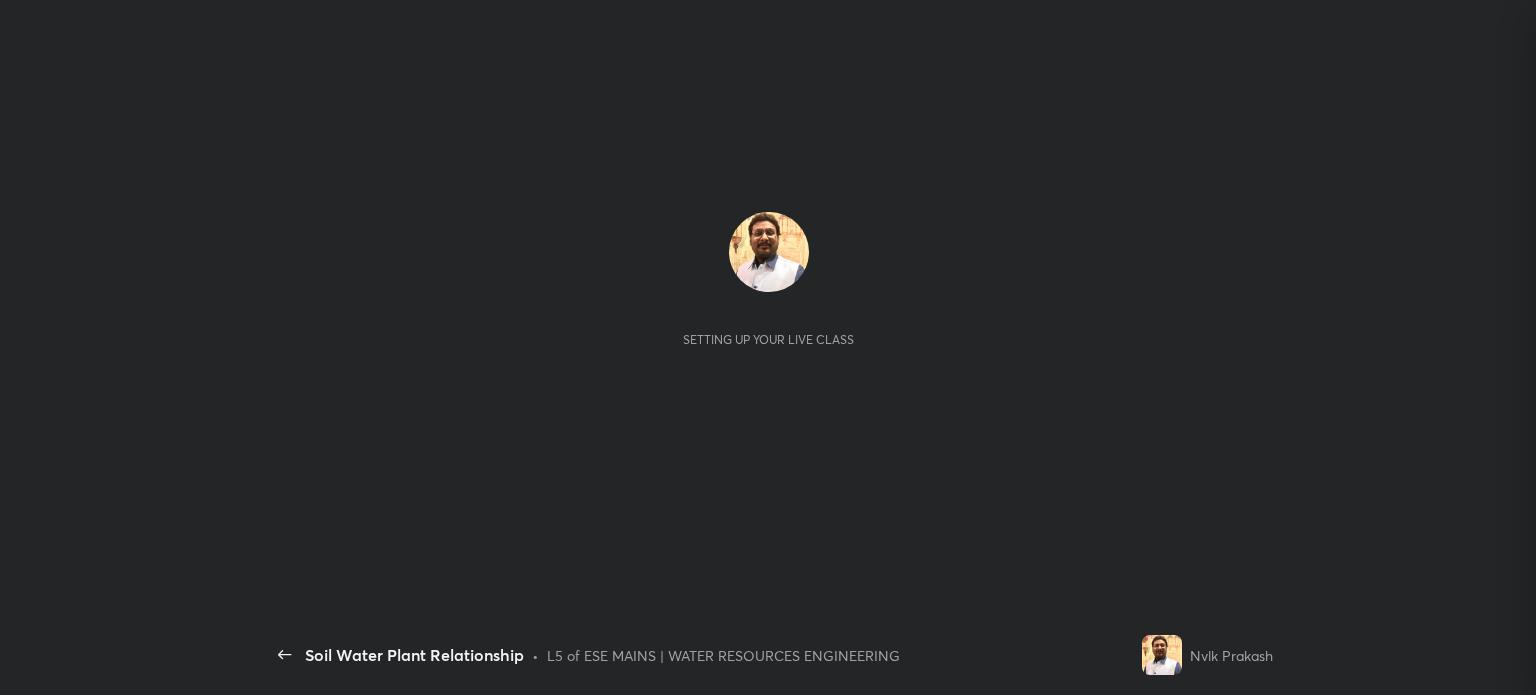 scroll, scrollTop: 0, scrollLeft: 0, axis: both 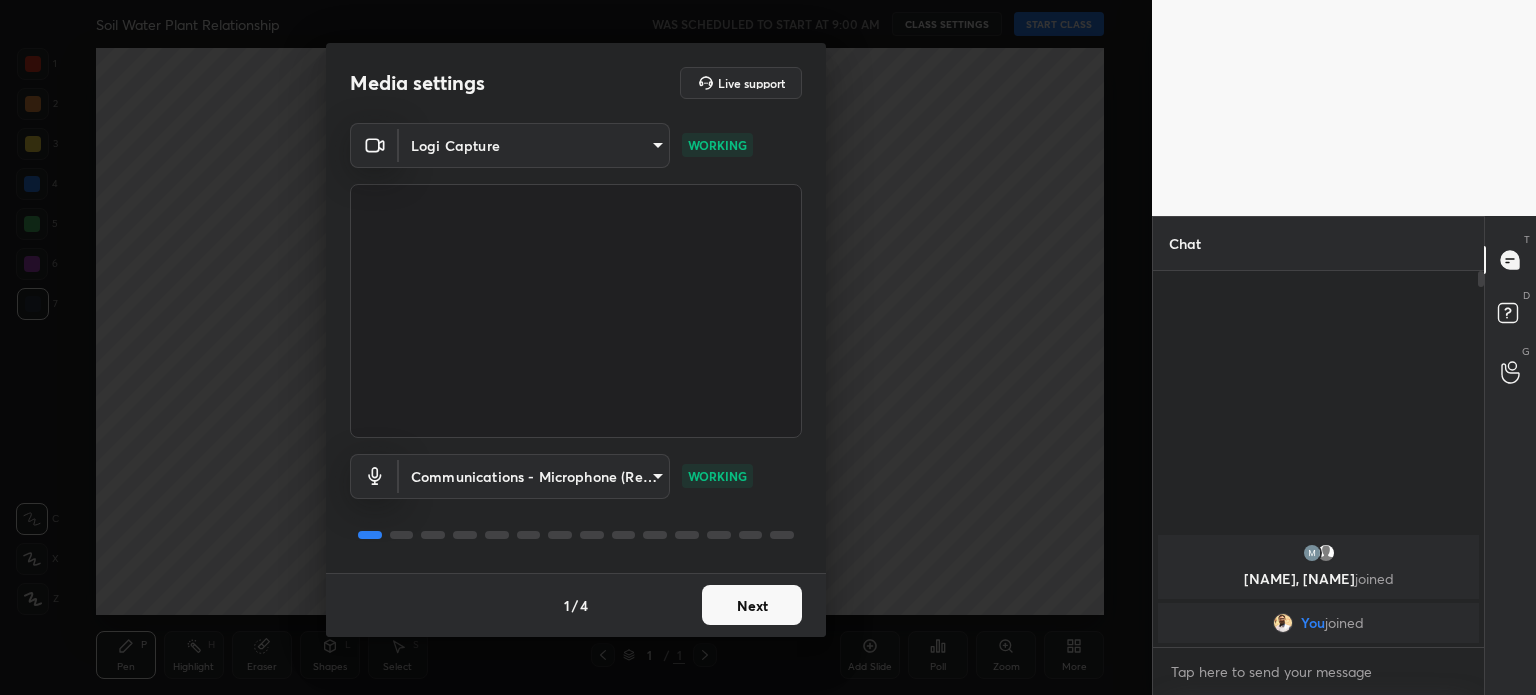 click on "1 2 3 4 5 6 7 C X Z C X Z E E Erase all   H H Soil Water Plant Relationship WAS SCHEDULED TO START AT  9:00 AM CLASS SETTINGS START CLASS Setting up your live class Back Soil Water Plant Relationship • L5 of ESE MAINS | WATER RESOURCES ENGINEERING Nvlk Prakash Pen P Highlight H Eraser Shapes L Select S 1 / 1 Add Slide Poll Zoom More Chat [NAME], [NAME]  joined You  joined 1 NEW MESSAGE Enable hand raising Enable raise hand to speak to learners. Once enabled, chat will be turned off temporarily. Enable x   Doubts asked by learners will show up here Raise hand disabled You have disabled Raise hand currently. Enable it to invite learners to speak Enable Can't raise hand Looks like educator just invited you to speak. Please wait before you can raise your hand again. Got it T Messages (T) D Doubts (D) G Raise Hand (G) Report an issue Reason for reporting Buffering Chat not working Audio - Video sync issue Educator video quality low ​ Attach an image Report Media settings Live support Logi Capture WORKING 1 /" at bounding box center (768, 347) 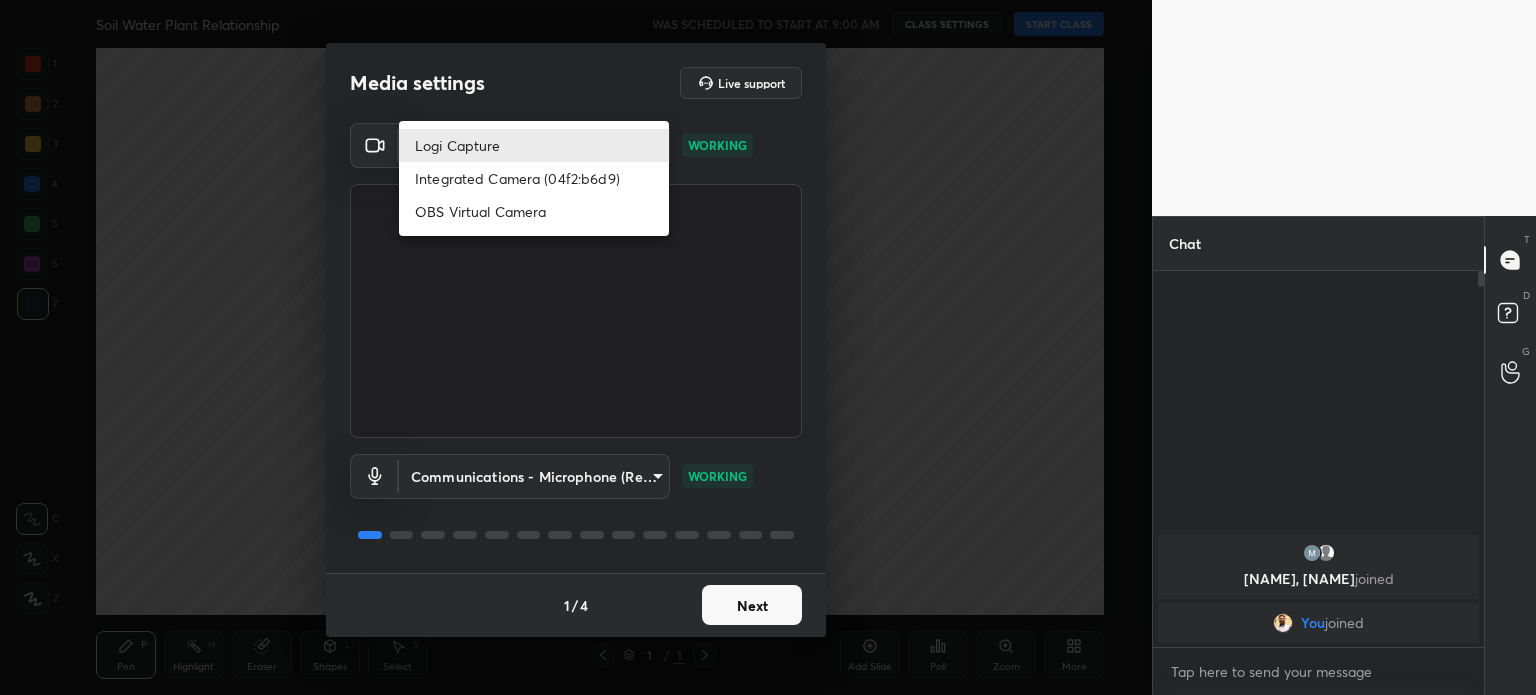 click at bounding box center [768, 347] 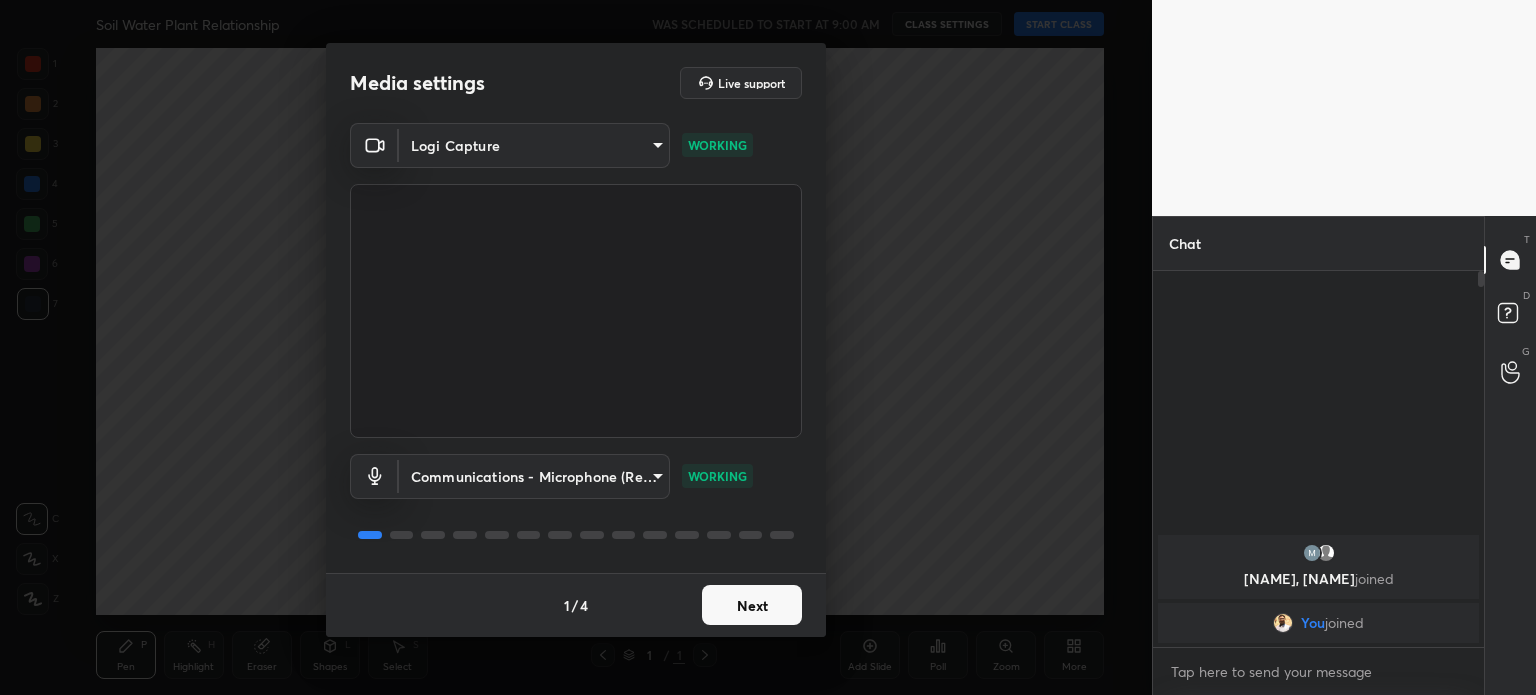 click on "1 2 3 4 5 6 7 C X Z C X Z E E Erase all   H H Soil Water Plant Relationship WAS SCHEDULED TO START AT  9:00 AM CLASS SETTINGS START CLASS Setting up your live class Back Soil Water Plant Relationship • L5 of ESE MAINS | WATER RESOURCES ENGINEERING Nvlk Prakash Pen P Highlight H Eraser Shapes L Select S 1 / 1 Add Slide Poll Zoom More Chat [NAME], [NAME]  joined You  joined 1 NEW MESSAGE Enable hand raising Enable raise hand to speak to learners. Once enabled, chat will be turned off temporarily. Enable x   Doubts asked by learners will show up here Raise hand disabled You have disabled Raise hand currently. Enable it to invite learners to speak Enable Can't raise hand Looks like educator just invited you to speak. Please wait before you can raise your hand again. Got it T Messages (T) D Doubts (D) G Raise Hand (G) Report an issue Reason for reporting Buffering Chat not working Audio - Video sync issue Educator video quality low ​ Attach an image Report Media settings Live support Logi Capture WORKING 1 /" at bounding box center [768, 347] 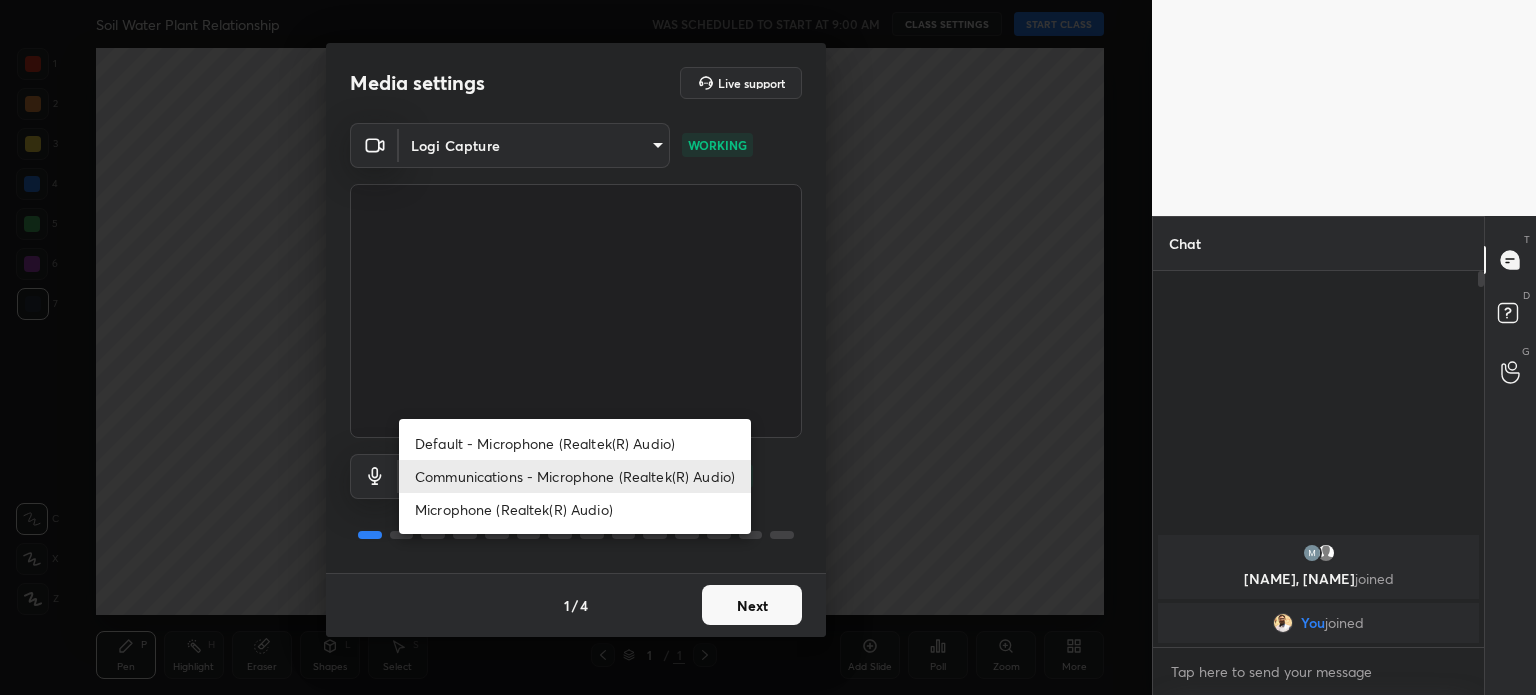 click at bounding box center [768, 347] 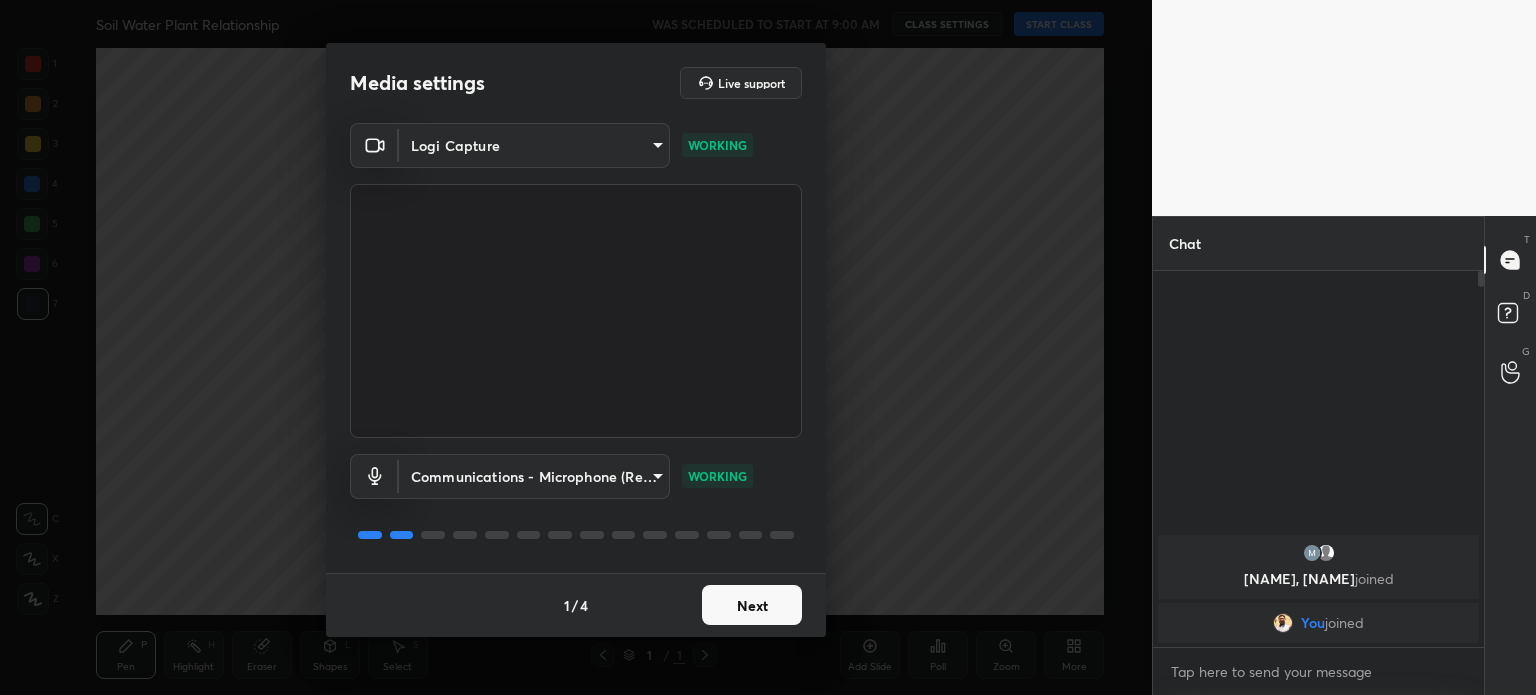 click on "1 2 3 4 5 6 7 C X Z C X Z E E Erase all   H H Soil Water Plant Relationship WAS SCHEDULED TO START AT  9:00 AM CLASS SETTINGS START CLASS Setting up your live class Back Soil Water Plant Relationship • L5 of ESE MAINS | WATER RESOURCES ENGINEERING Nvlk Prakash Pen P Highlight H Eraser Shapes L Select S 1 / 1 Add Slide Poll Zoom More Chat [NAME], [NAME]  joined You  joined 1 NEW MESSAGE Enable hand raising Enable raise hand to speak to learners. Once enabled, chat will be turned off temporarily. Enable x   Doubts asked by learners will show up here Raise hand disabled You have disabled Raise hand currently. Enable it to invite learners to speak Enable Can't raise hand Looks like educator just invited you to speak. Please wait before you can raise your hand again. Got it T Messages (T) D Doubts (D) G Raise Hand (G) Report an issue Reason for reporting Buffering Chat not working Audio - Video sync issue Educator video quality low ​ Attach an image Report Media settings Live support Logi Capture WORKING 1 /" at bounding box center (768, 347) 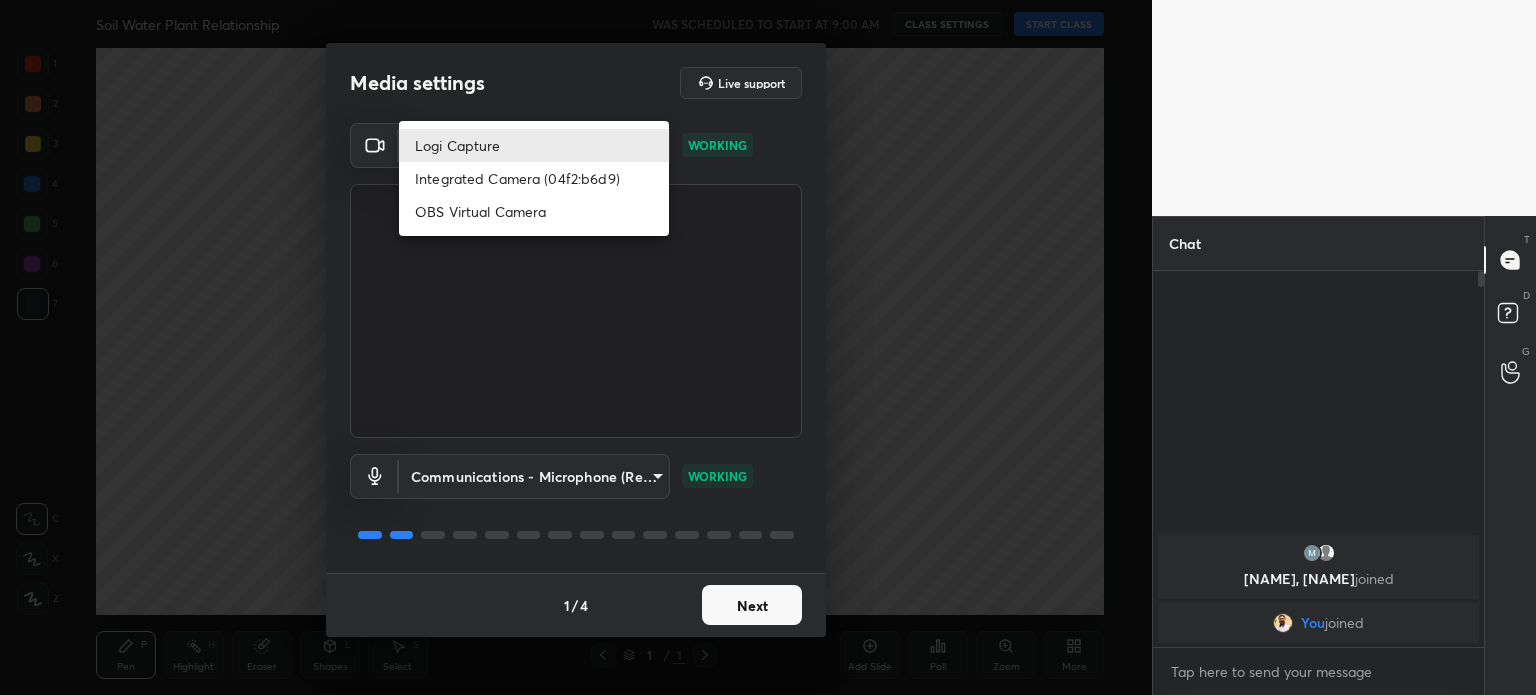 click at bounding box center [768, 347] 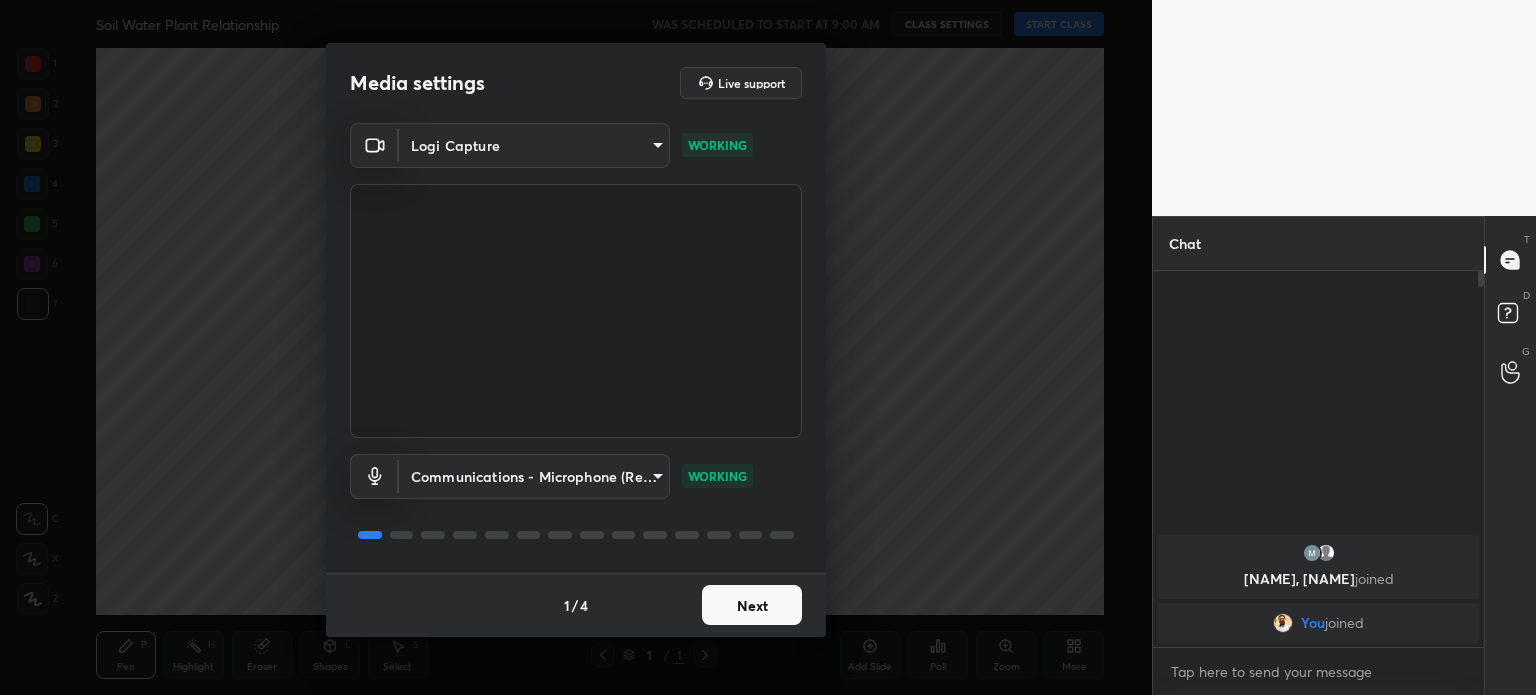 click on "1 2 3 4 5 6 7 C X Z C X Z E E Erase all   H H Soil Water Plant Relationship WAS SCHEDULED TO START AT  9:00 AM CLASS SETTINGS START CLASS Setting up your live class Back Soil Water Plant Relationship • L5 of ESE MAINS | WATER RESOURCES ENGINEERING Nvlk Prakash Pen P Highlight H Eraser Shapes L Select S 1 / 1 Add Slide Poll Zoom More Chat [NAME], [NAME]  joined You  joined 1 NEW MESSAGE Enable hand raising Enable raise hand to speak to learners. Once enabled, chat will be turned off temporarily. Enable x   Doubts asked by learners will show up here Raise hand disabled You have disabled Raise hand currently. Enable it to invite learners to speak Enable Can't raise hand Looks like educator just invited you to speak. Please wait before you can raise your hand again. Got it T Messages (T) D Doubts (D) G Raise Hand (G) Report an issue Reason for reporting Buffering Chat not working Audio - Video sync issue Educator video quality low ​ Attach an image Report Media settings Live support Logi Capture WORKING 1 /" at bounding box center [768, 347] 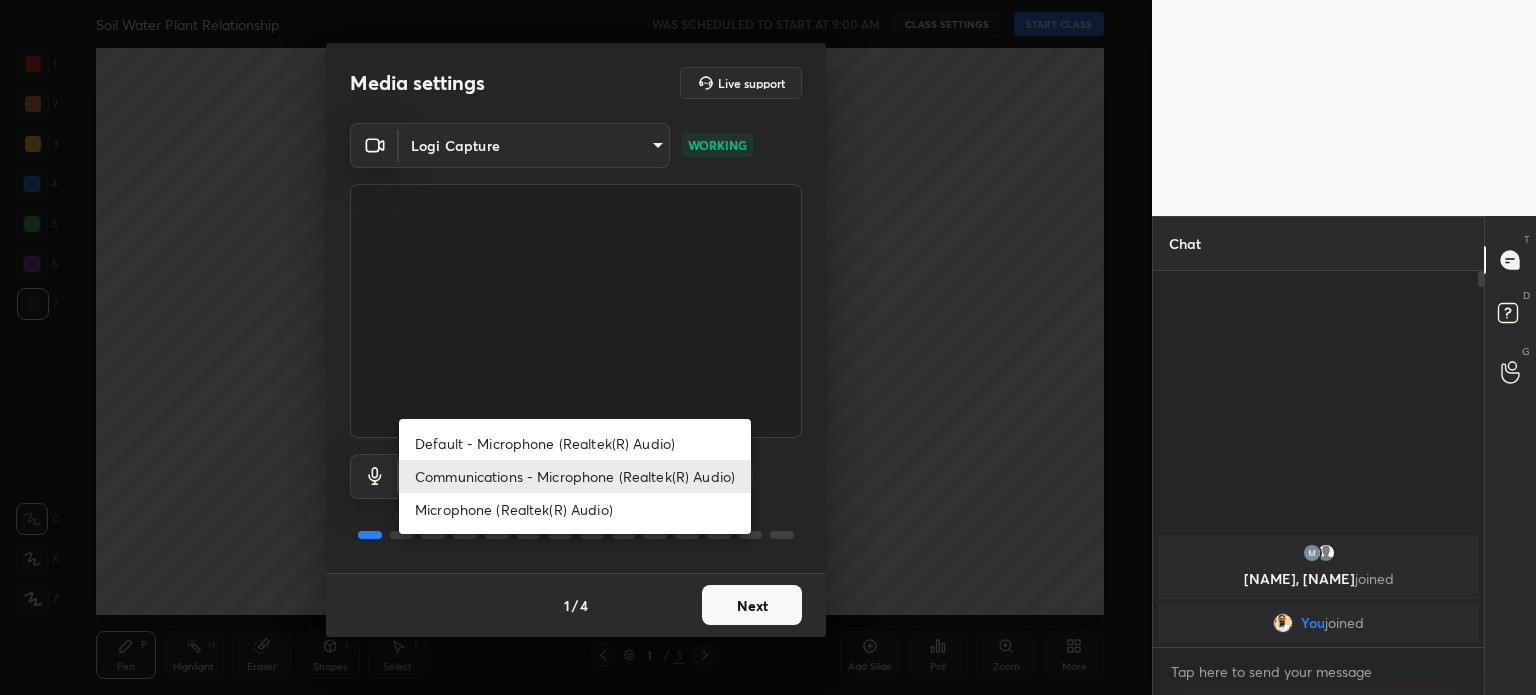 click at bounding box center [768, 347] 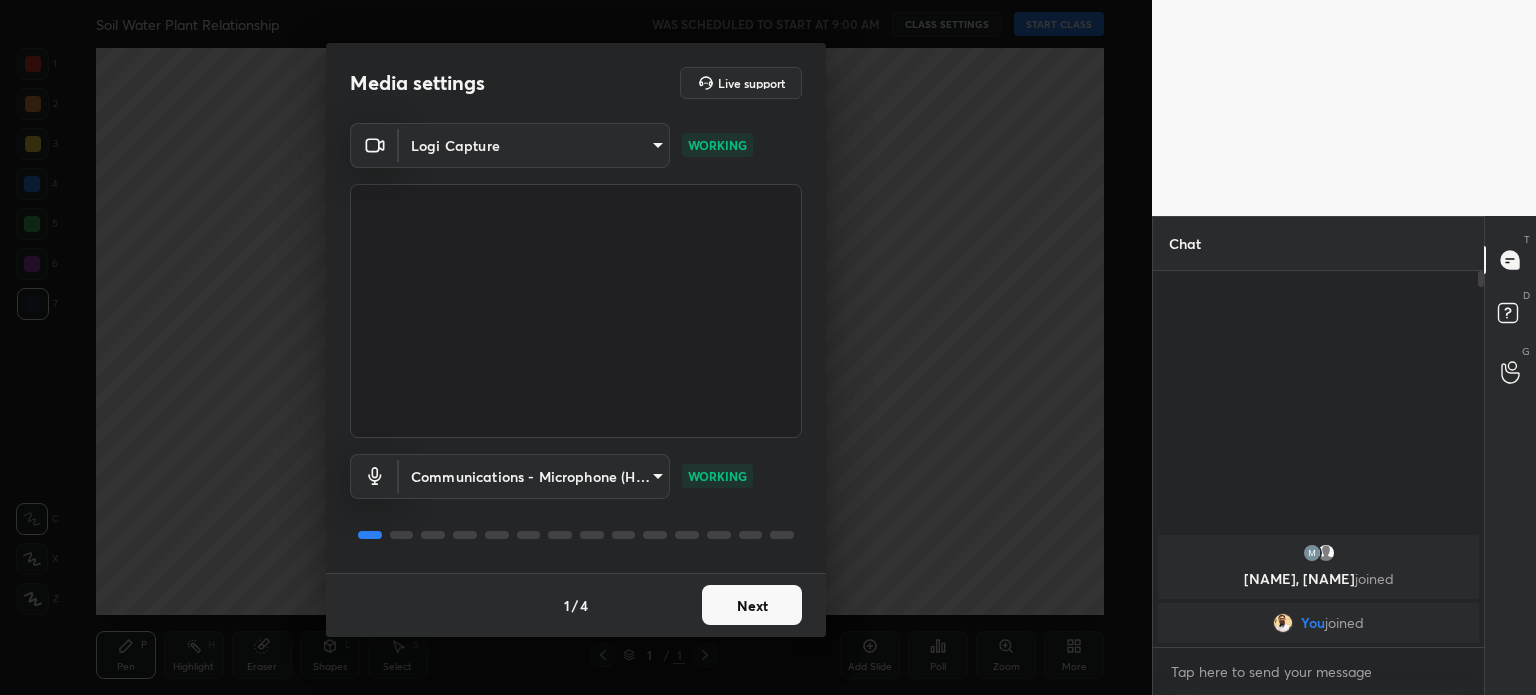 click on "1 2 3 4 5 6 7 C X Z C X Z E E Erase all   H H Soil Water Plant Relationship WAS SCHEDULED TO START AT  9:00 AM CLASS SETTINGS START CLASS Setting up your live class Back Soil Water Plant Relationship • L5 of ESE MAINS | WATER RESOURCES ENGINEERING Nvlk Prakash Pen P Highlight H Eraser Shapes L Select S 1 / 1 Add Slide Poll Zoom More Chat [NAME], [NAME]  joined You  joined 1 NEW MESSAGE Enable hand raising Enable raise hand to speak to learners. Once enabled, chat will be turned off temporarily. Enable x   Doubts asked by learners will show up here Raise hand disabled You have disabled Raise hand currently. Enable it to invite learners to speak Enable Can't raise hand Looks like educator just invited you to speak. Please wait before you can raise your hand again. Got it T Messages (T) D Doubts (D) G Raise Hand (G) Report an issue Reason for reporting Buffering Chat not working Audio - Video sync issue Educator video quality low ​ Attach an image Report Media settings Live support Logi Capture WORKING 1 /" at bounding box center [768, 347] 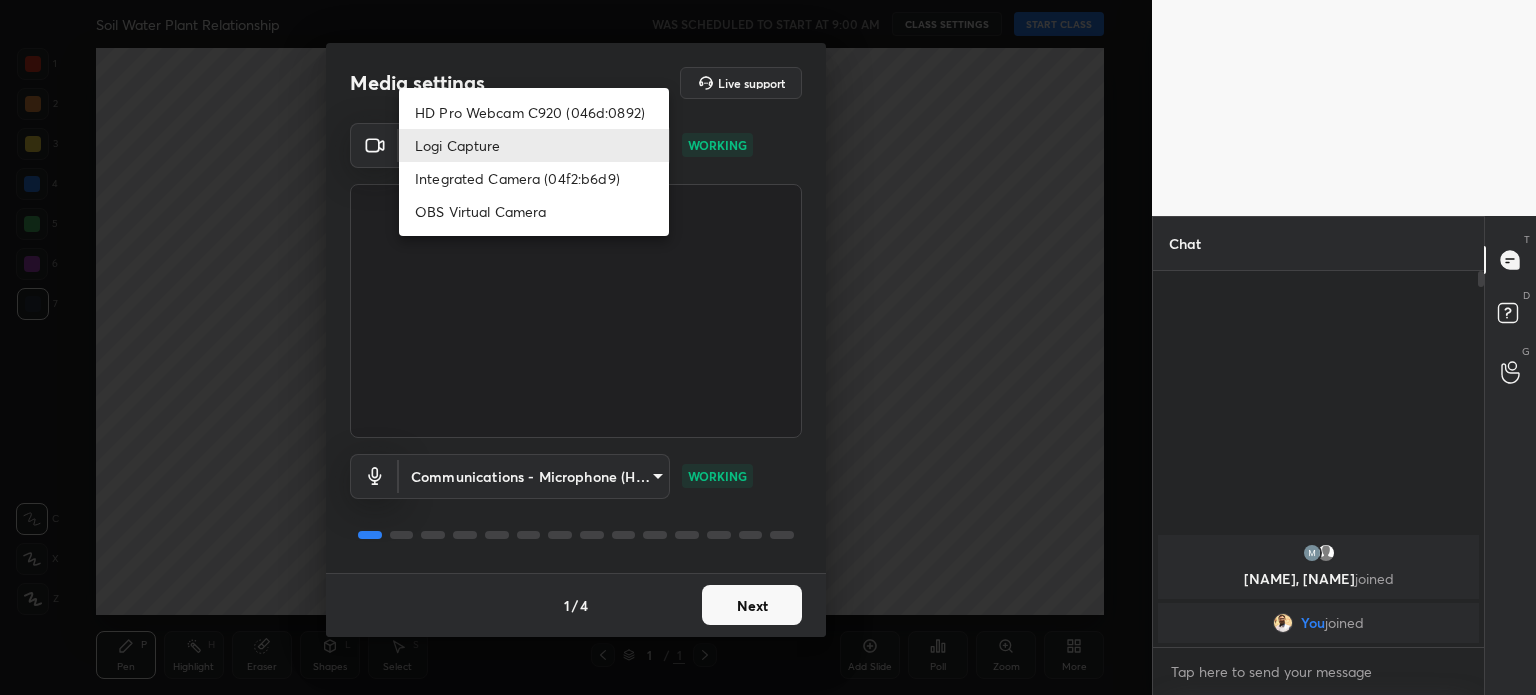 click on "HD Pro Webcam C920 (046d:0892)" at bounding box center [534, 112] 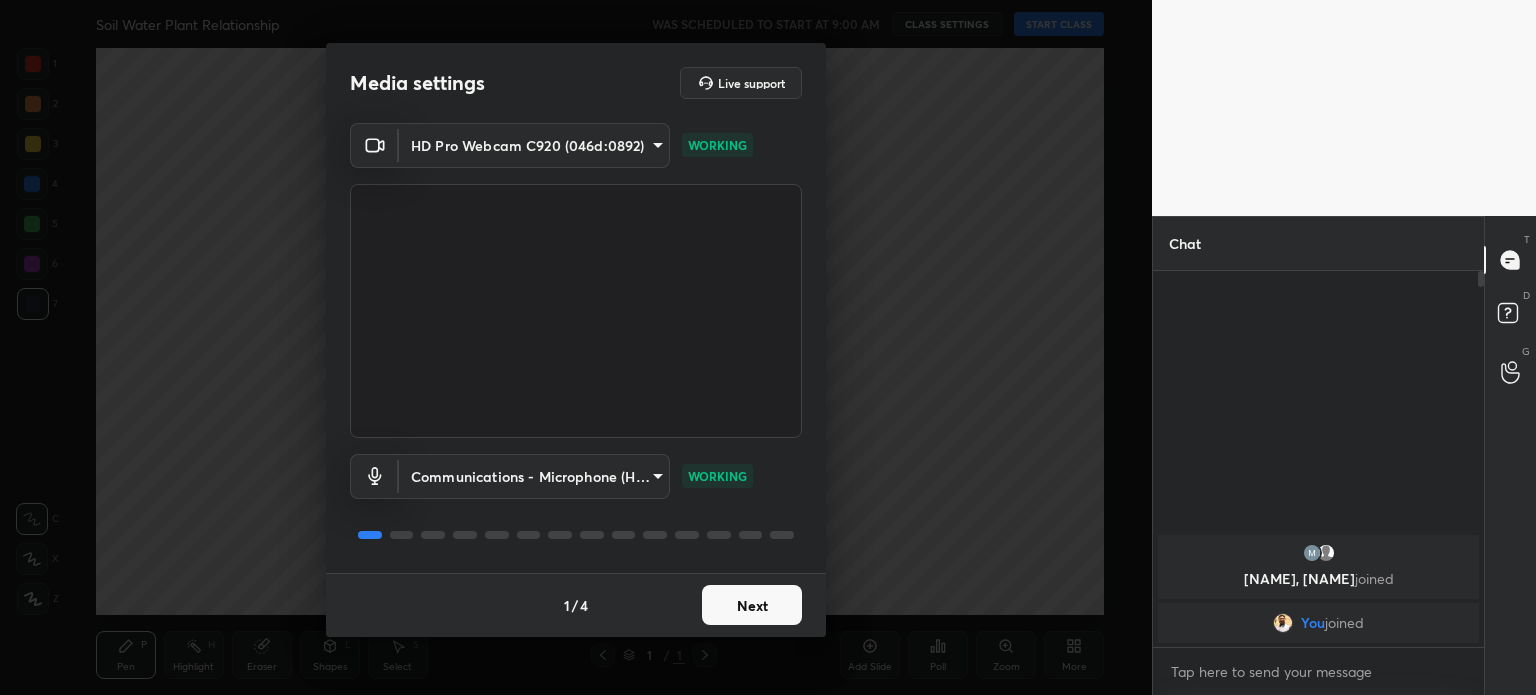 click on "1 2 3 4 5 6 7 C X Z C X Z E E Erase all   H H Soil Water Plant Relationship WAS SCHEDULED TO START AT  9:00 AM CLASS SETTINGS START CLASS Setting up your live class Back Soil Water Plant Relationship • L5 of ESE MAINS | WATER RESOURCES ENGINEERING Nvlk Prakash Pen P Highlight H Eraser Shapes L Select S 1 / 1 Add Slide Poll Zoom More Chat [NAME], [NAME]  joined You  joined 1 NEW MESSAGE Enable hand raising Enable raise hand to speak to learners. Once enabled, chat will be turned off temporarily. Enable x   Doubts asked by learners will show up here Raise hand disabled You have disabled Raise hand currently. Enable it to invite learners to speak Enable Can't raise hand Looks like educator just invited you to speak. Please wait before you can raise your hand again. Got it T Messages (T) D Doubts (D) G Raise Hand (G) Report an issue Reason for reporting Buffering Chat not working Audio - Video sync issue Educator video quality low ​ Attach an image Report Media settings Live support WORKING communications 1" at bounding box center [768, 347] 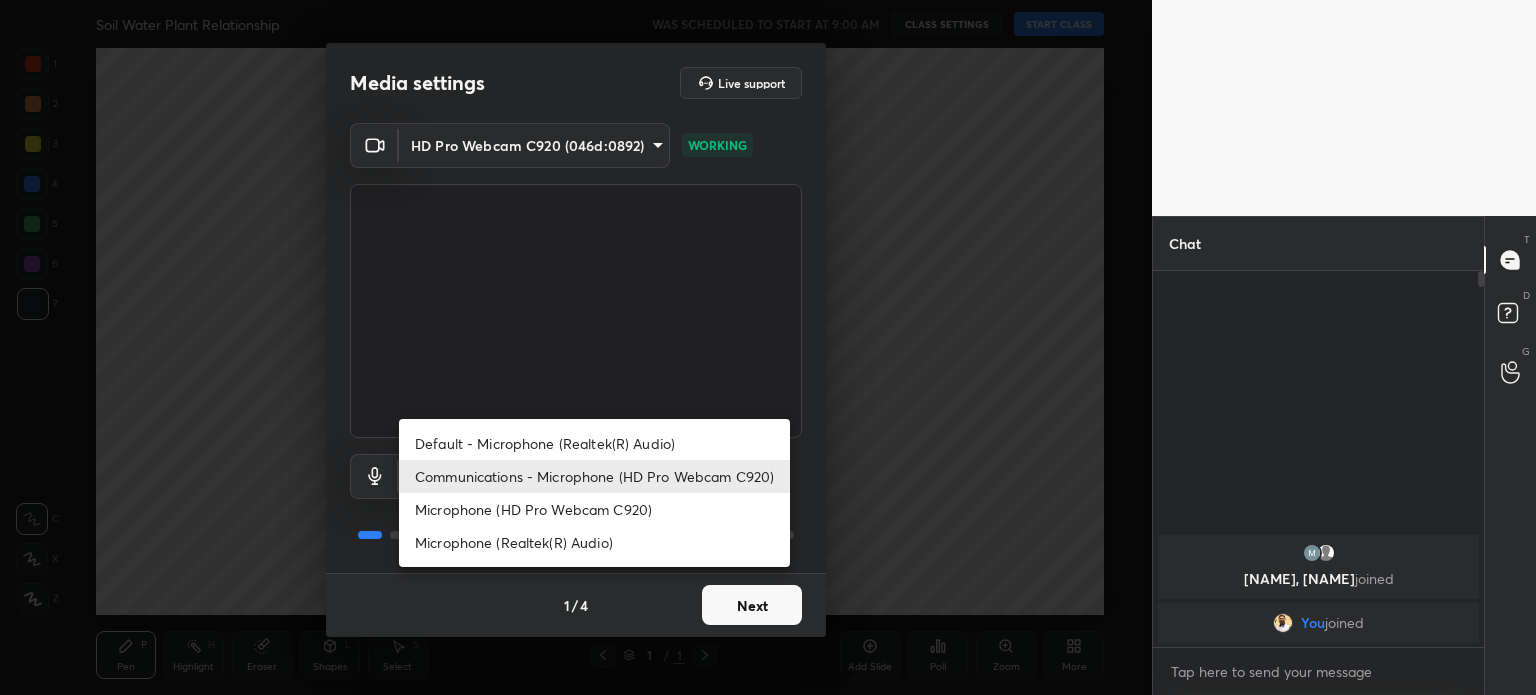 click on "Communications - Microphone (HD Pro Webcam C920)" at bounding box center (594, 476) 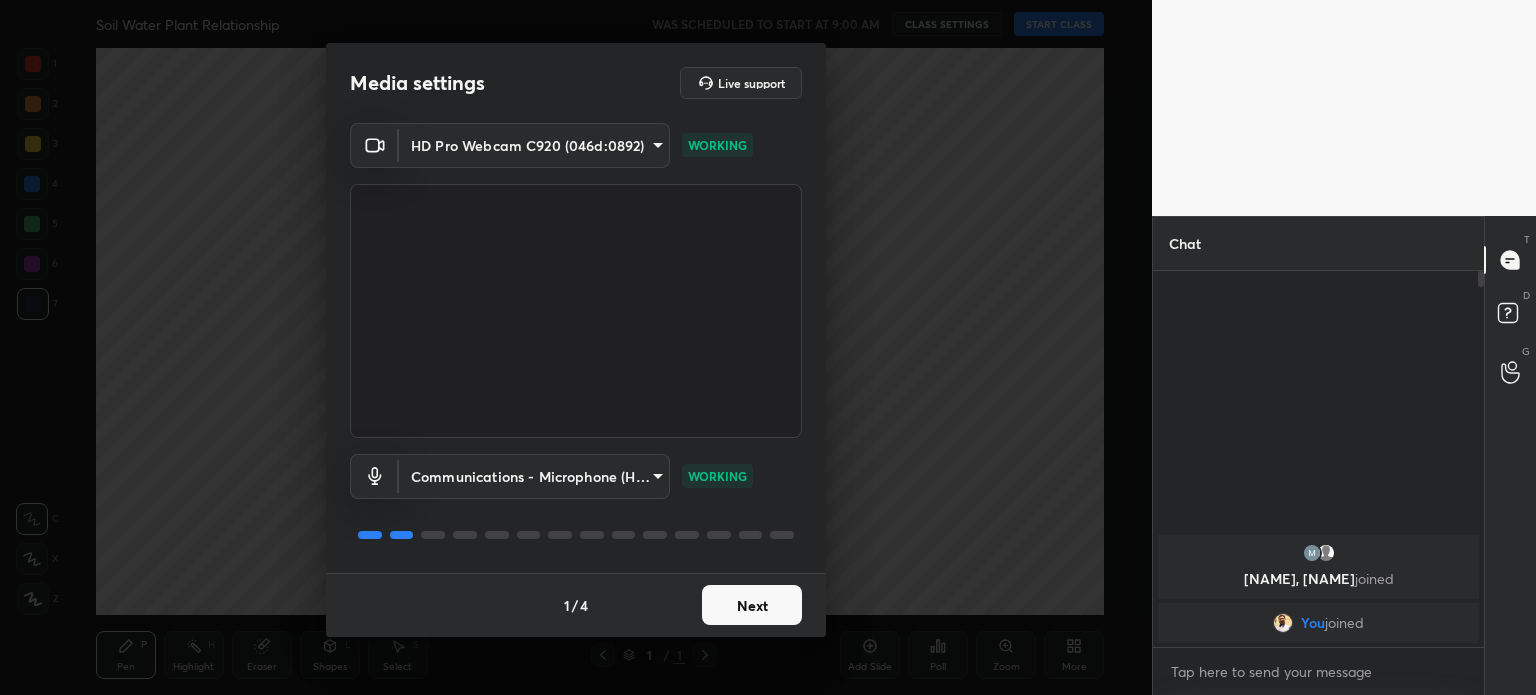 click on "Next" at bounding box center (752, 605) 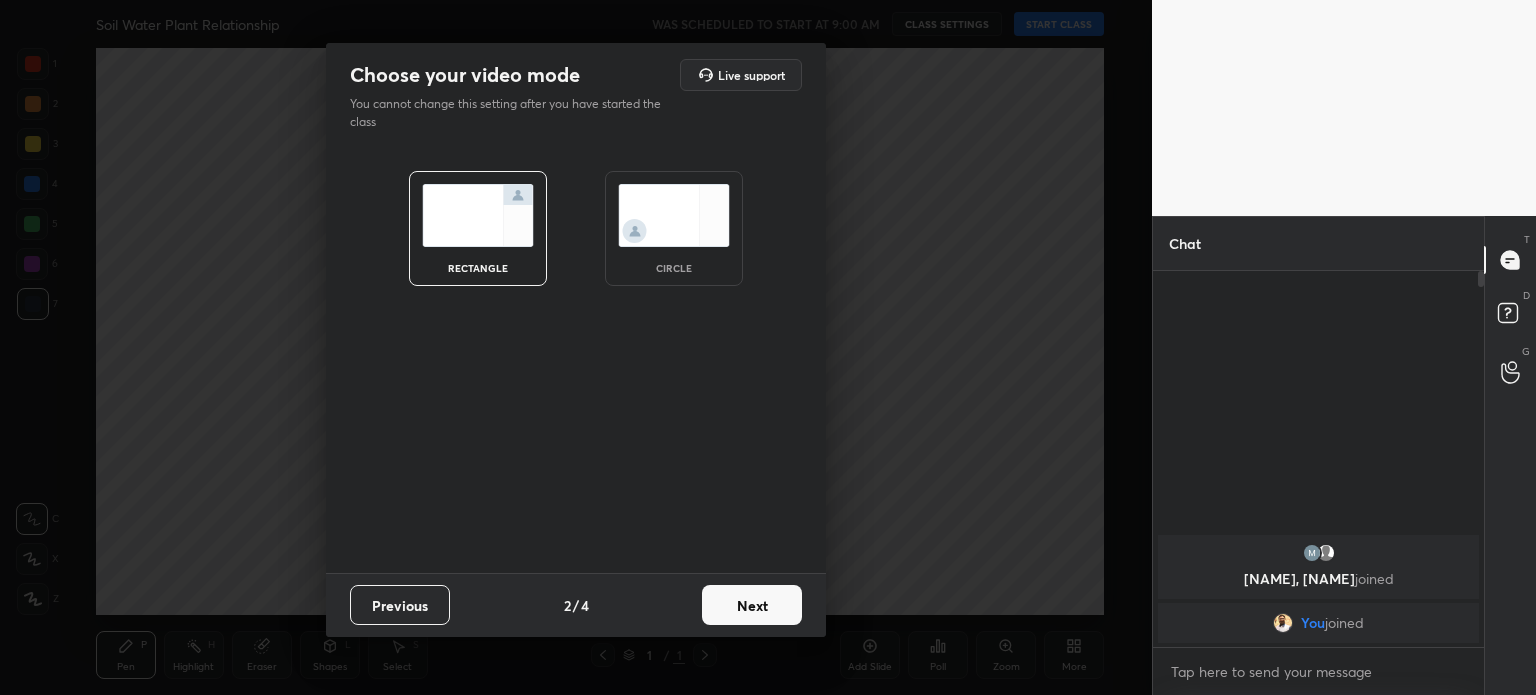 click on "Next" at bounding box center (752, 605) 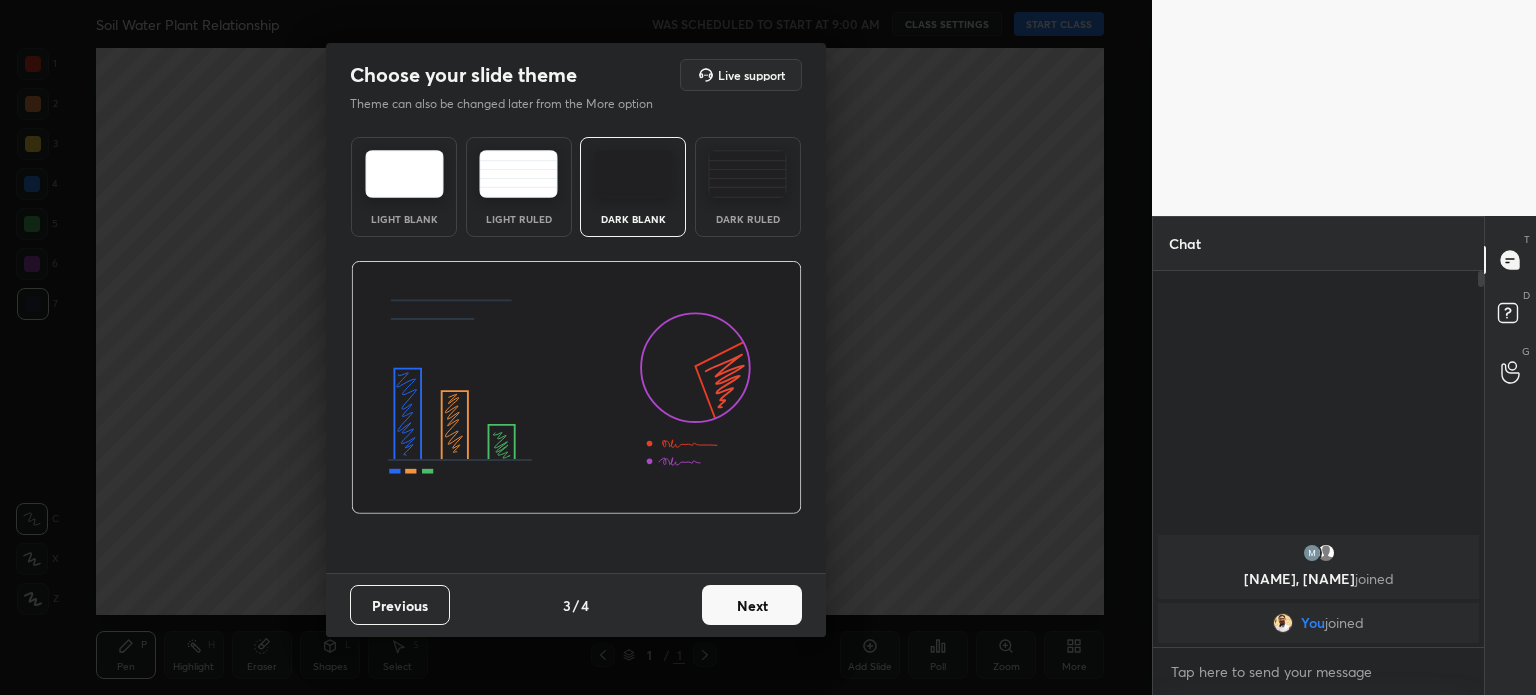 click on "Next" at bounding box center (752, 605) 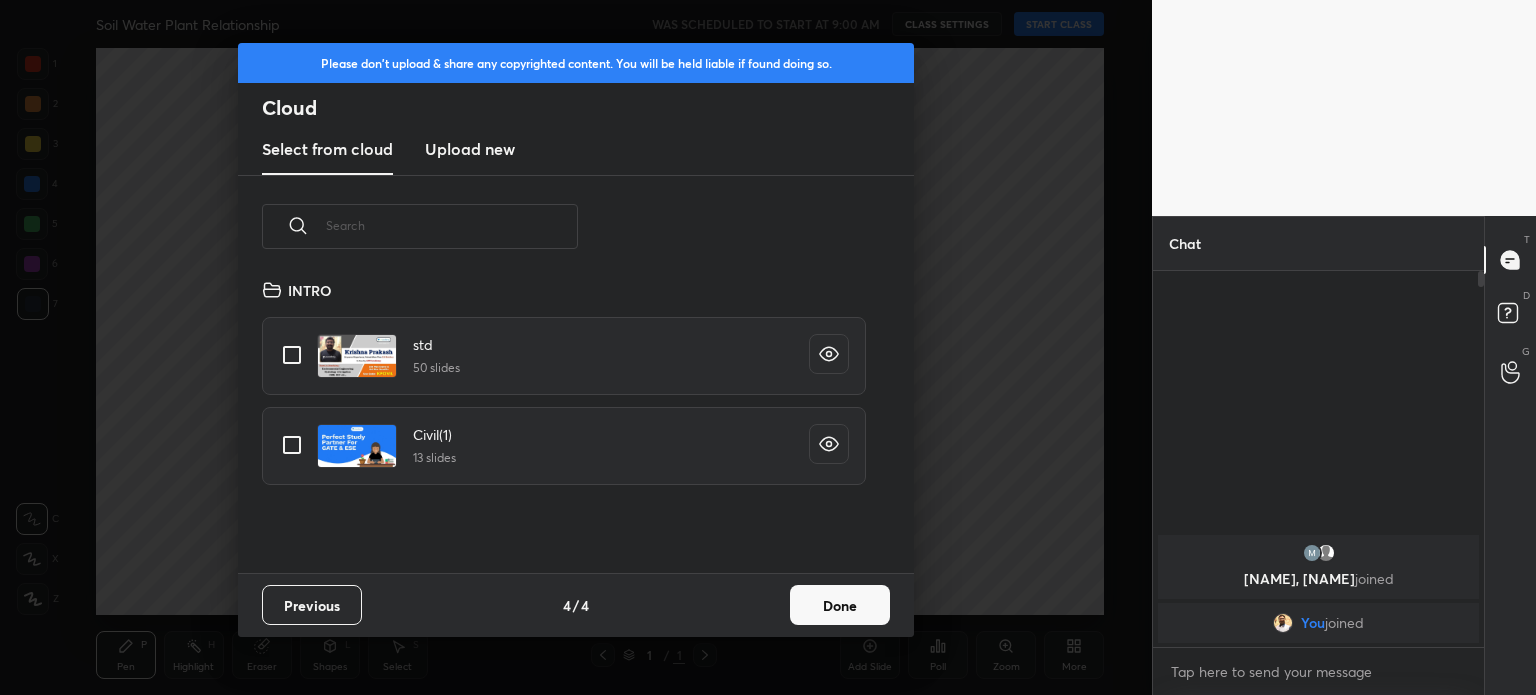 scroll, scrollTop: 6, scrollLeft: 10, axis: both 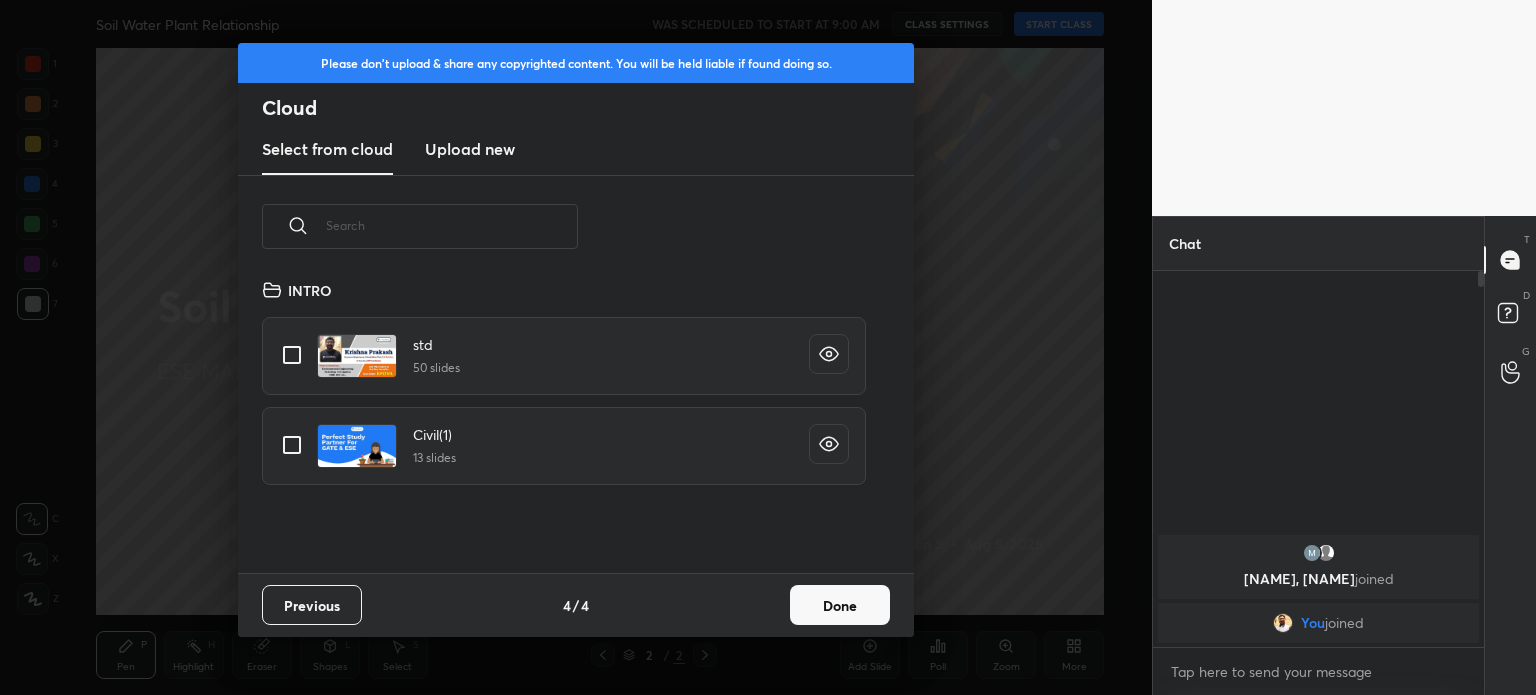 click on "Upload new" at bounding box center (470, 149) 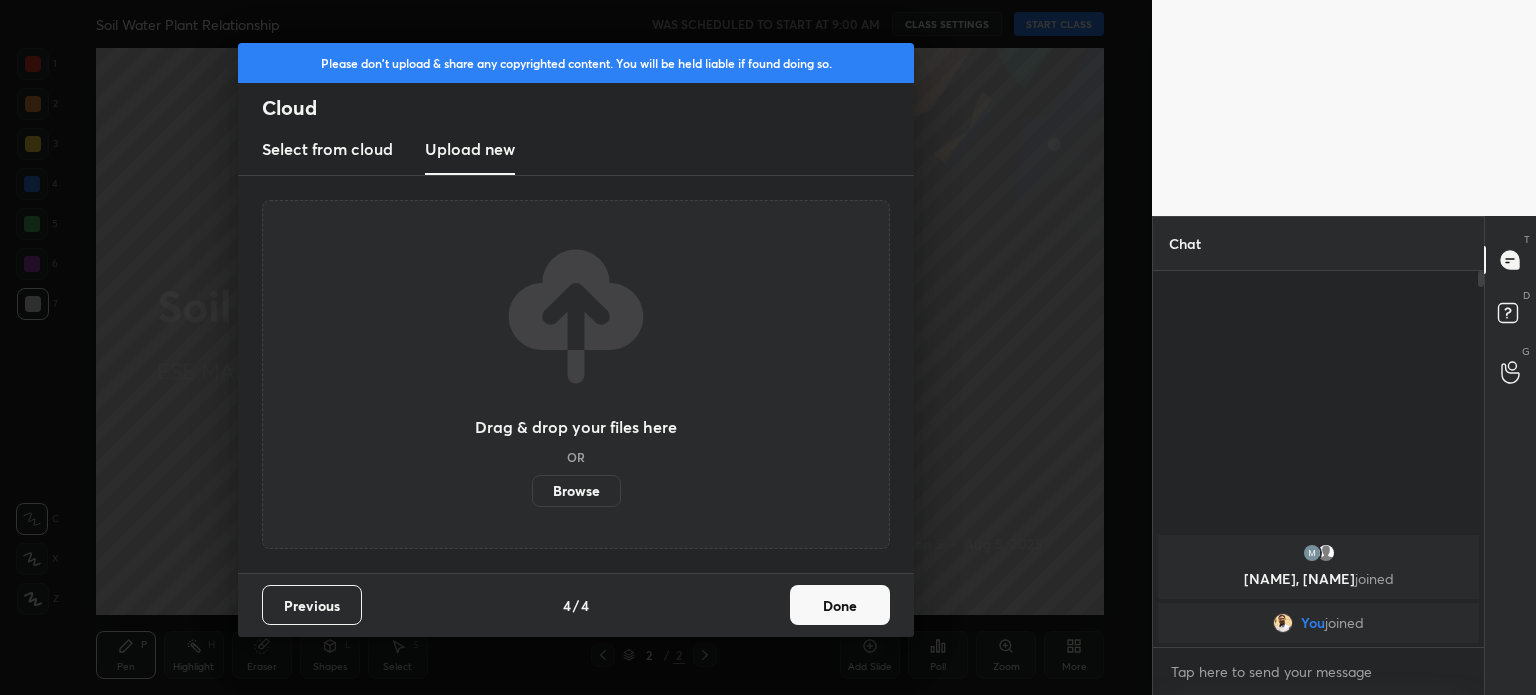 click on "Browse" at bounding box center (576, 491) 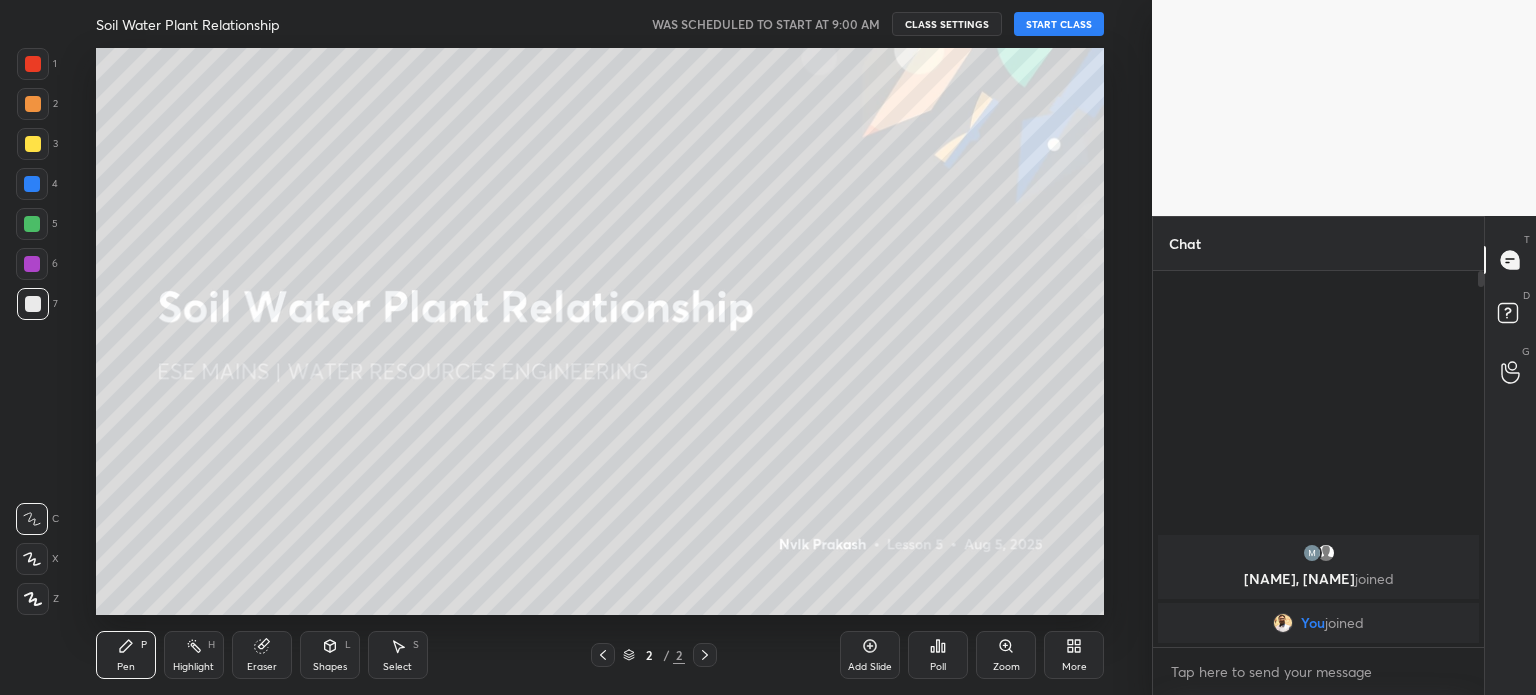 click on "START CLASS" at bounding box center (1059, 24) 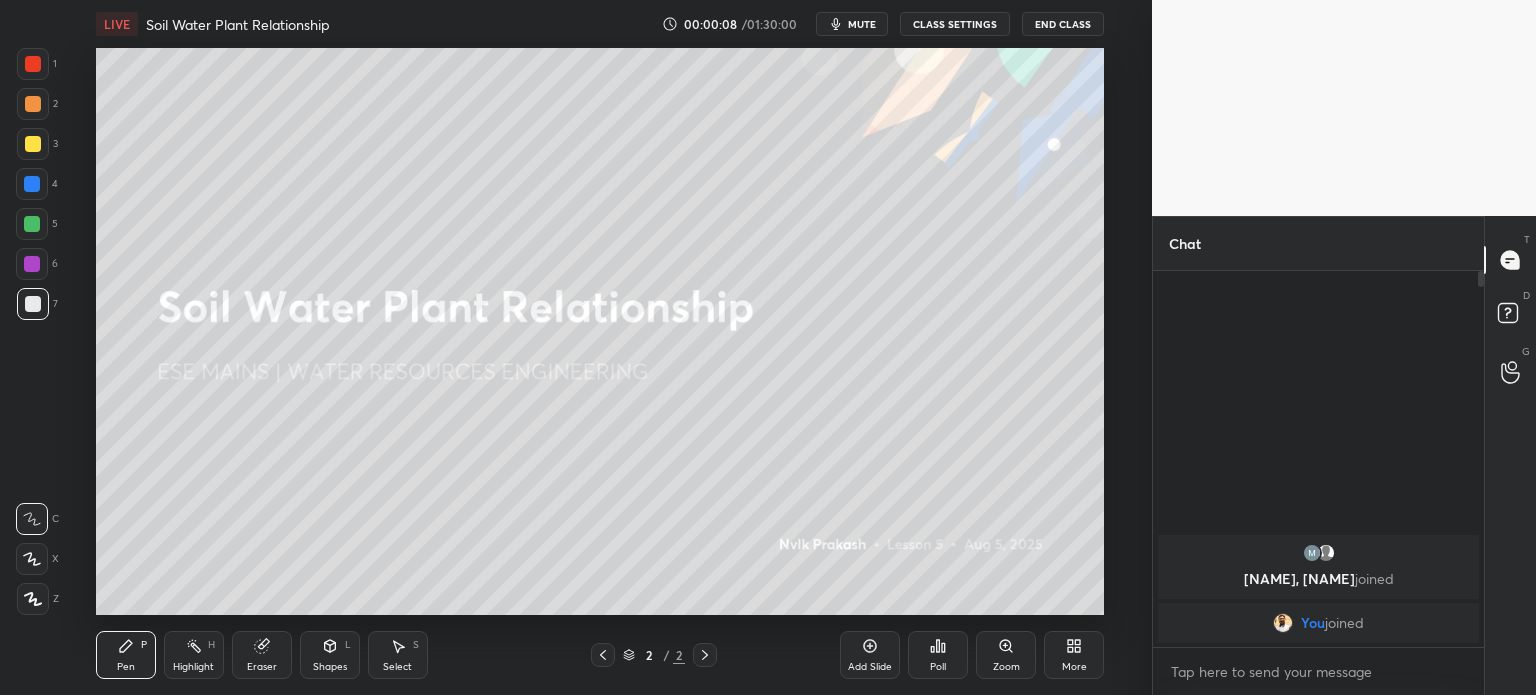 click 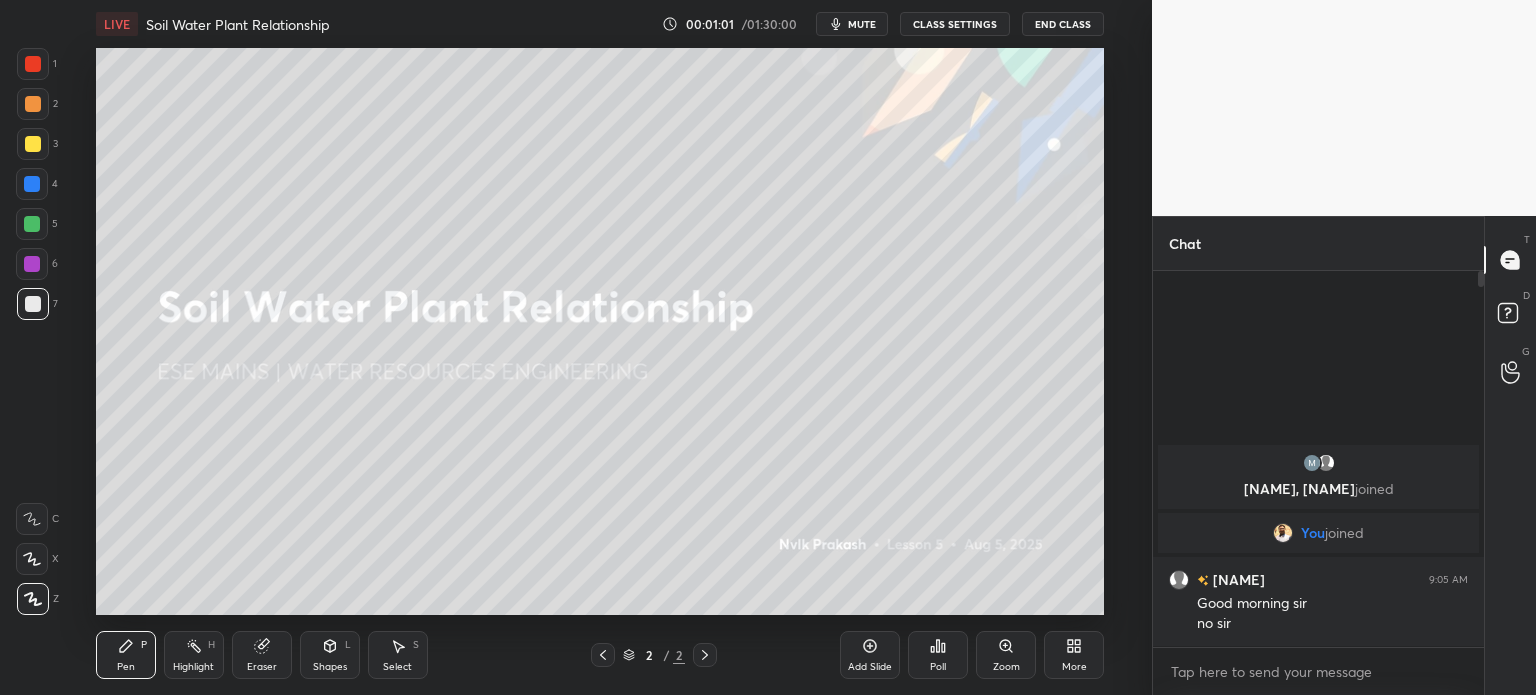 click on "Add Slide" at bounding box center [870, 655] 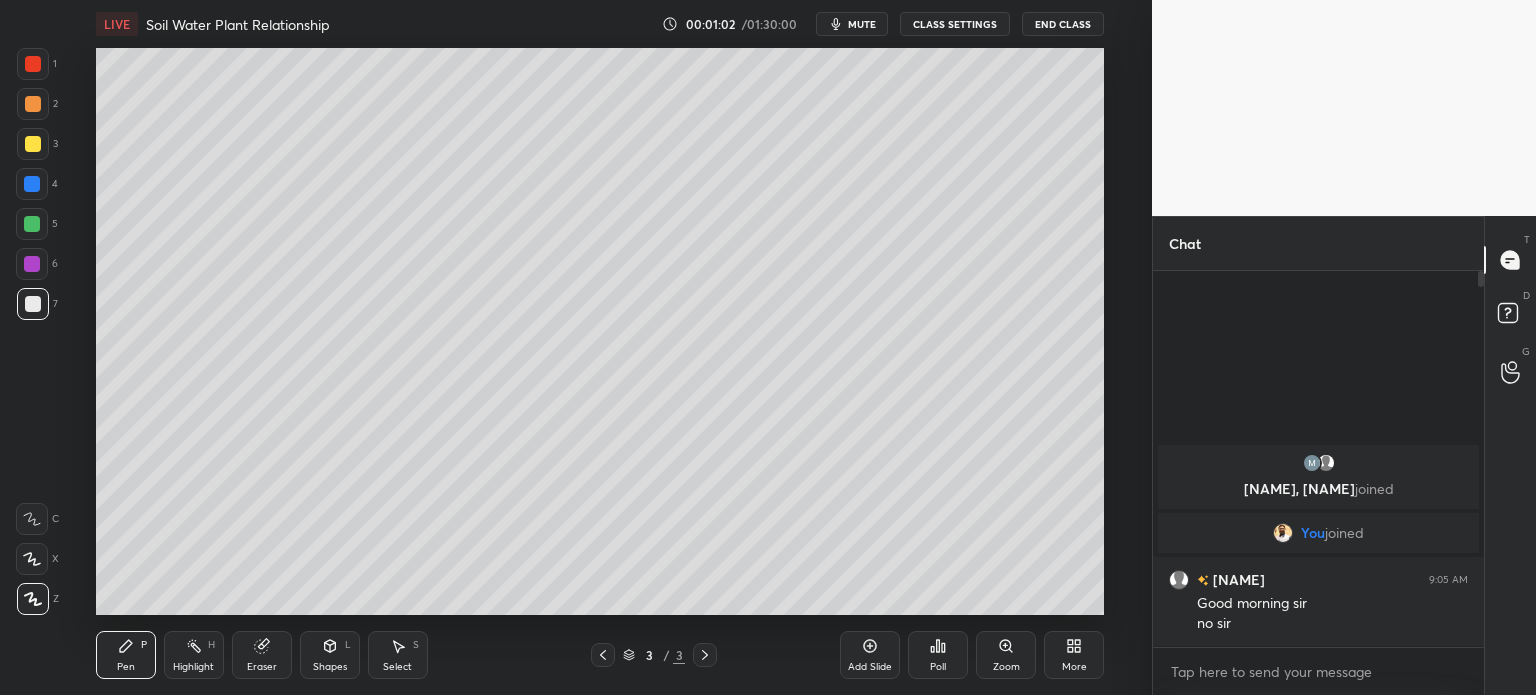 click on "3" at bounding box center (37, 148) 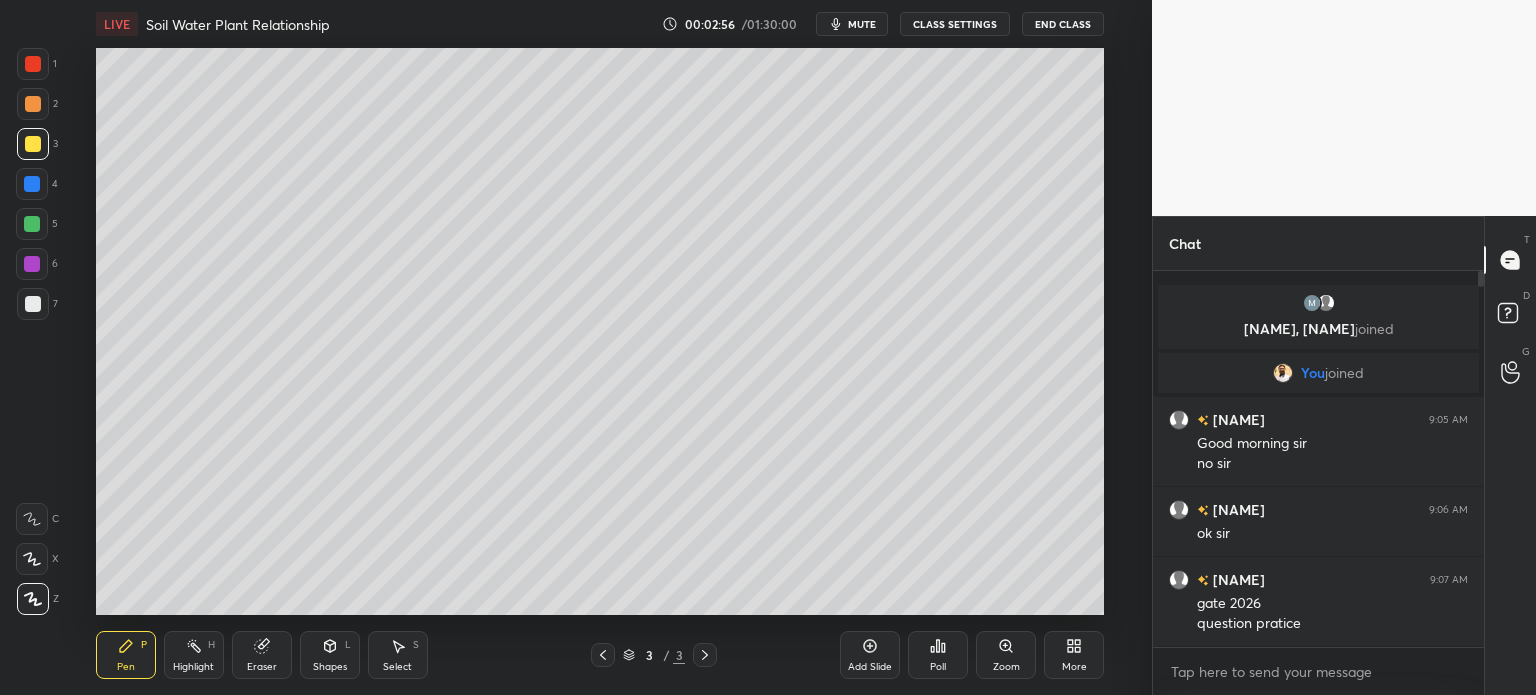 click on "Shapes" at bounding box center (330, 667) 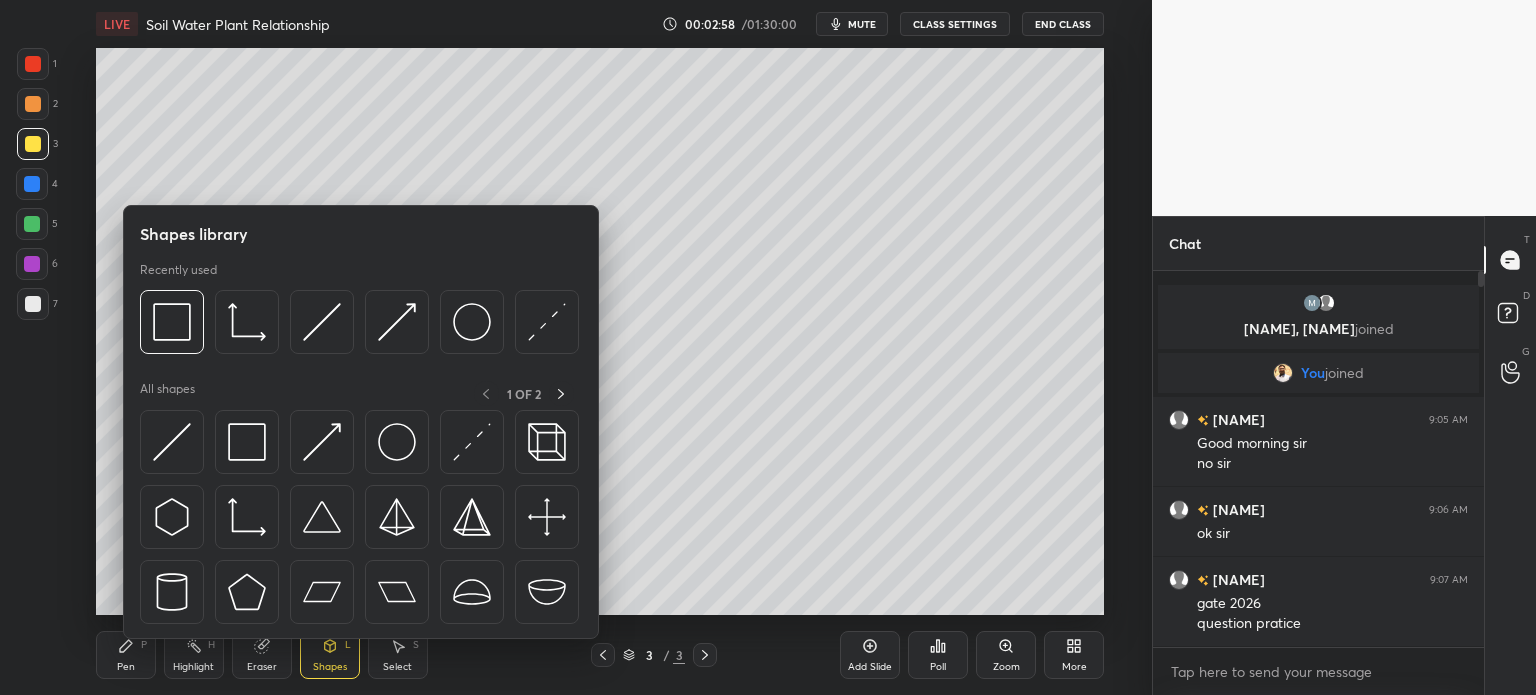 click at bounding box center [247, 322] 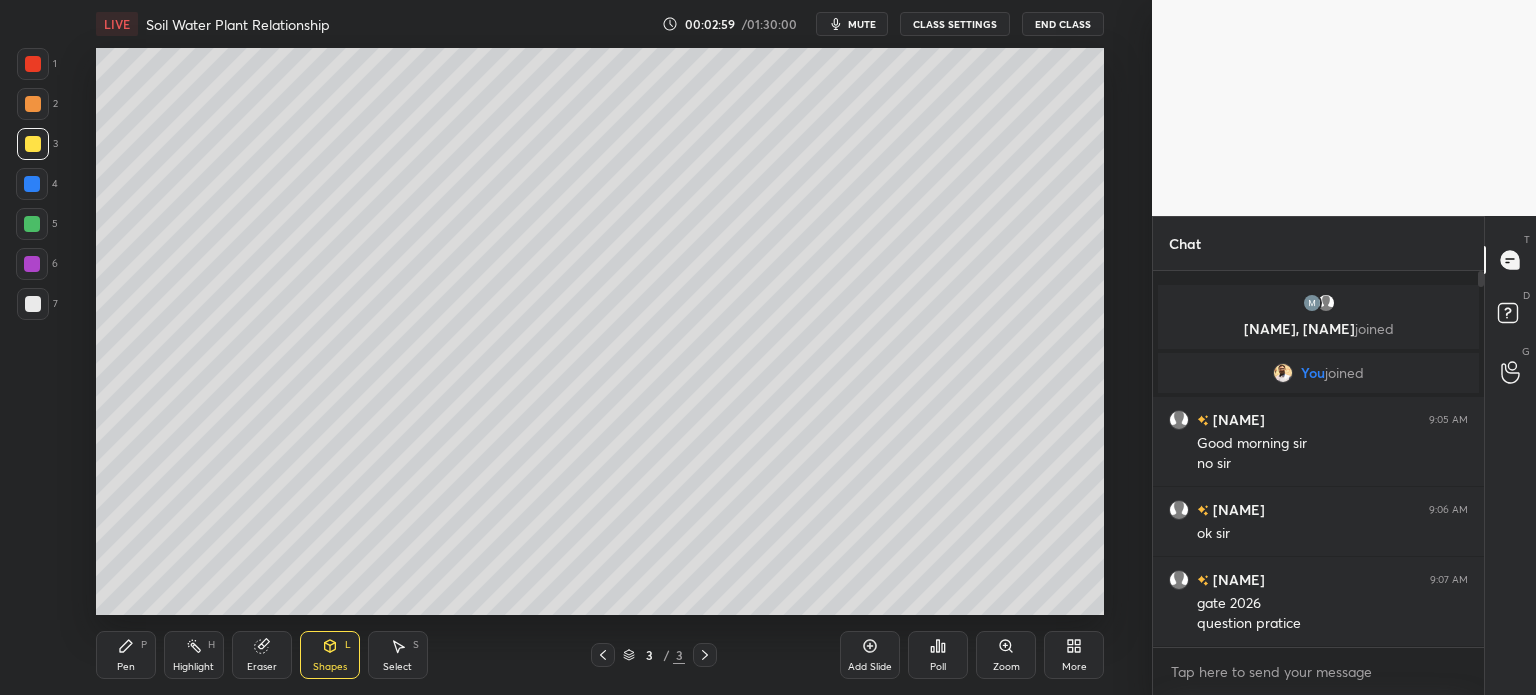 click at bounding box center (32, 184) 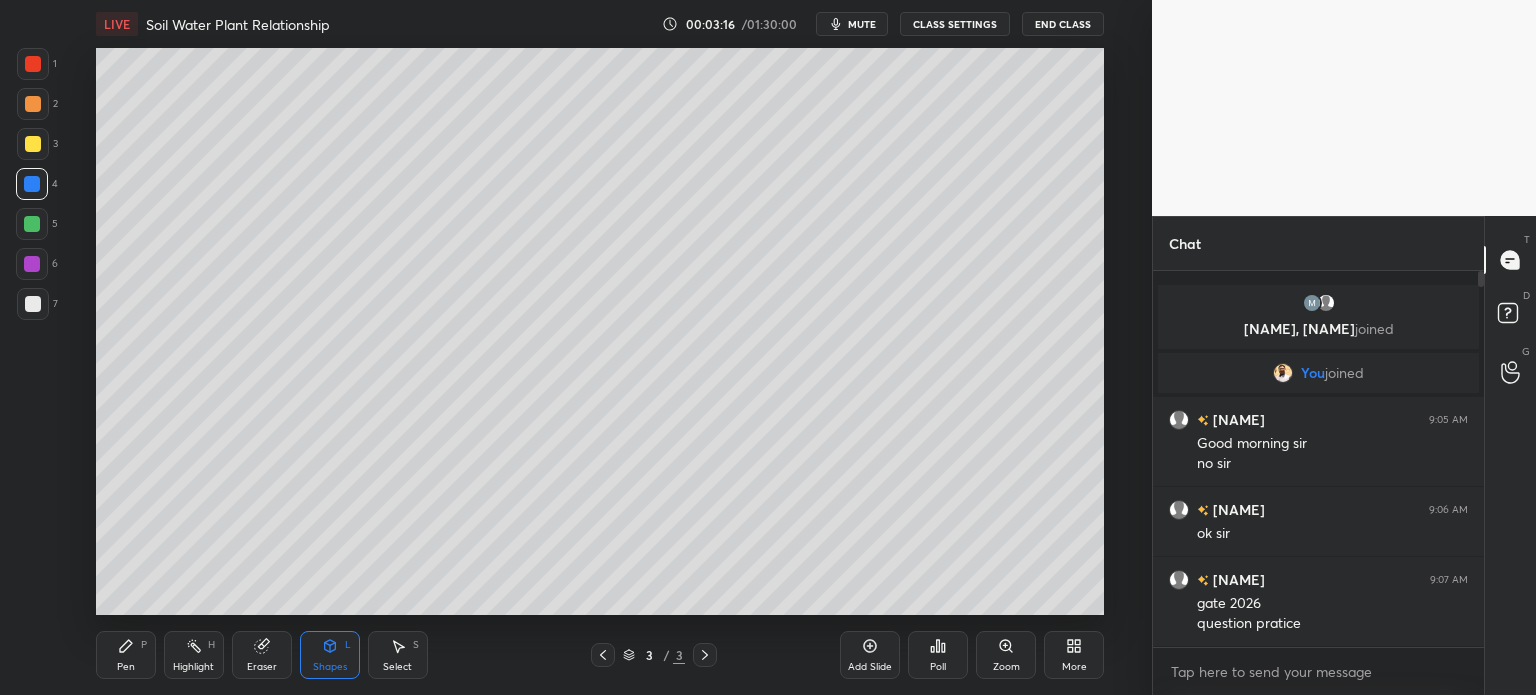 click 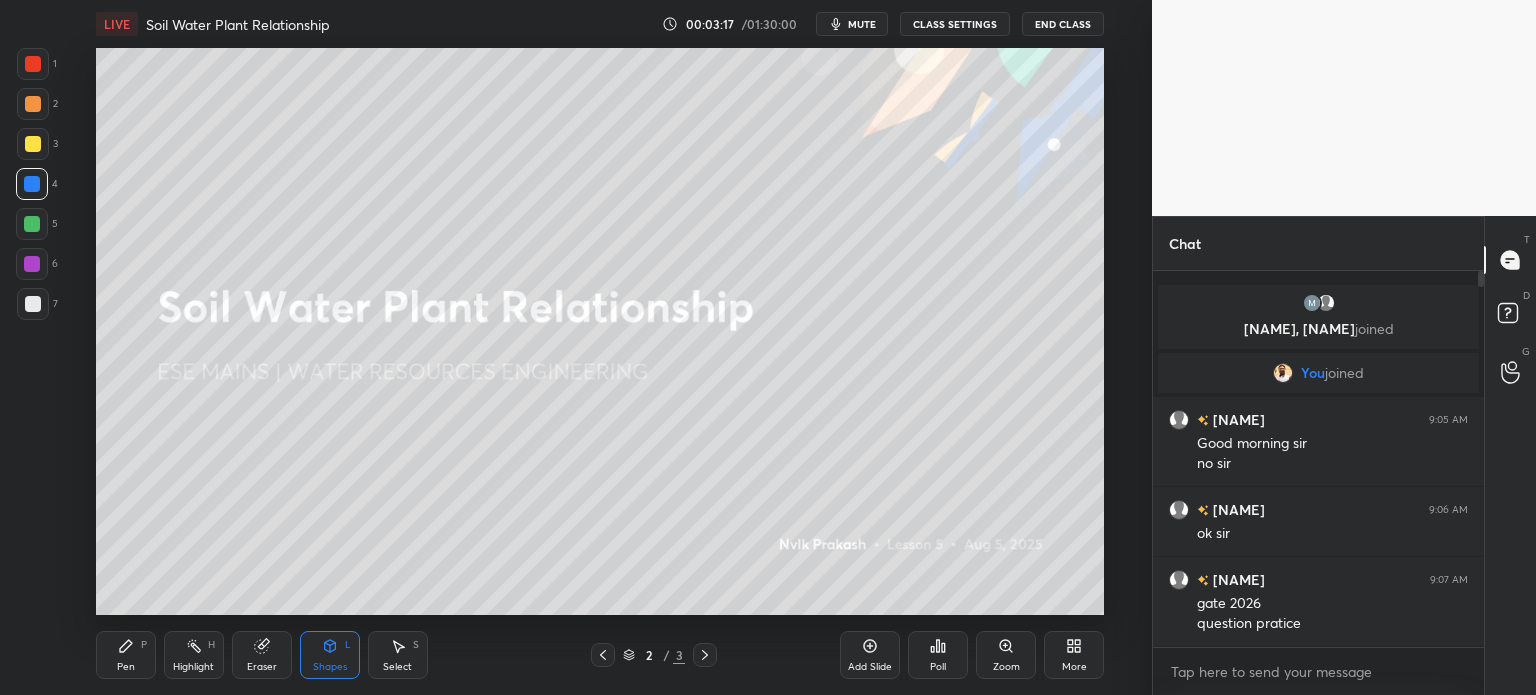 click on "Pen" at bounding box center [126, 667] 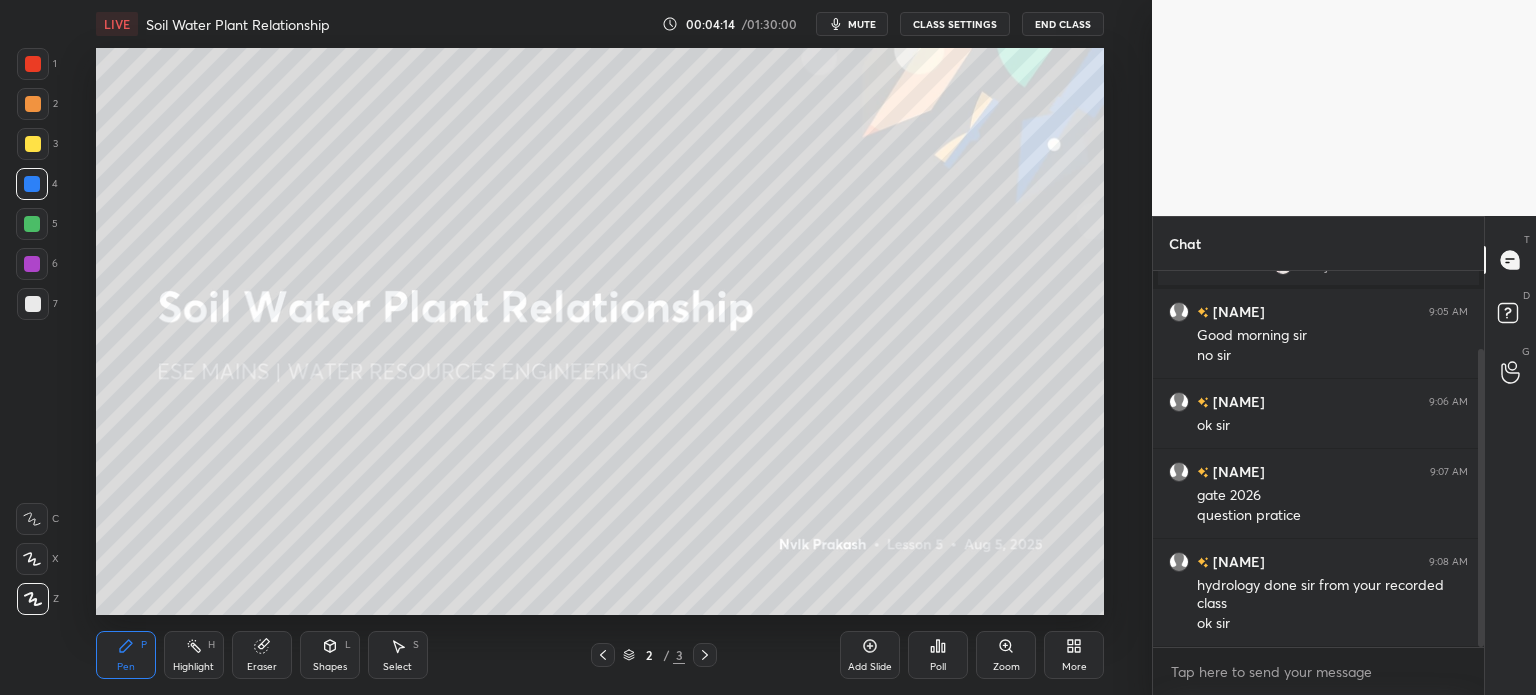 scroll, scrollTop: 168, scrollLeft: 0, axis: vertical 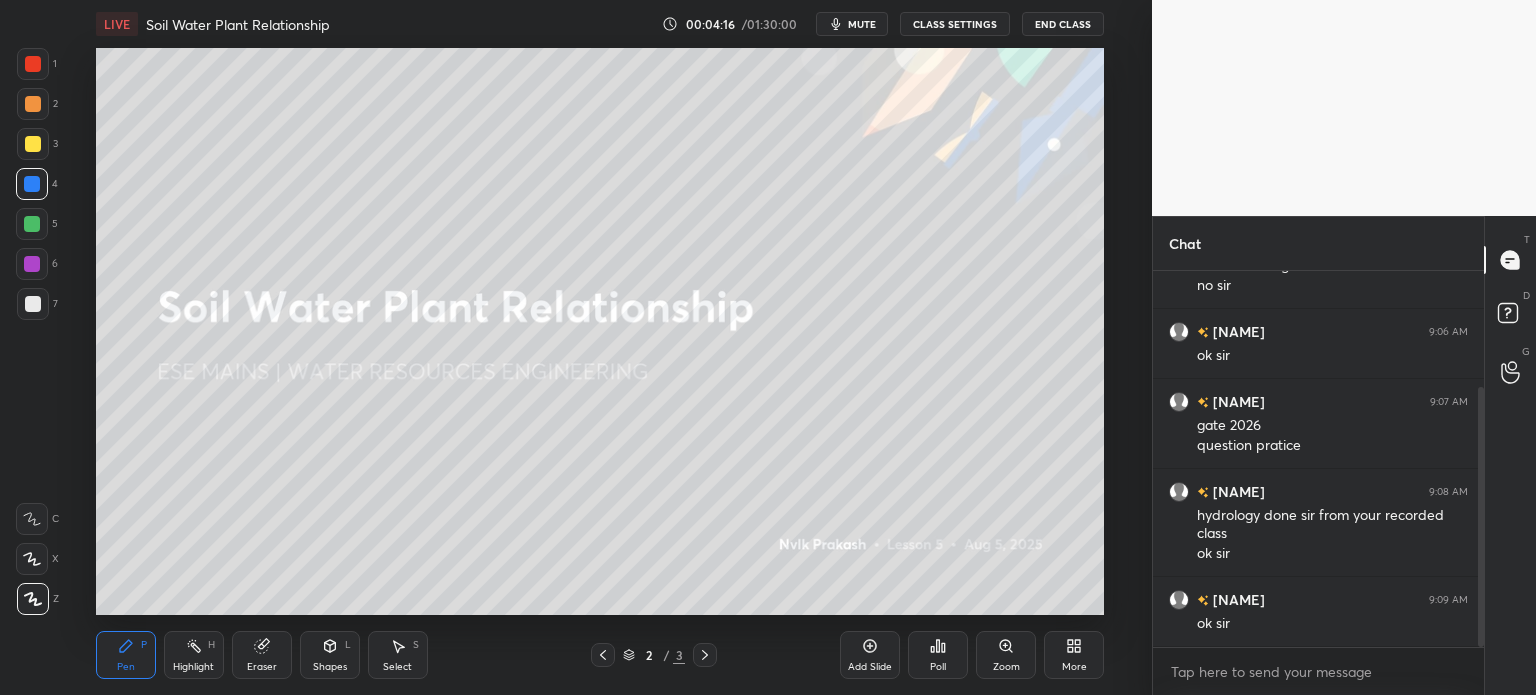 click 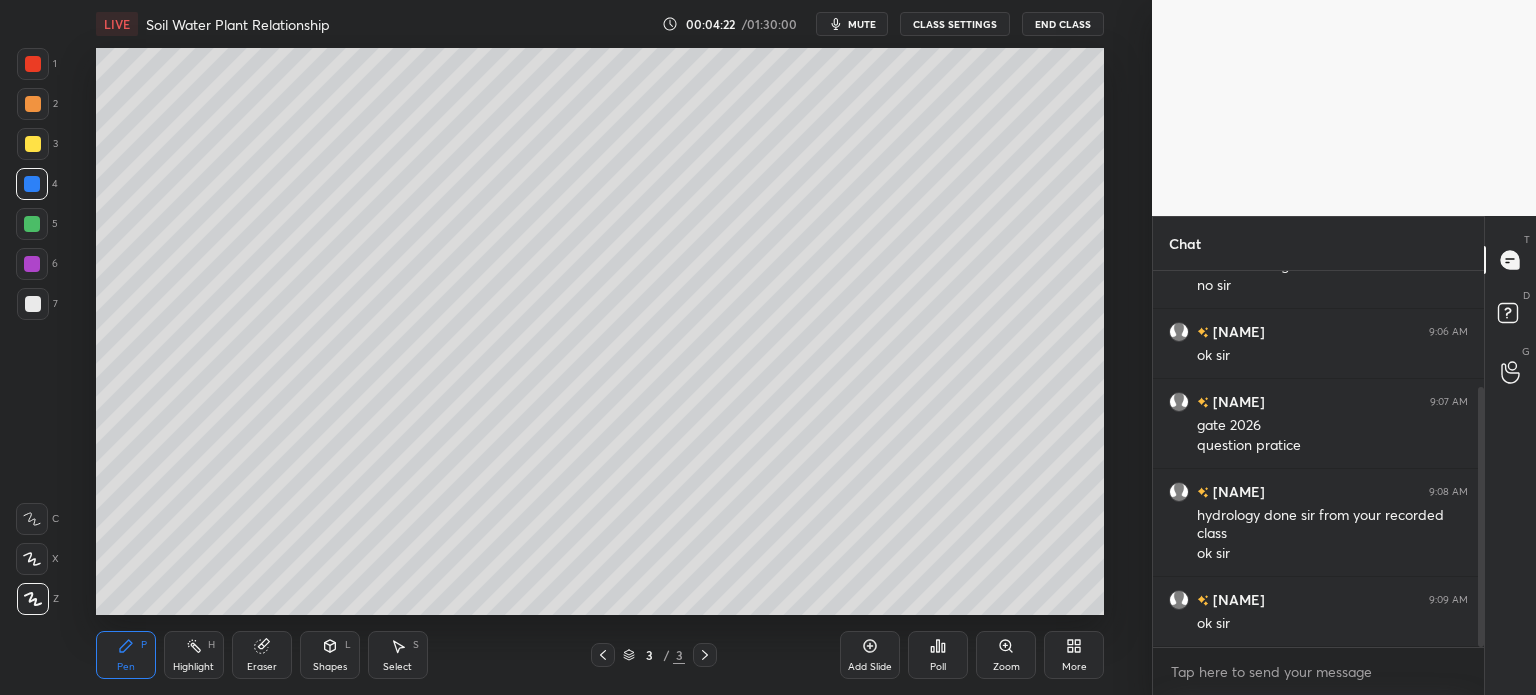 click on "Shapes" at bounding box center (330, 667) 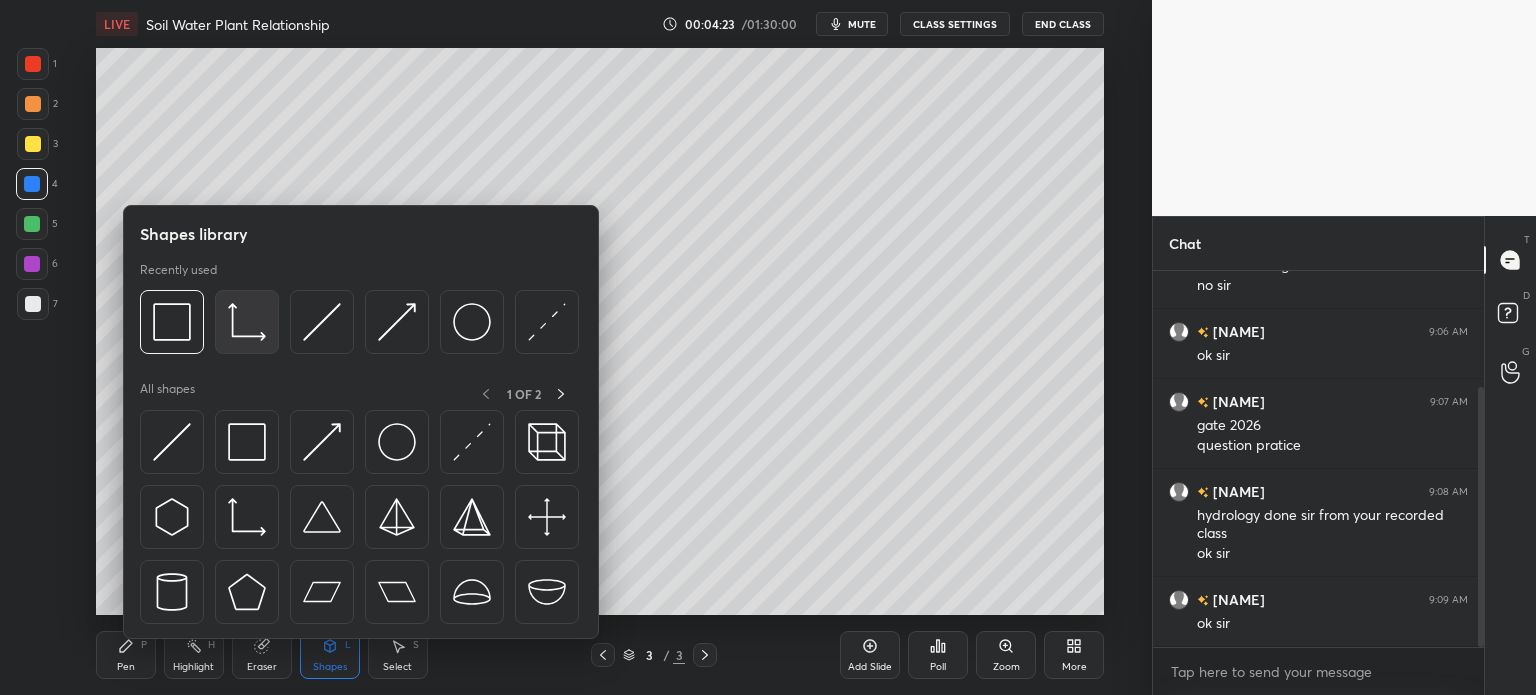 click at bounding box center (247, 322) 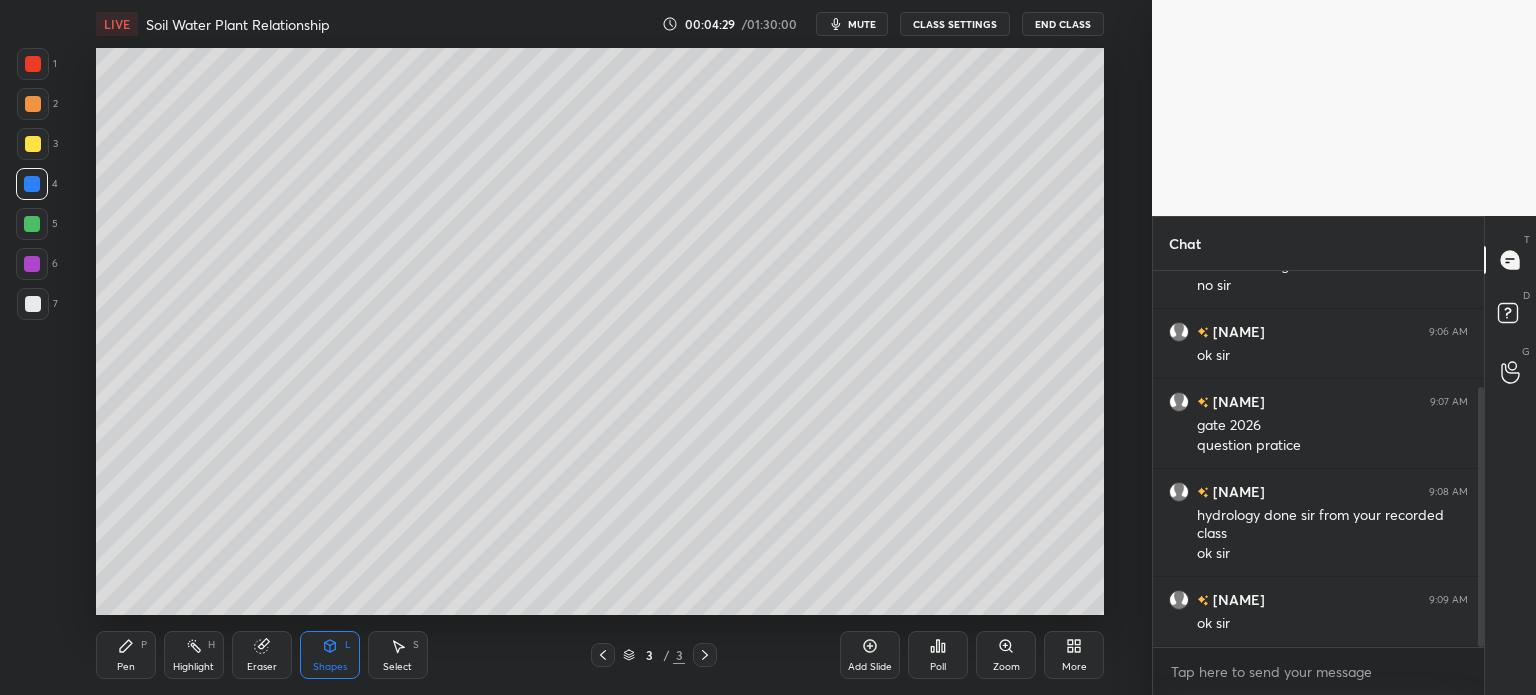 scroll, scrollTop: 188, scrollLeft: 0, axis: vertical 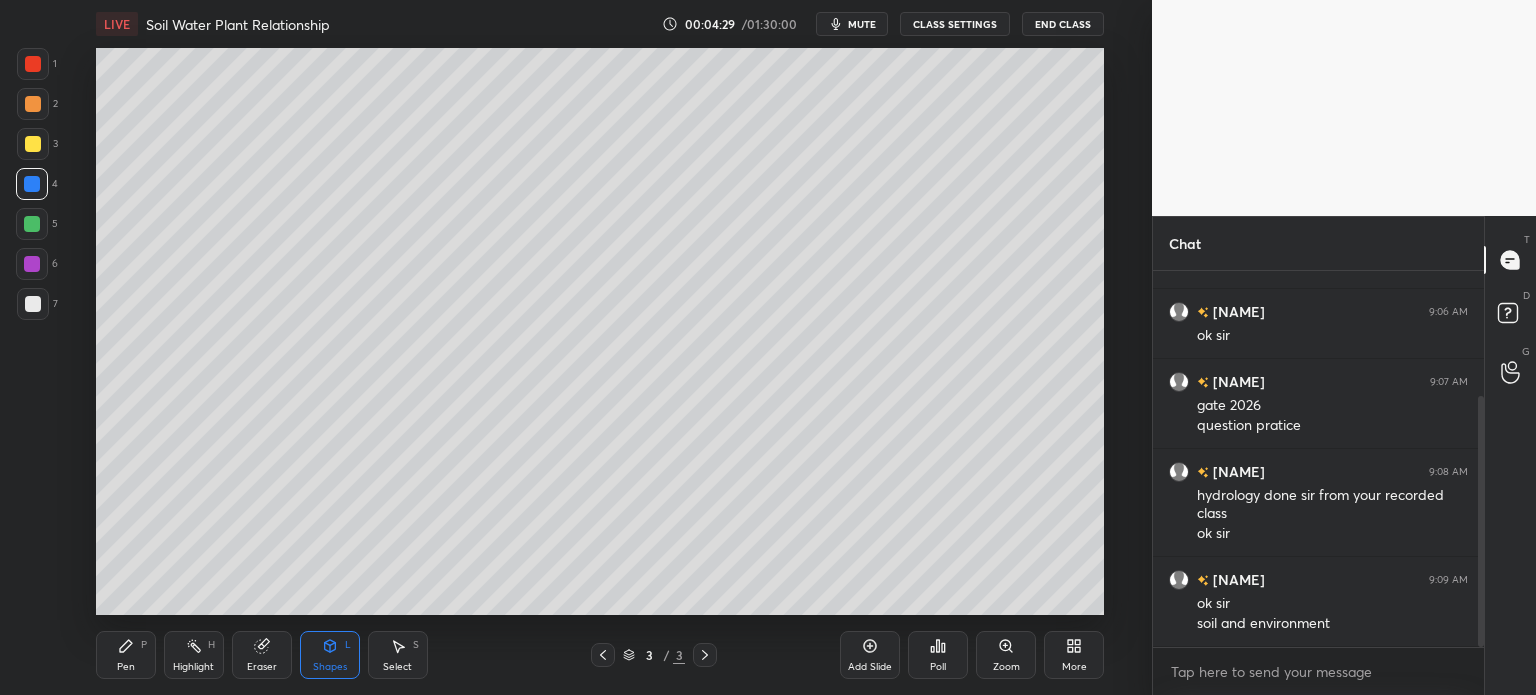 click on "Pen P" at bounding box center (126, 655) 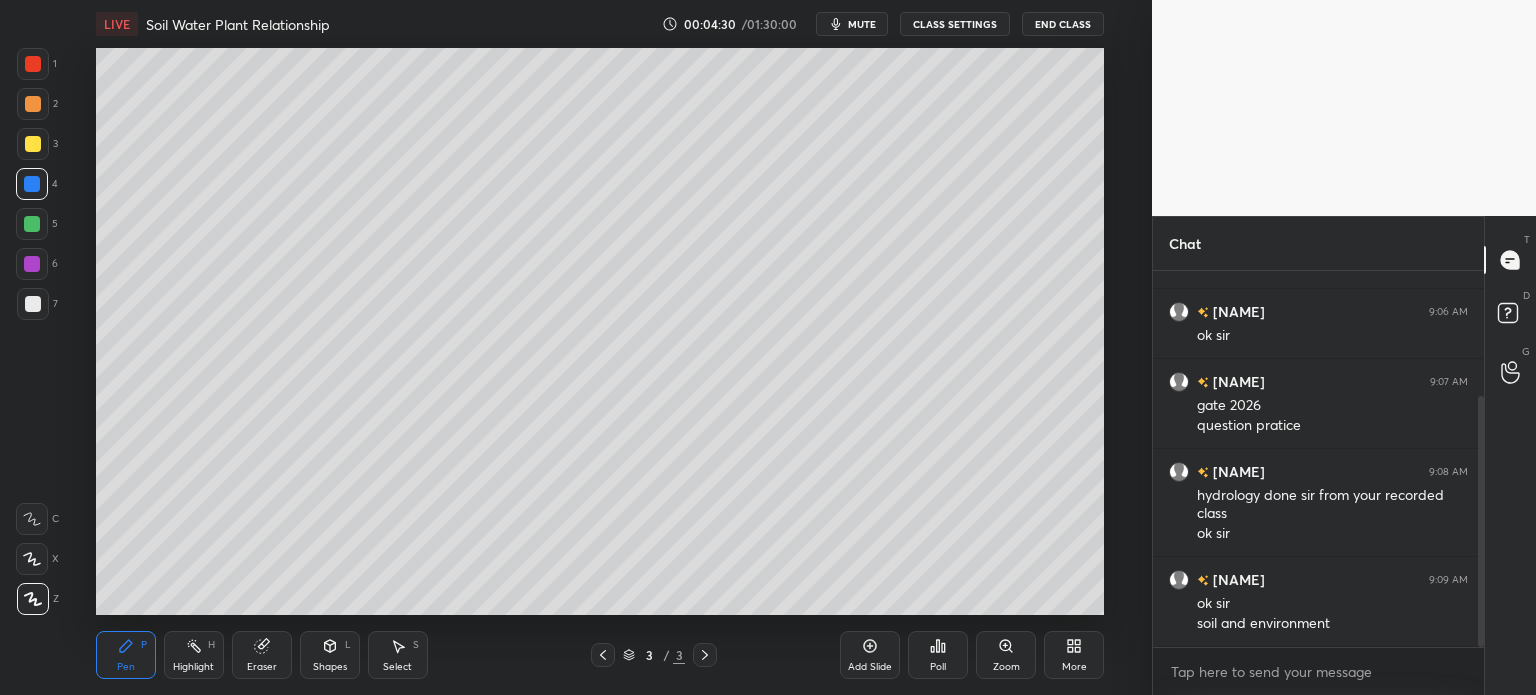 click at bounding box center [33, 304] 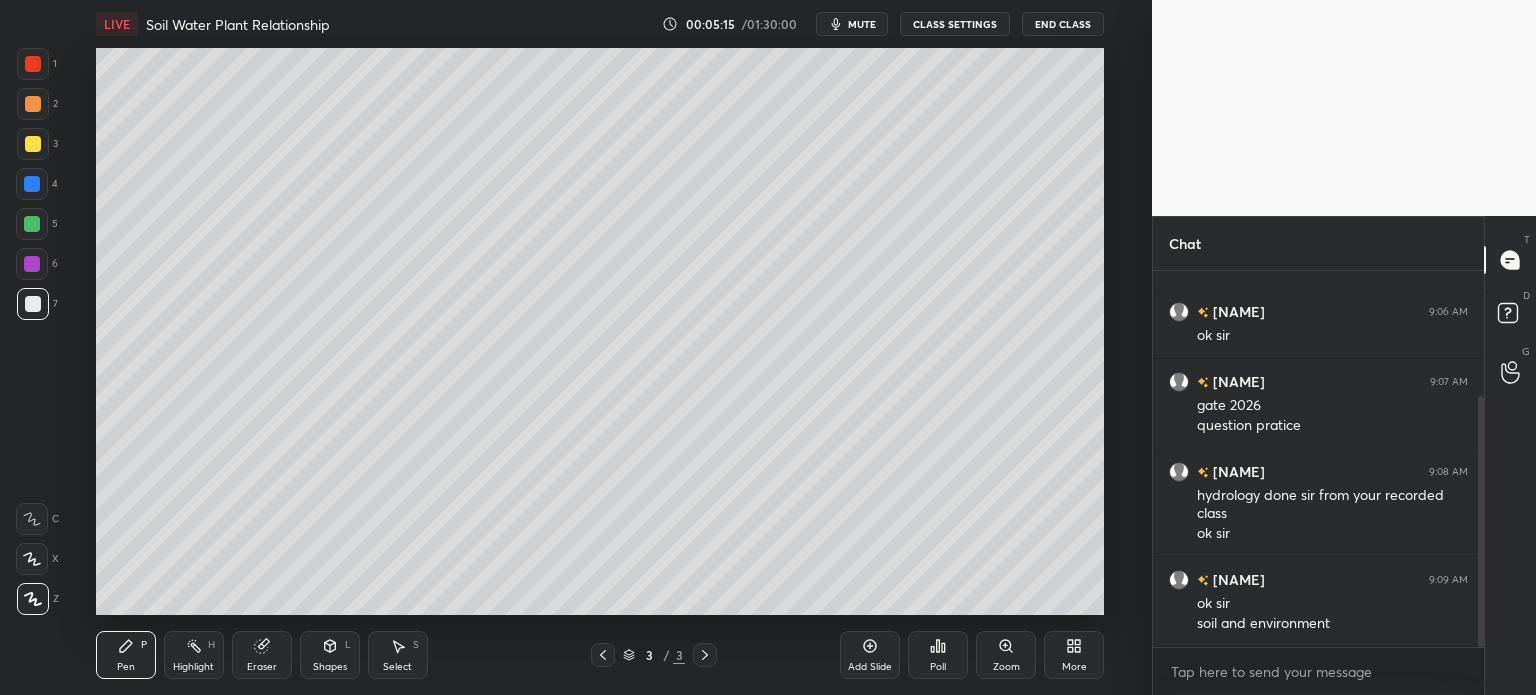 click at bounding box center [33, 144] 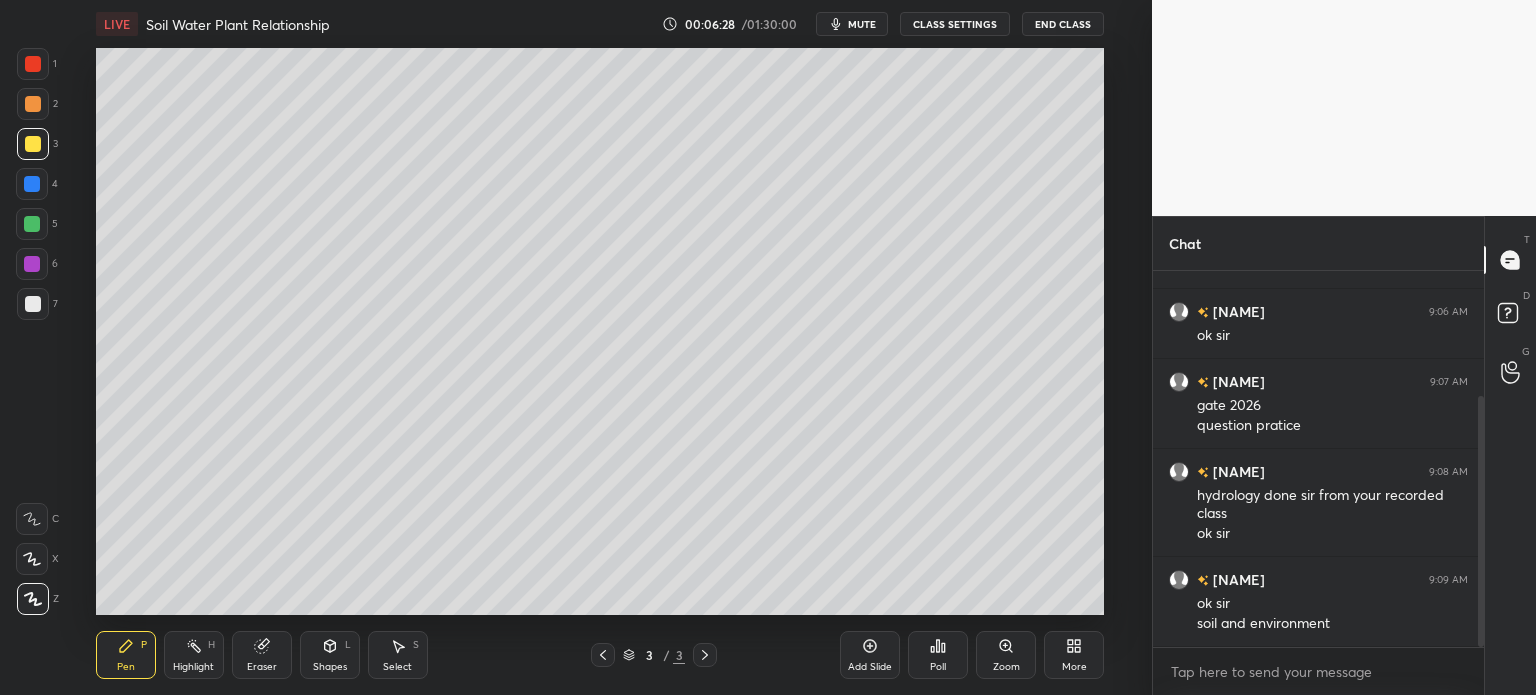 click at bounding box center (33, 304) 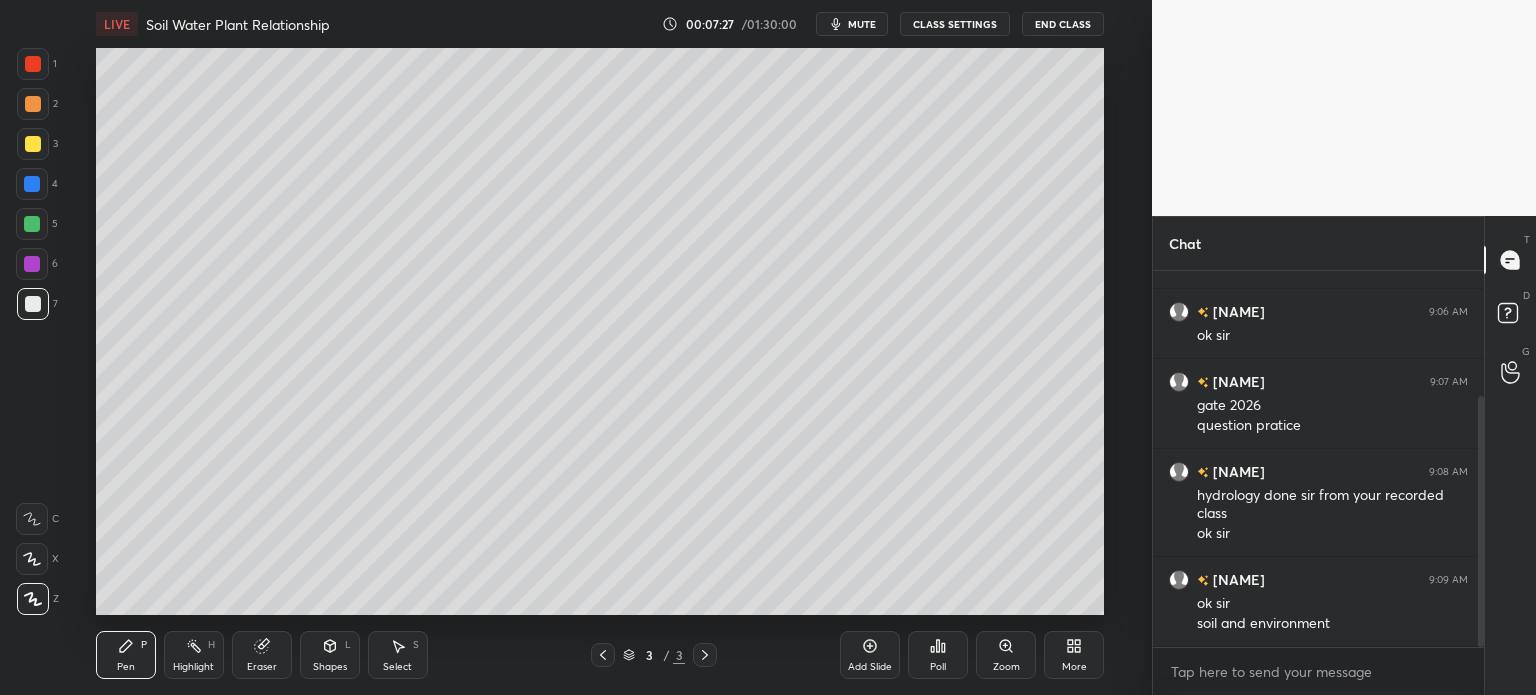 click on "Add Slide" at bounding box center (870, 655) 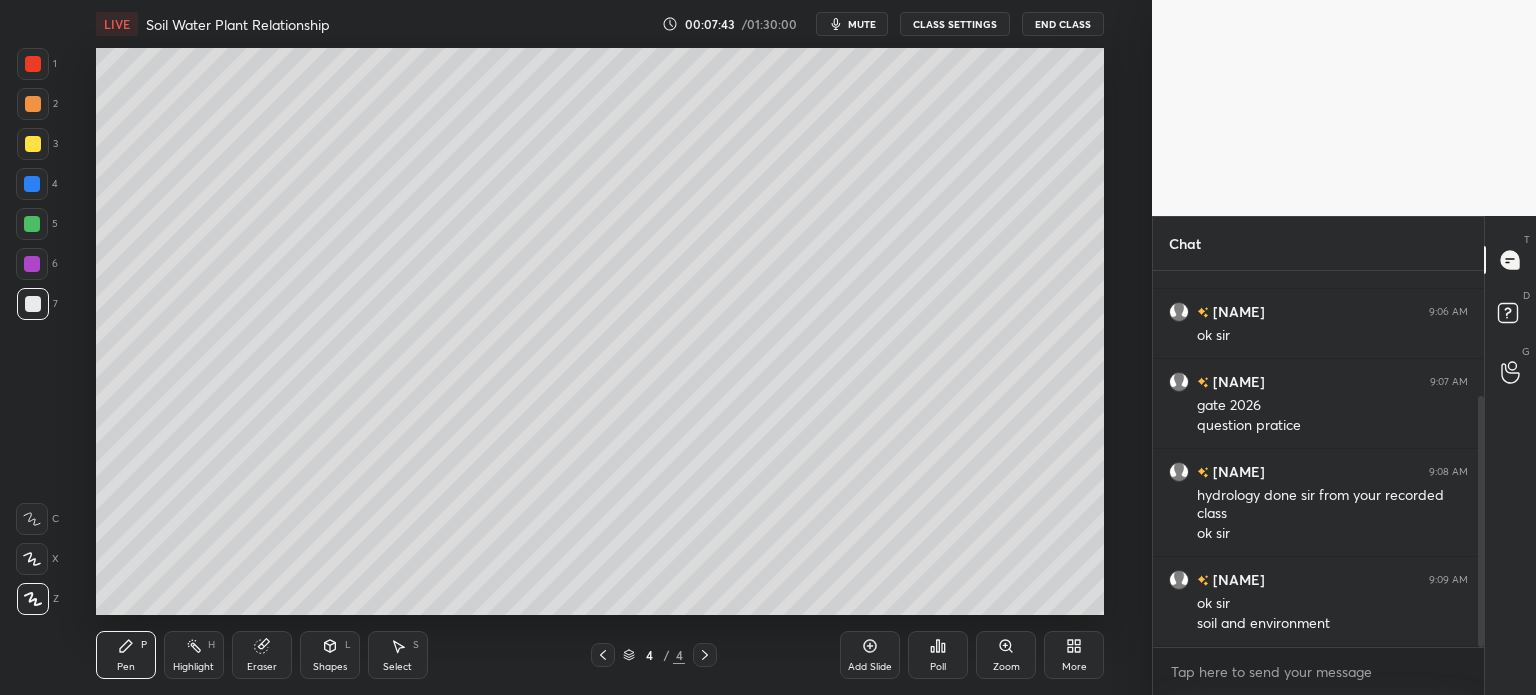 click at bounding box center [33, 144] 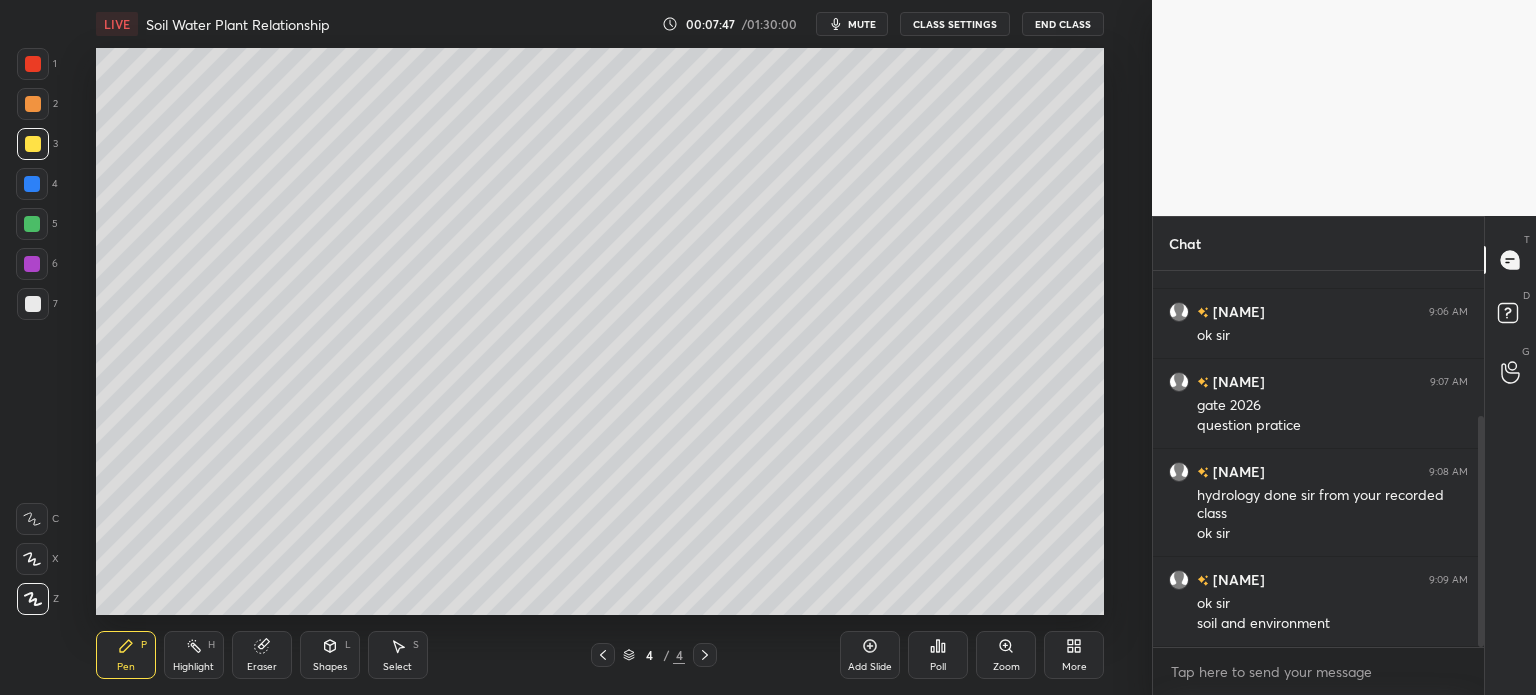 scroll, scrollTop: 236, scrollLeft: 0, axis: vertical 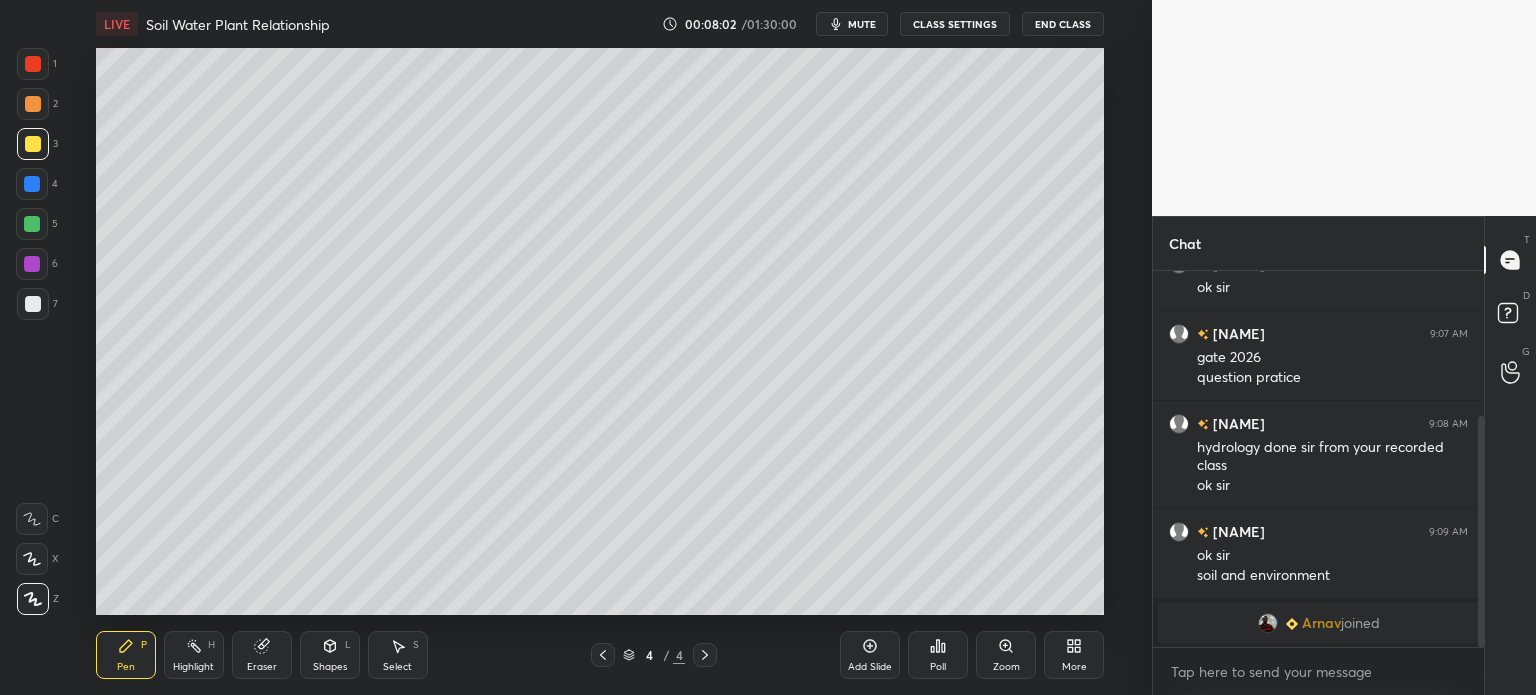 click at bounding box center (33, 304) 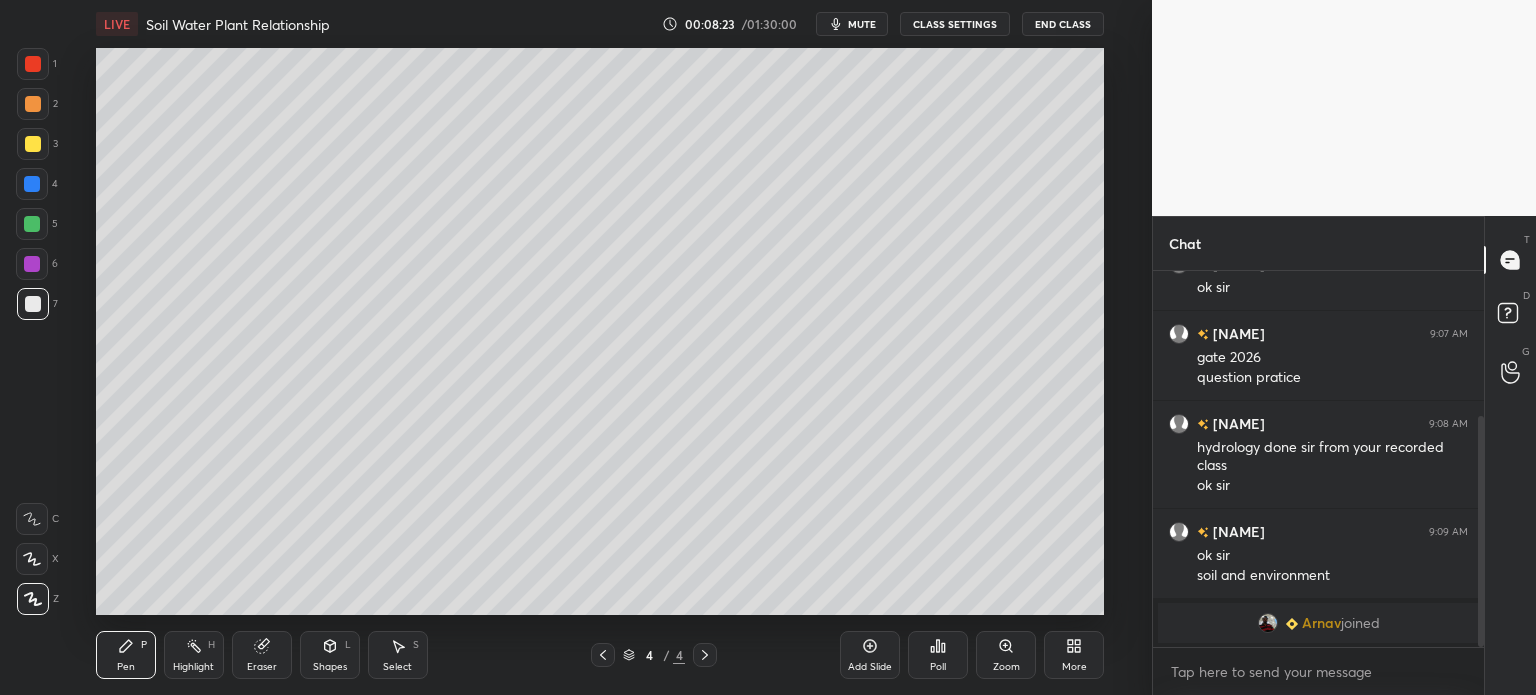 click 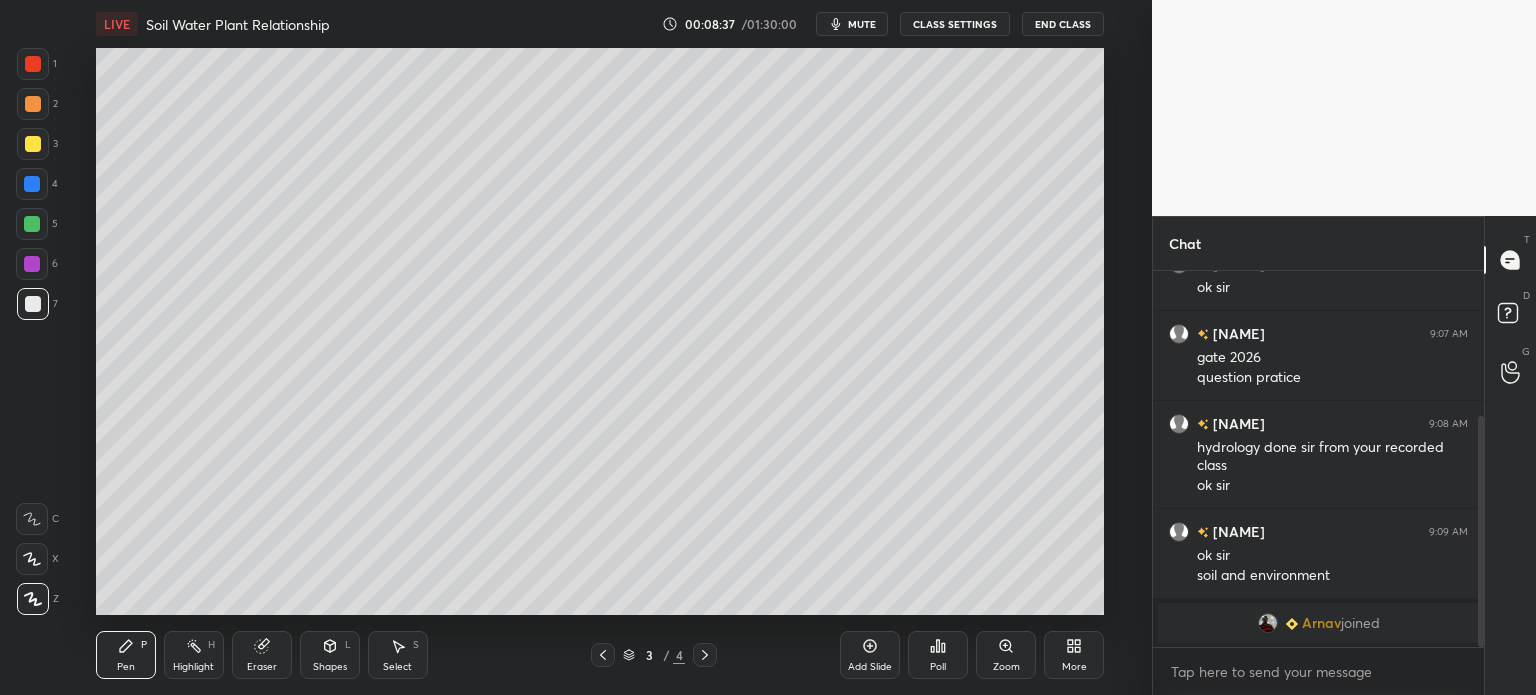 click 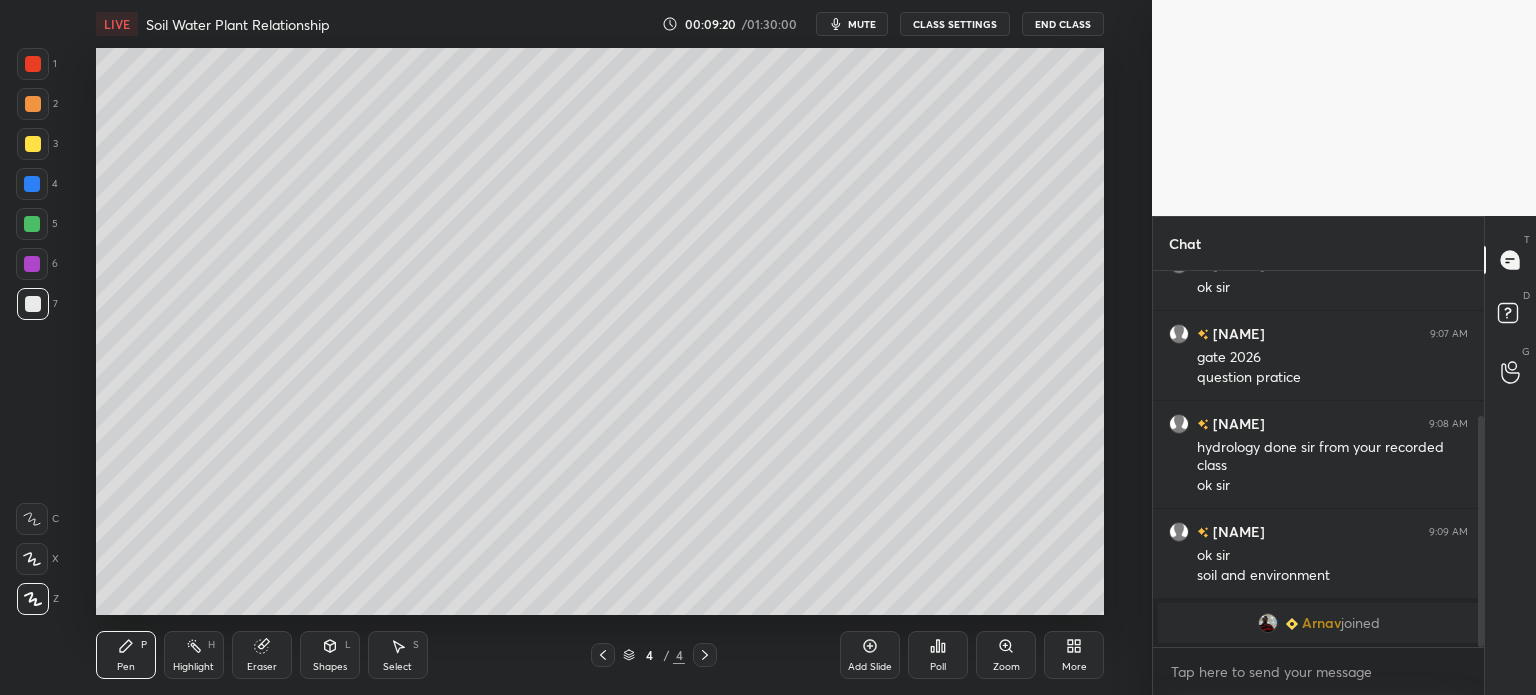 click at bounding box center (33, 144) 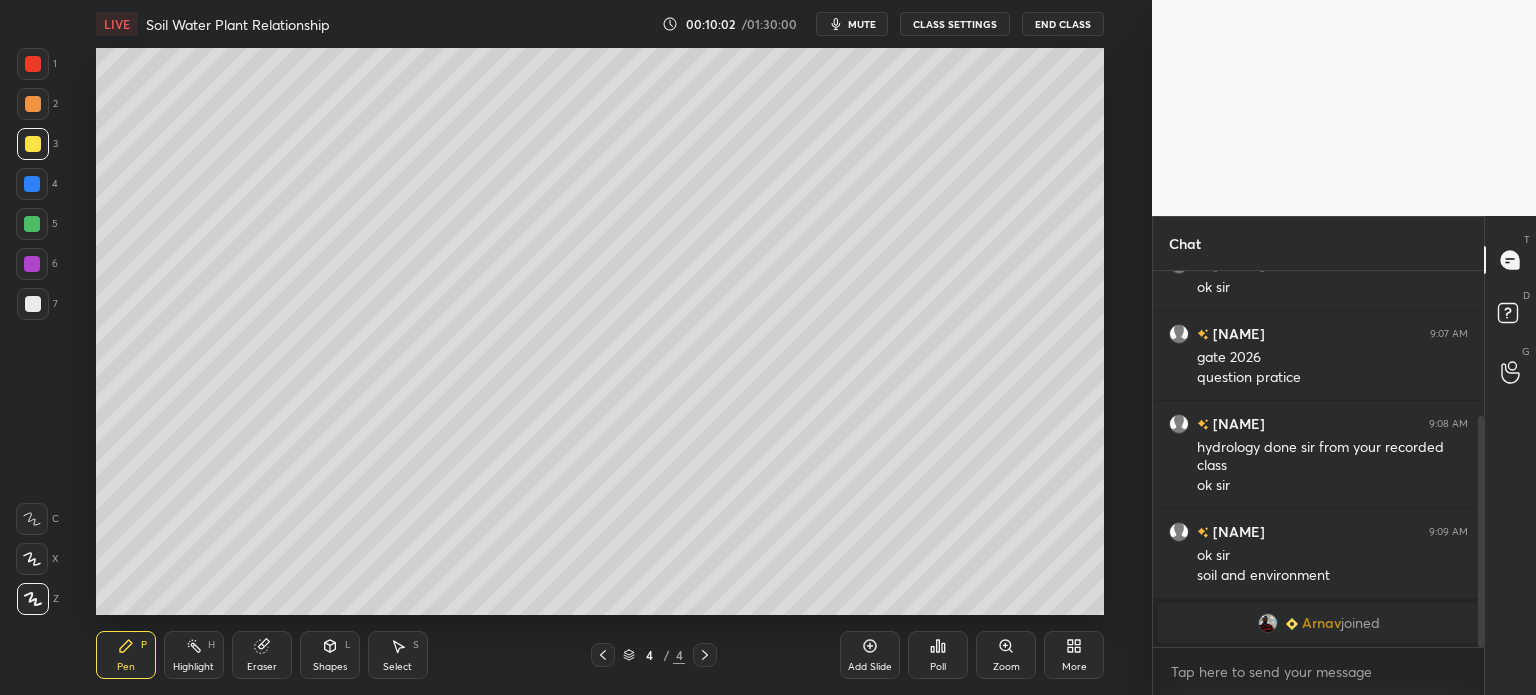 click 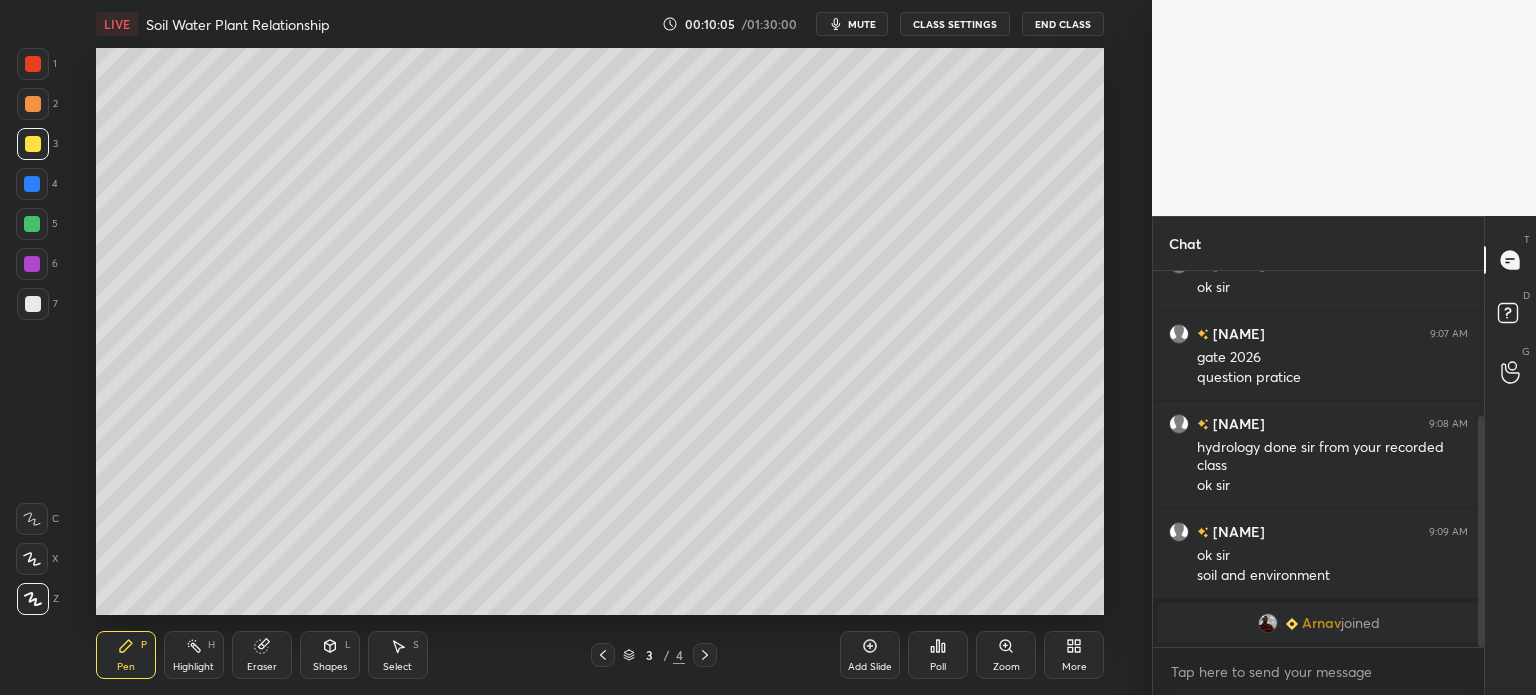 click 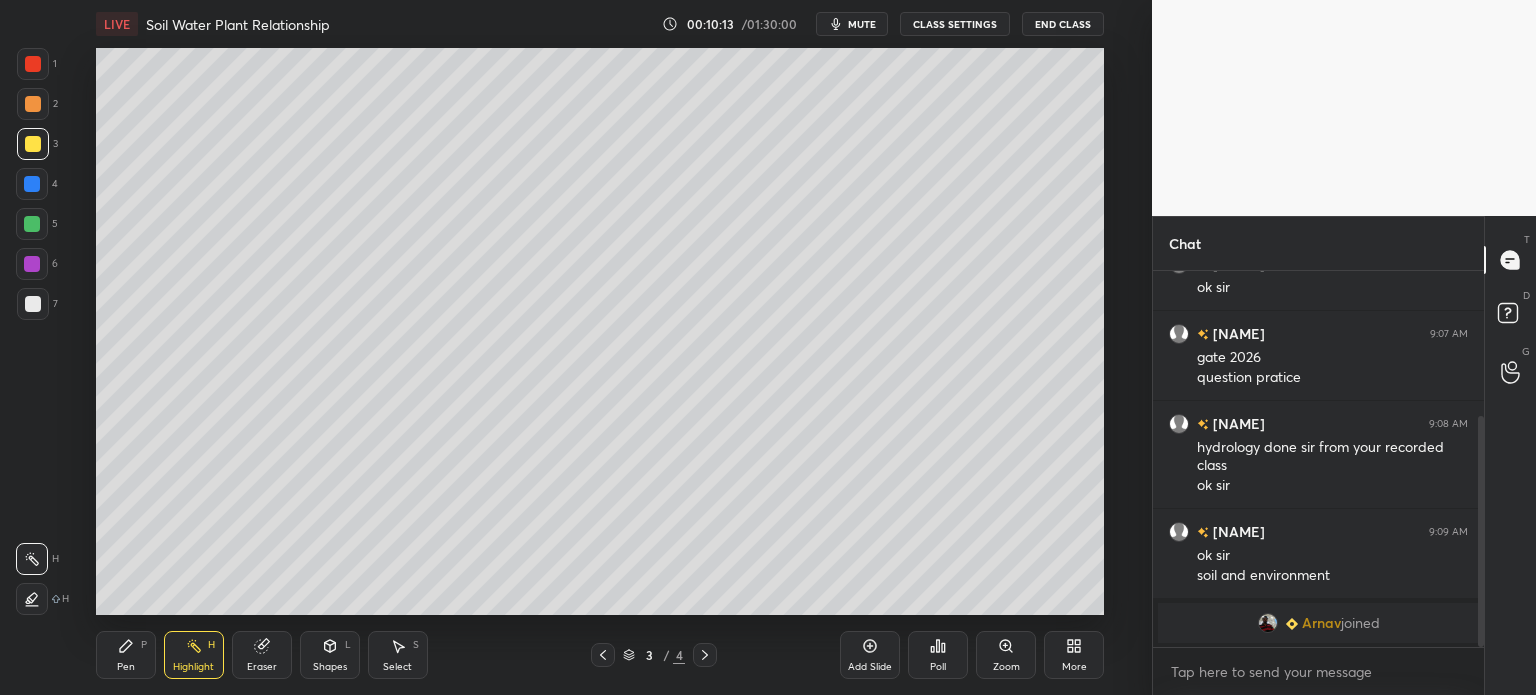 click 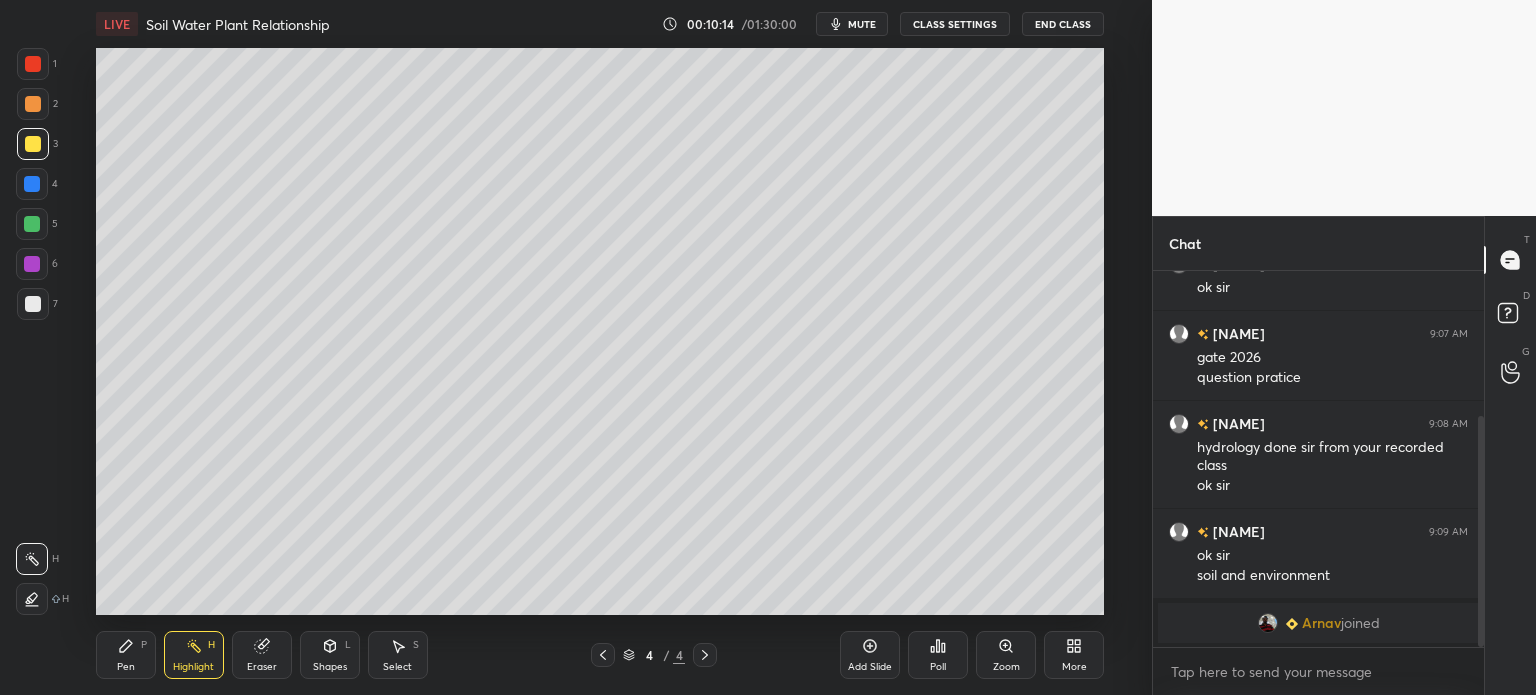 click on "Add Slide" at bounding box center (870, 655) 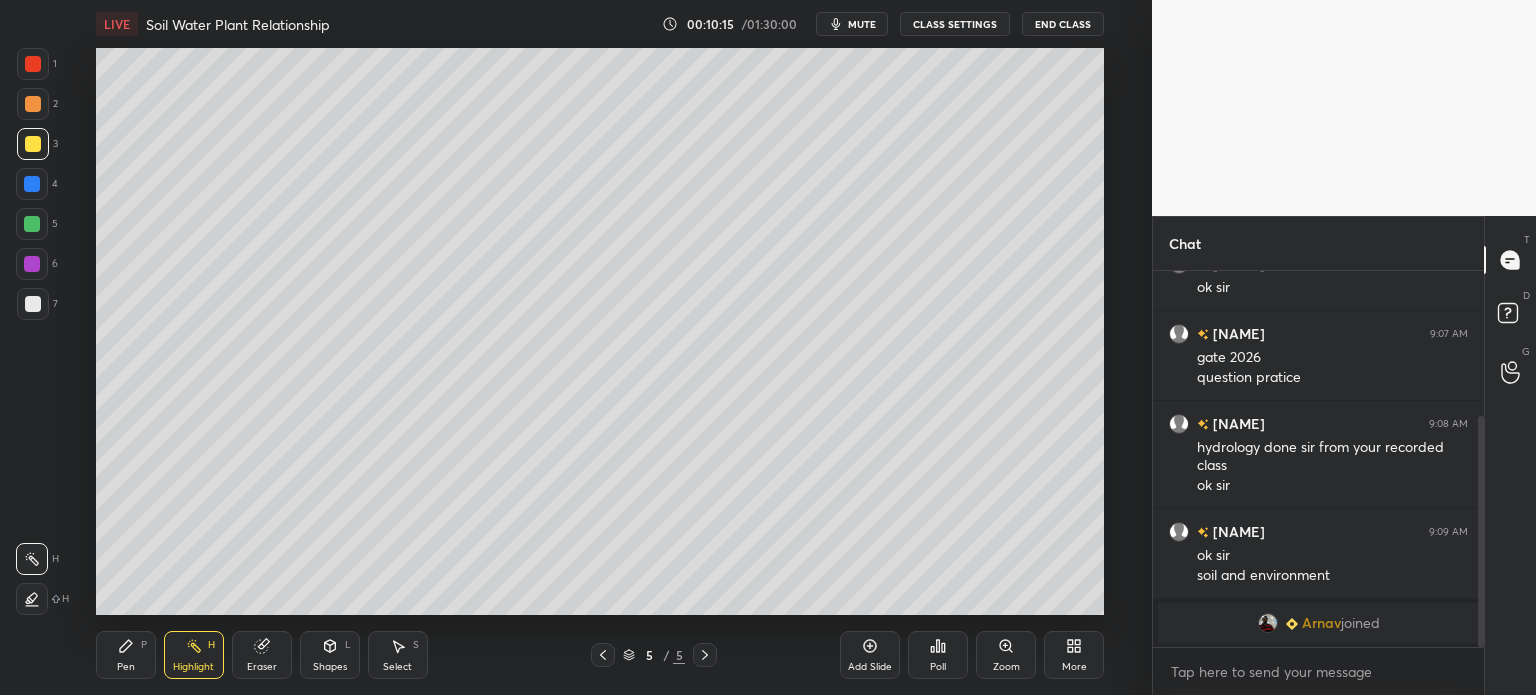 click on "Pen" at bounding box center (126, 667) 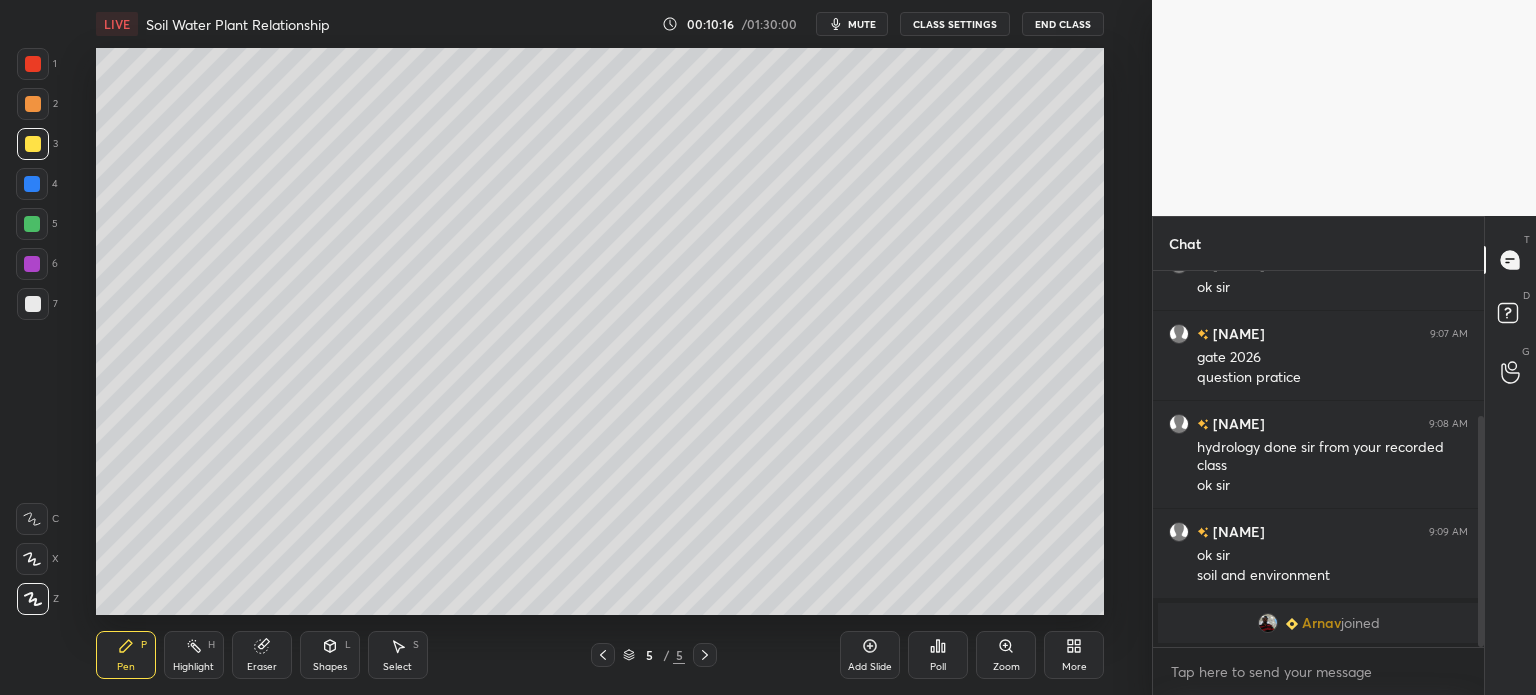 click at bounding box center (33, 304) 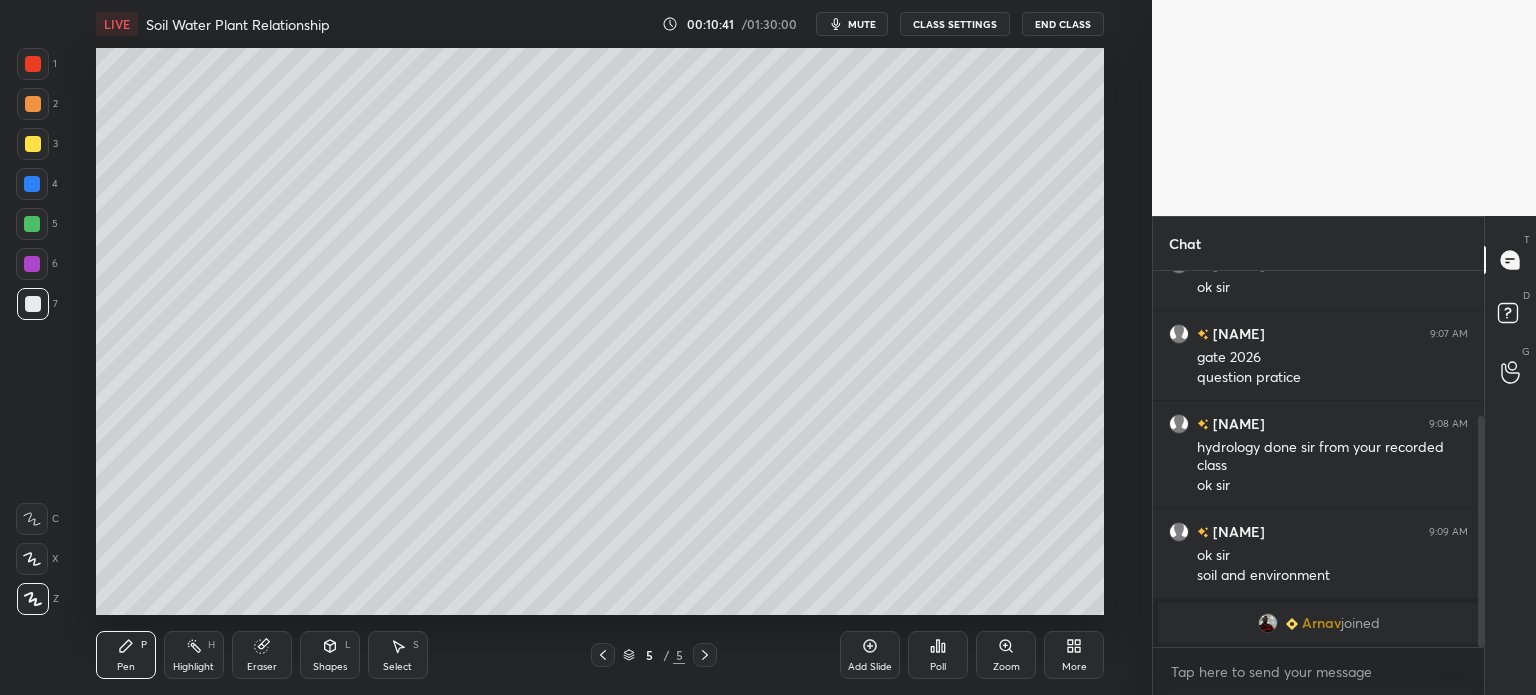 click at bounding box center (33, 144) 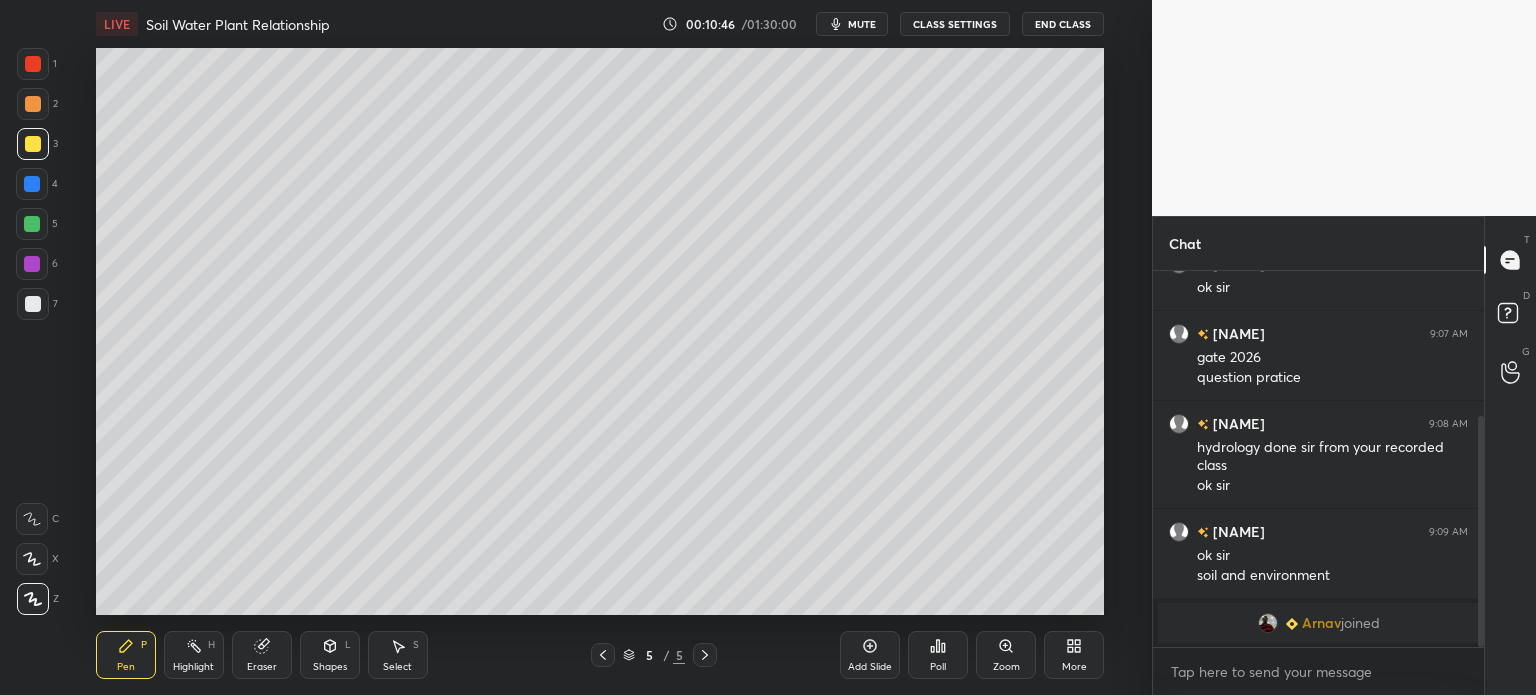 click at bounding box center (33, 304) 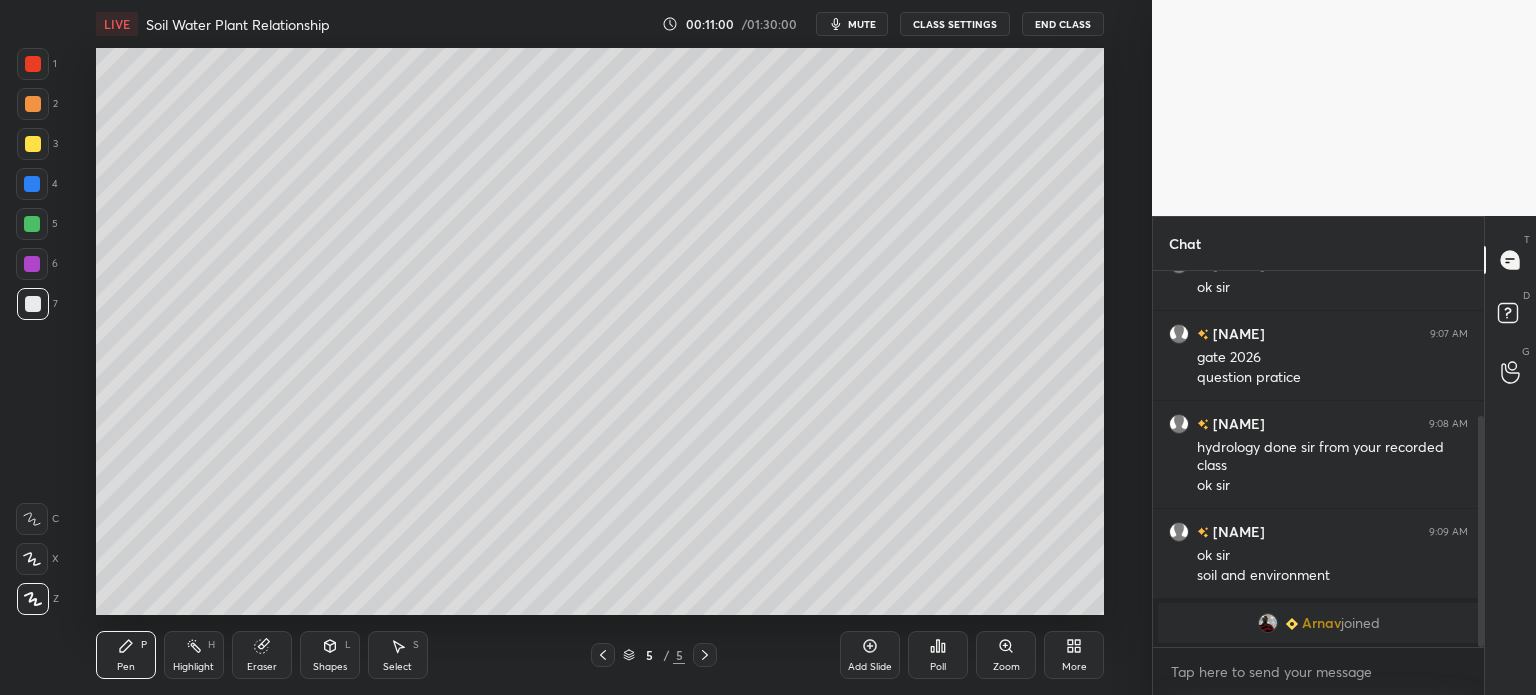 click on "Setting up your live class Poll for   secs No correct answer Start poll" at bounding box center (600, 331) 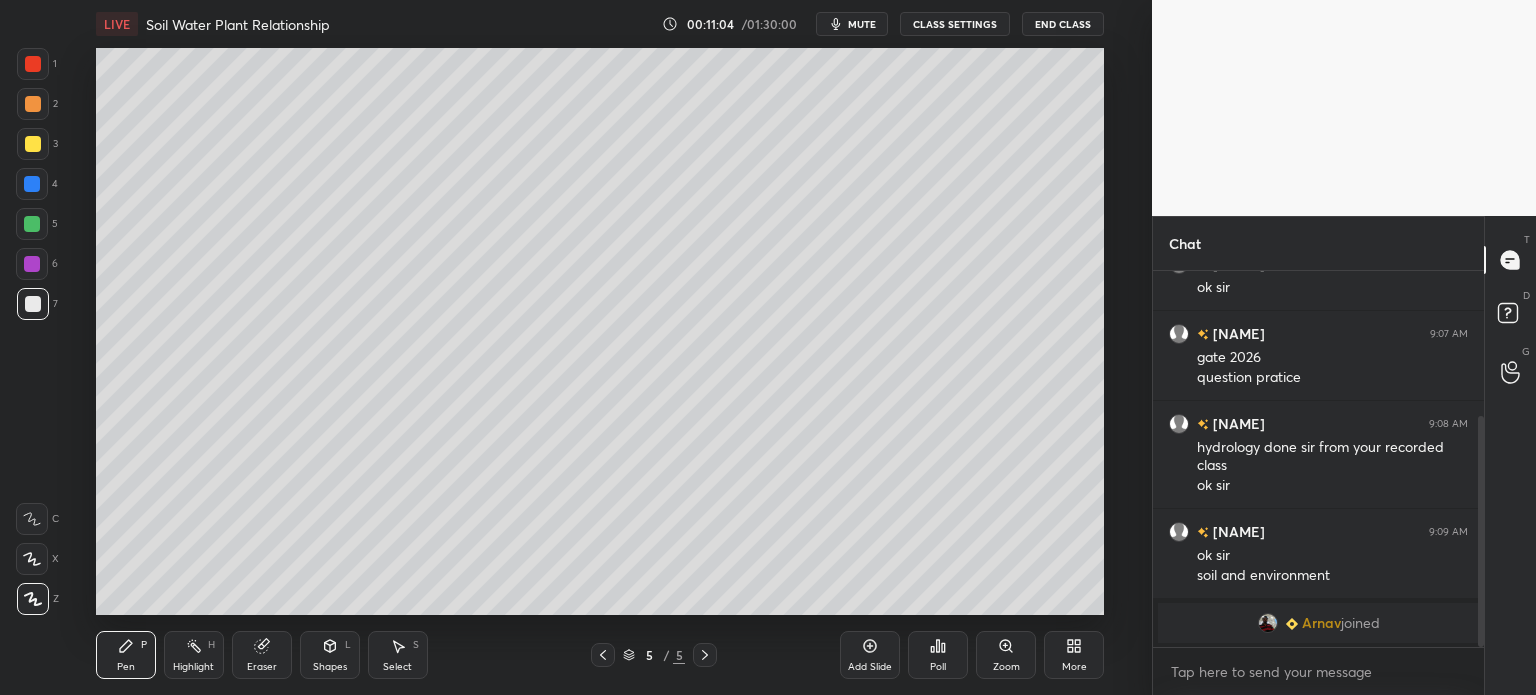 click on "Setting up your live class Poll for   secs No correct answer Start poll" at bounding box center [600, 331] 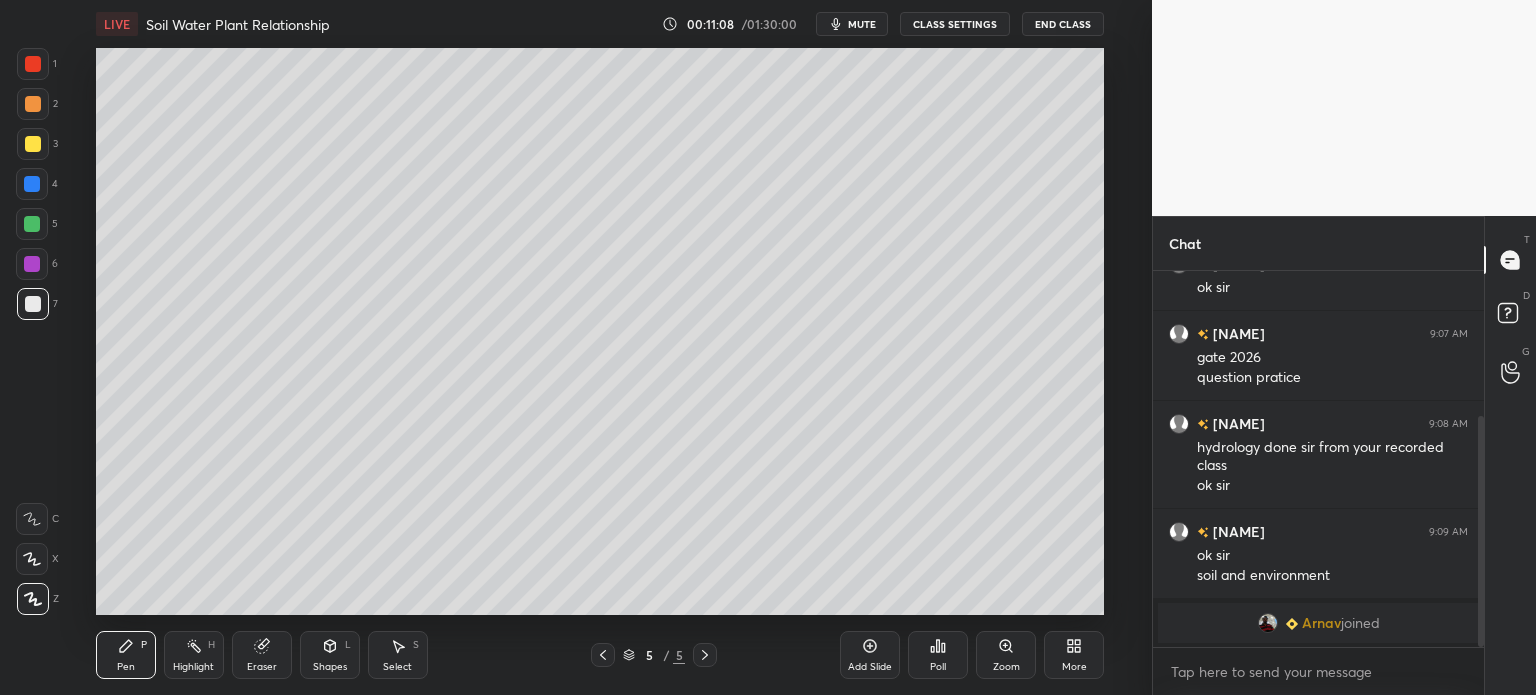 click at bounding box center [33, 144] 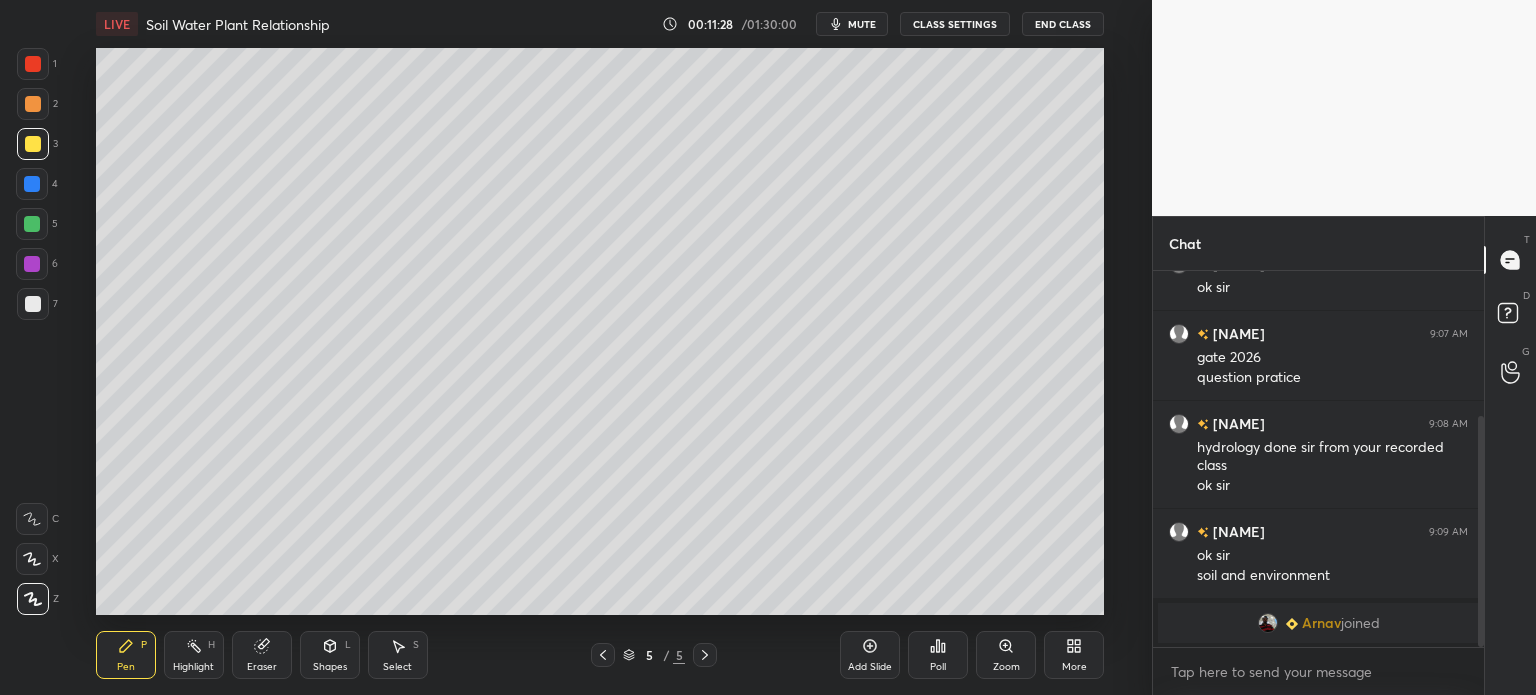 click at bounding box center [32, 224] 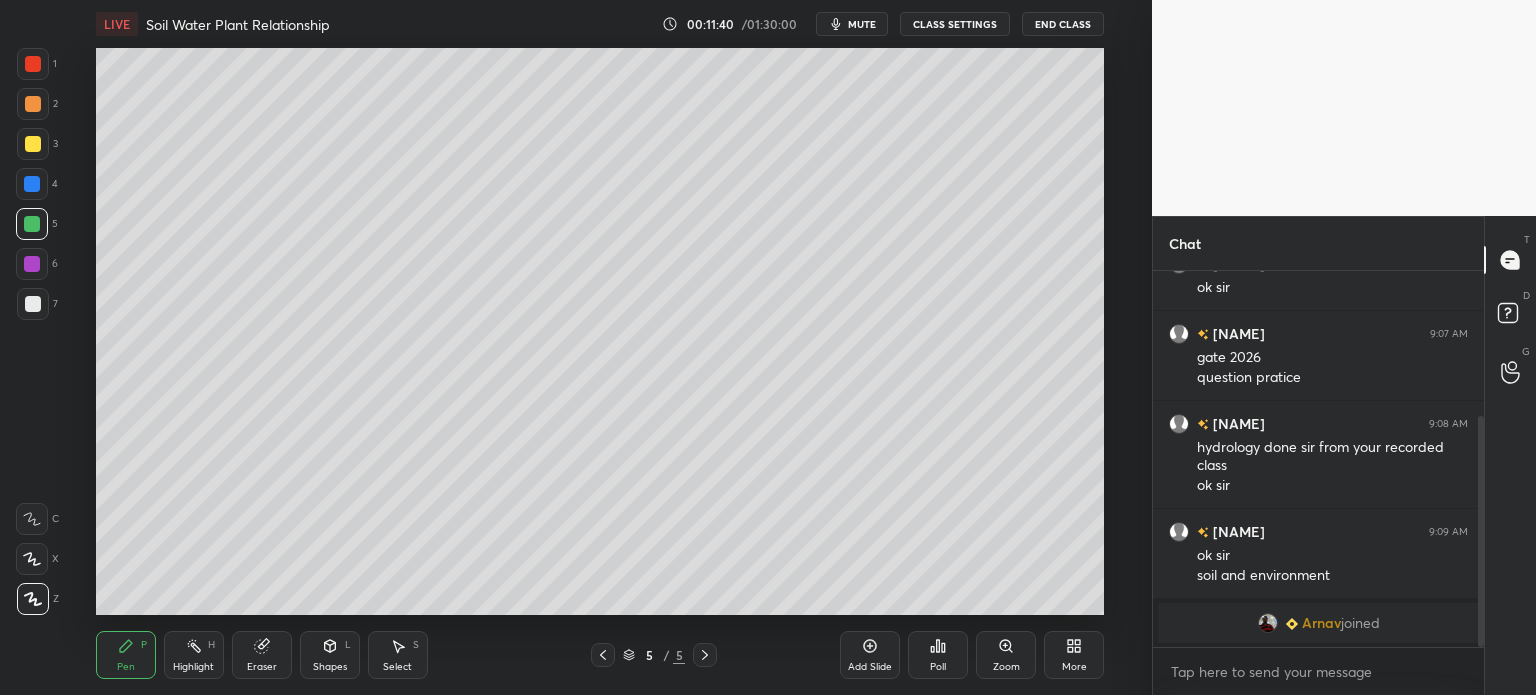 click at bounding box center [33, 104] 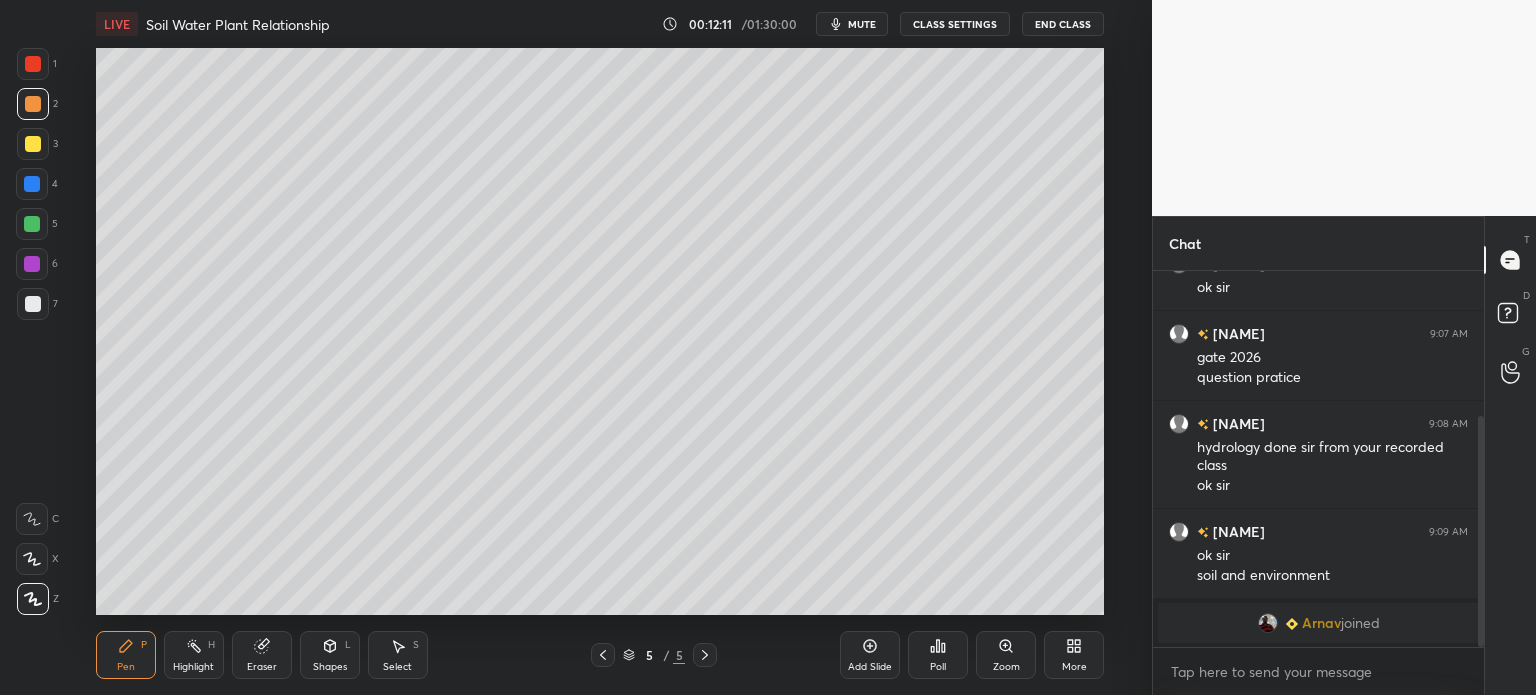 click on "Select" at bounding box center (397, 667) 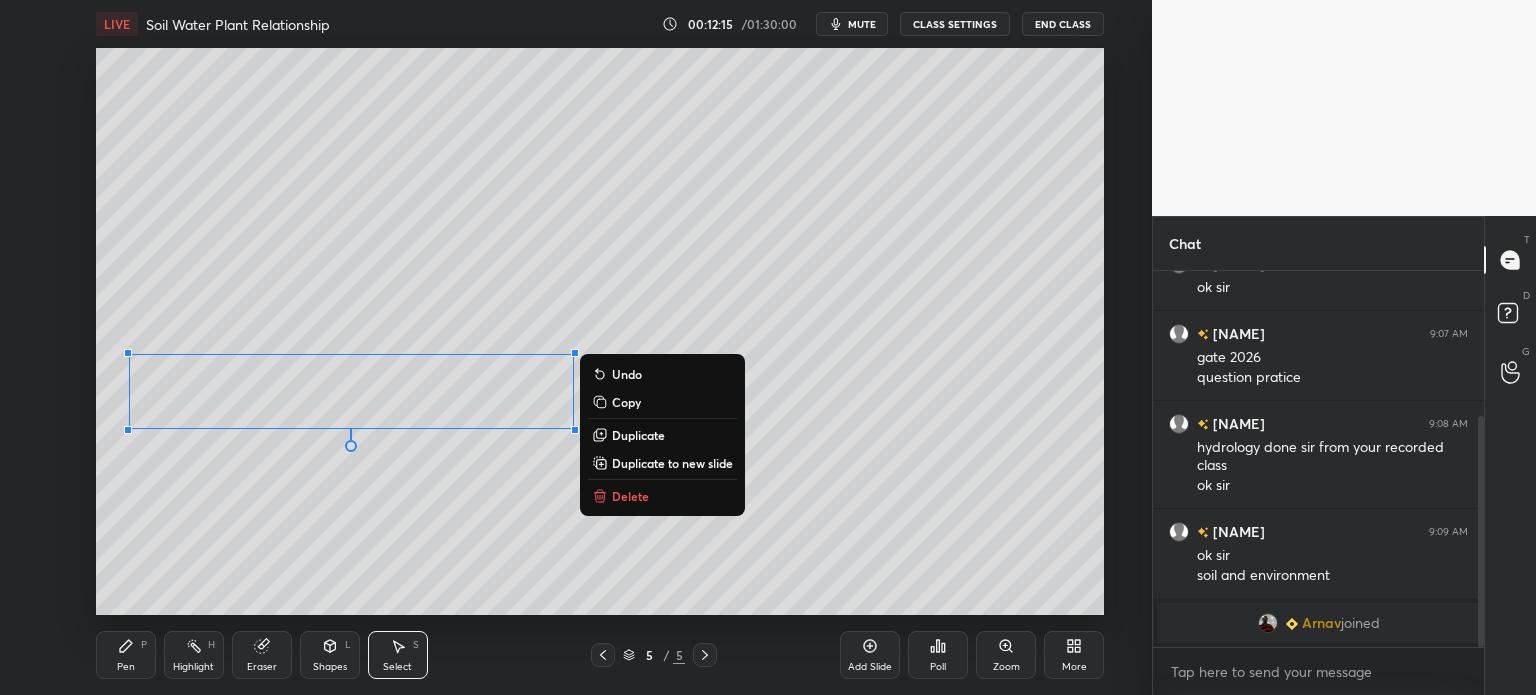 click on "Pen P" at bounding box center (126, 655) 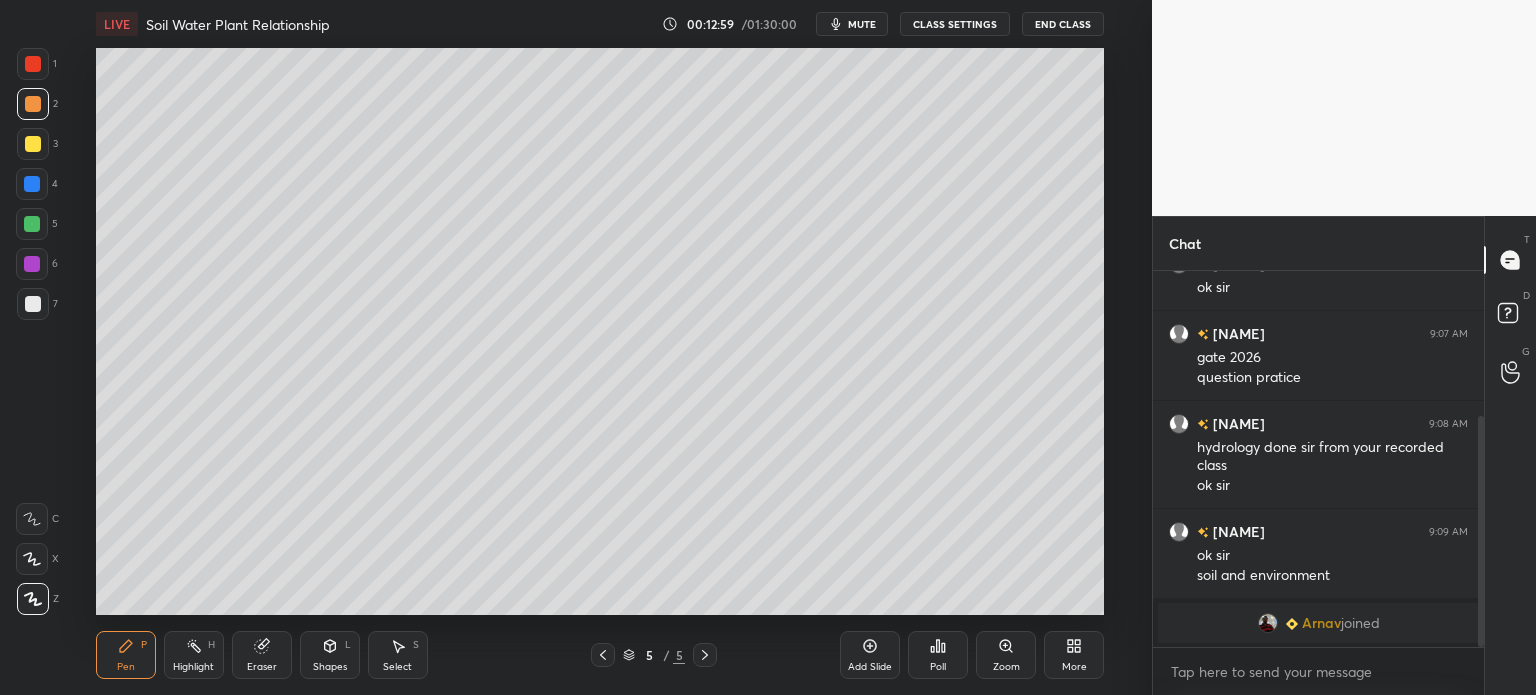 click 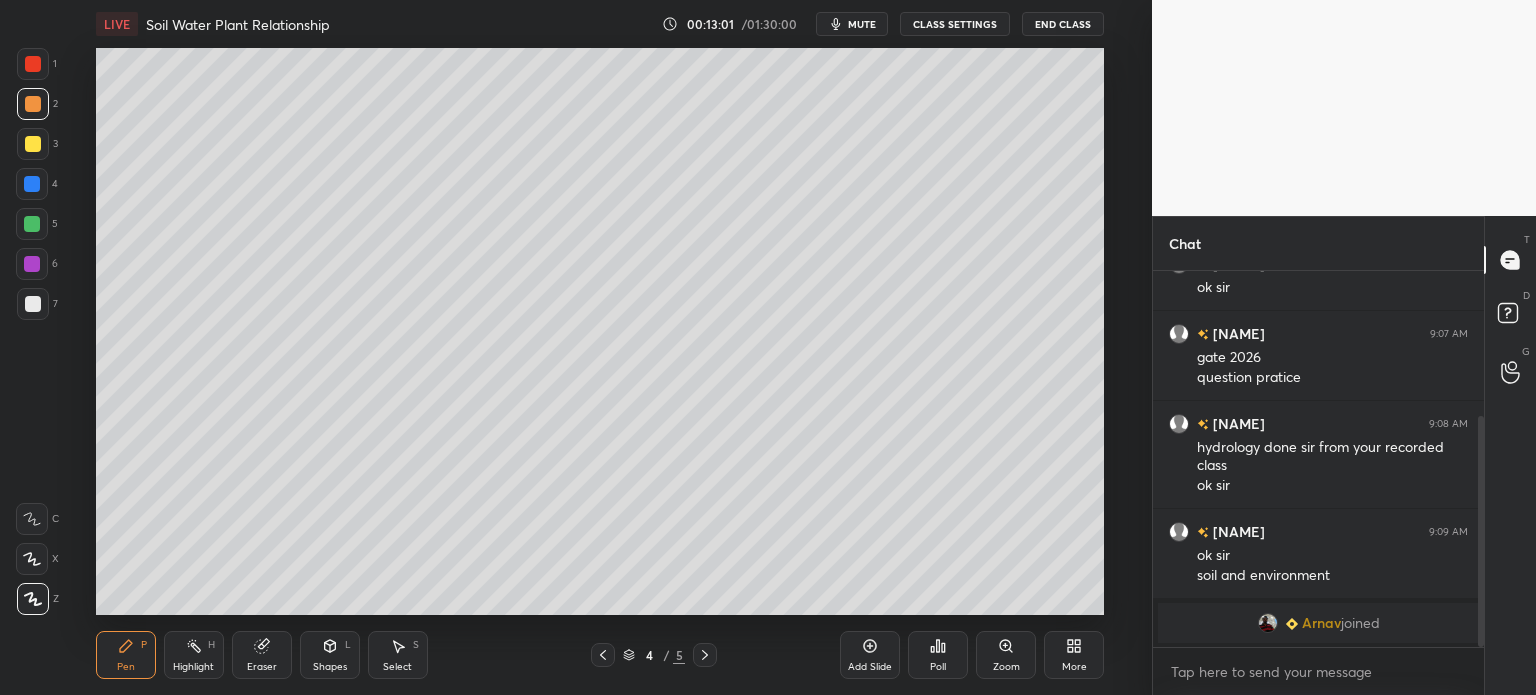 click 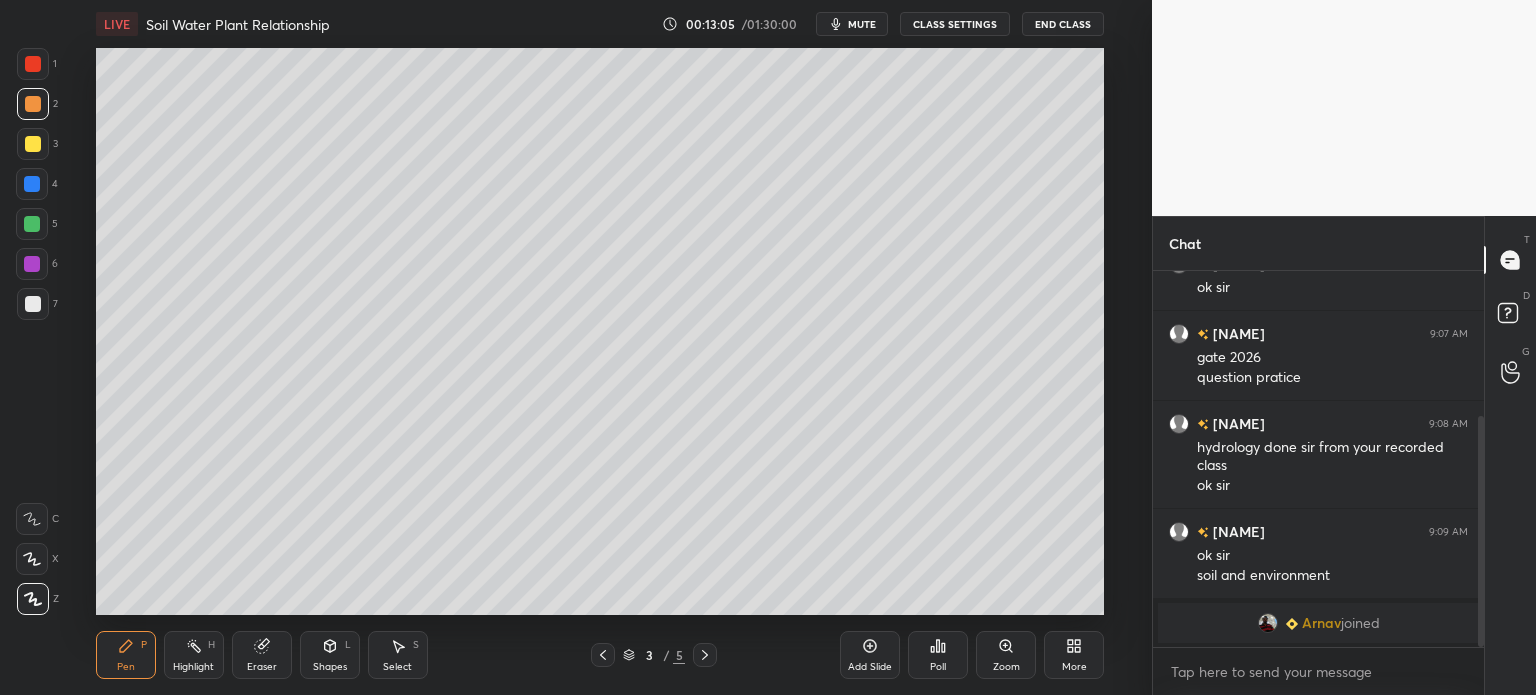 click 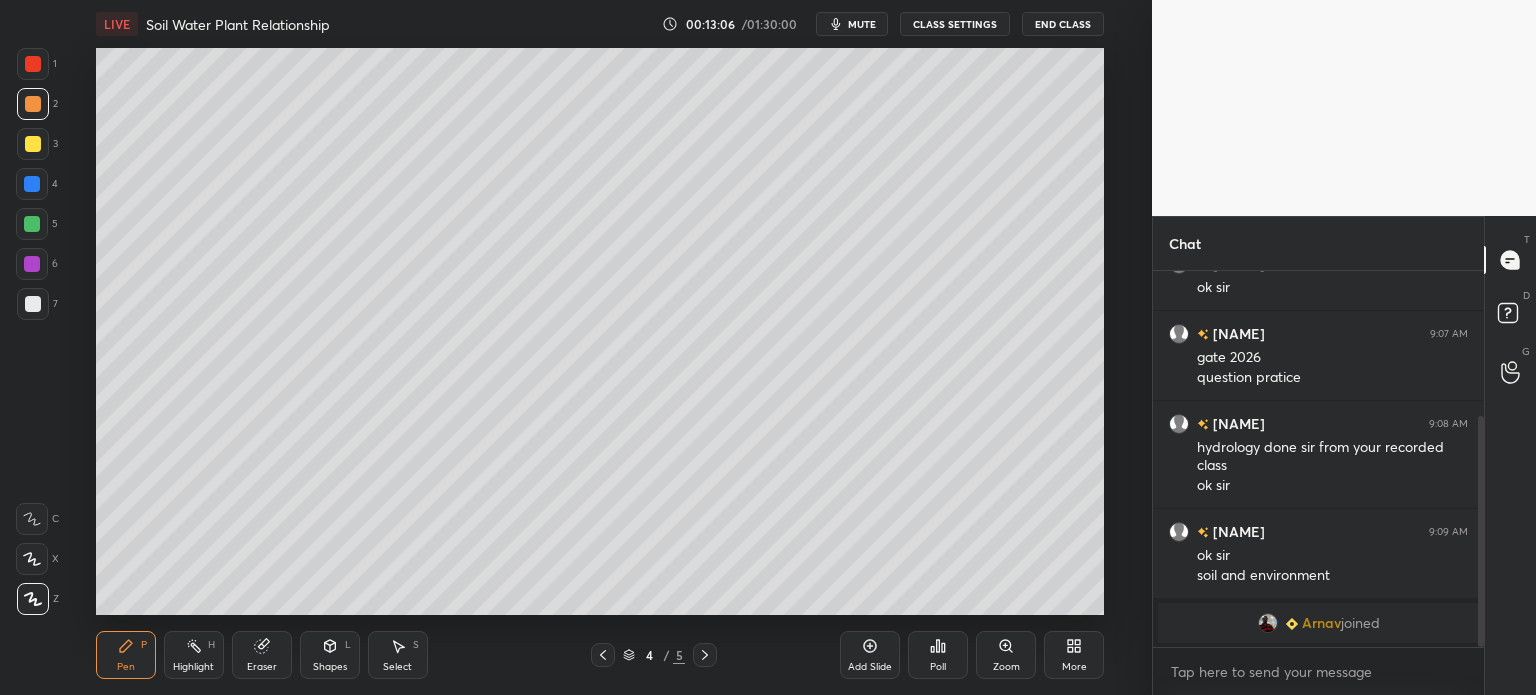 click 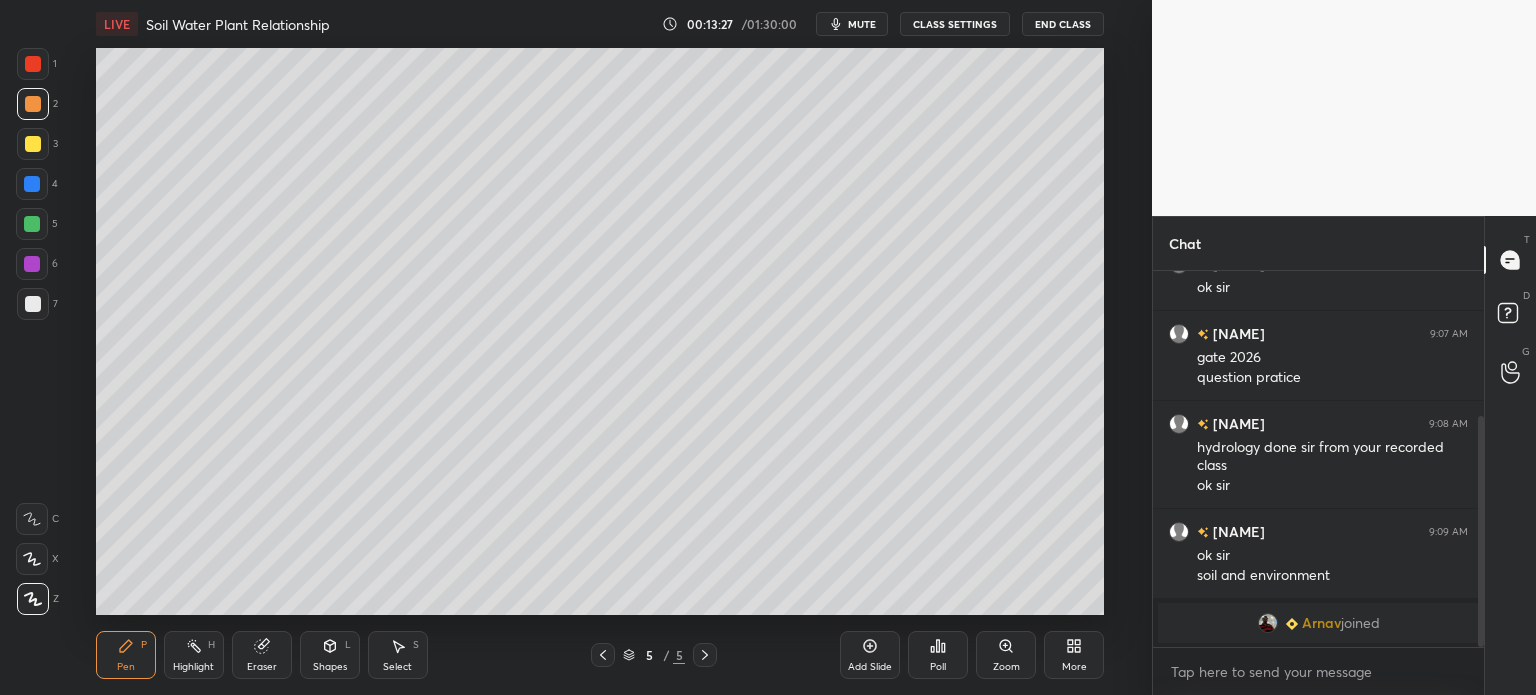 click on "Add Slide" at bounding box center (870, 655) 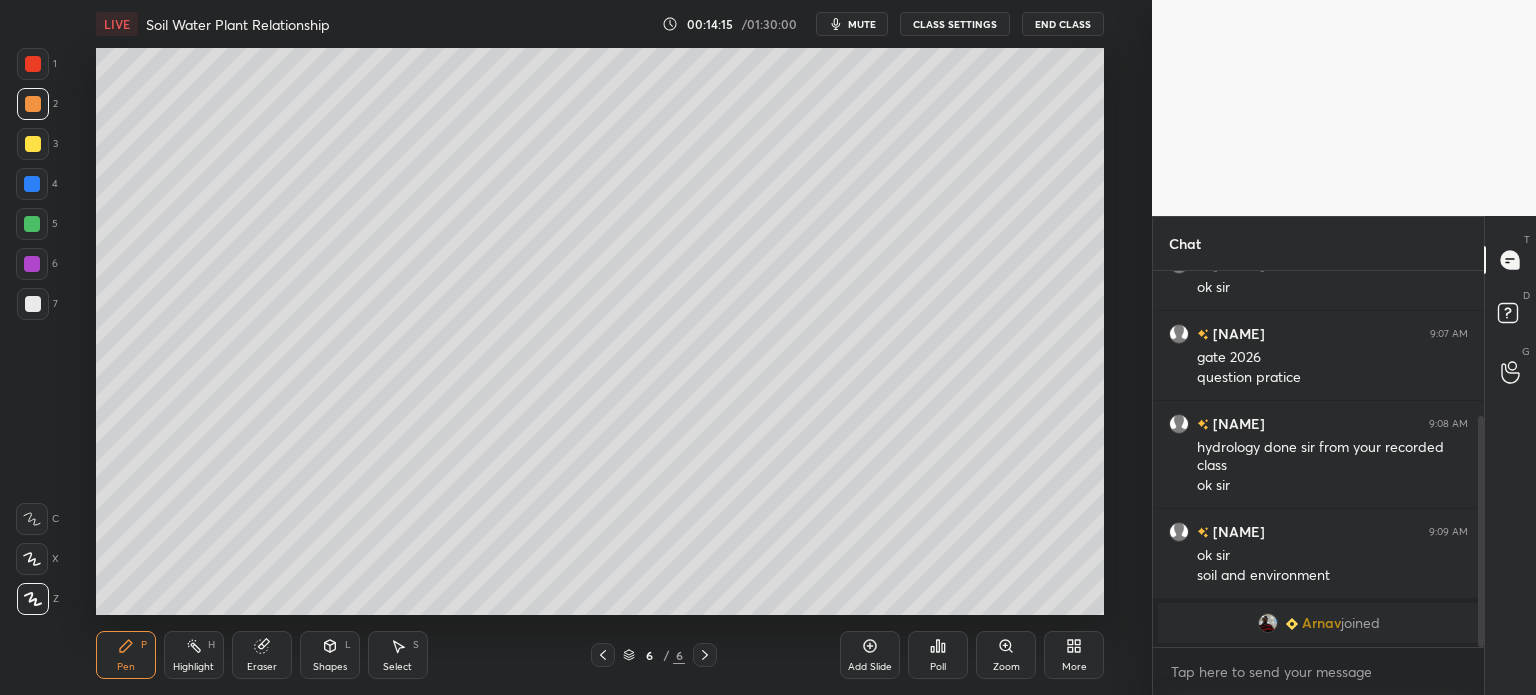 click at bounding box center (33, 304) 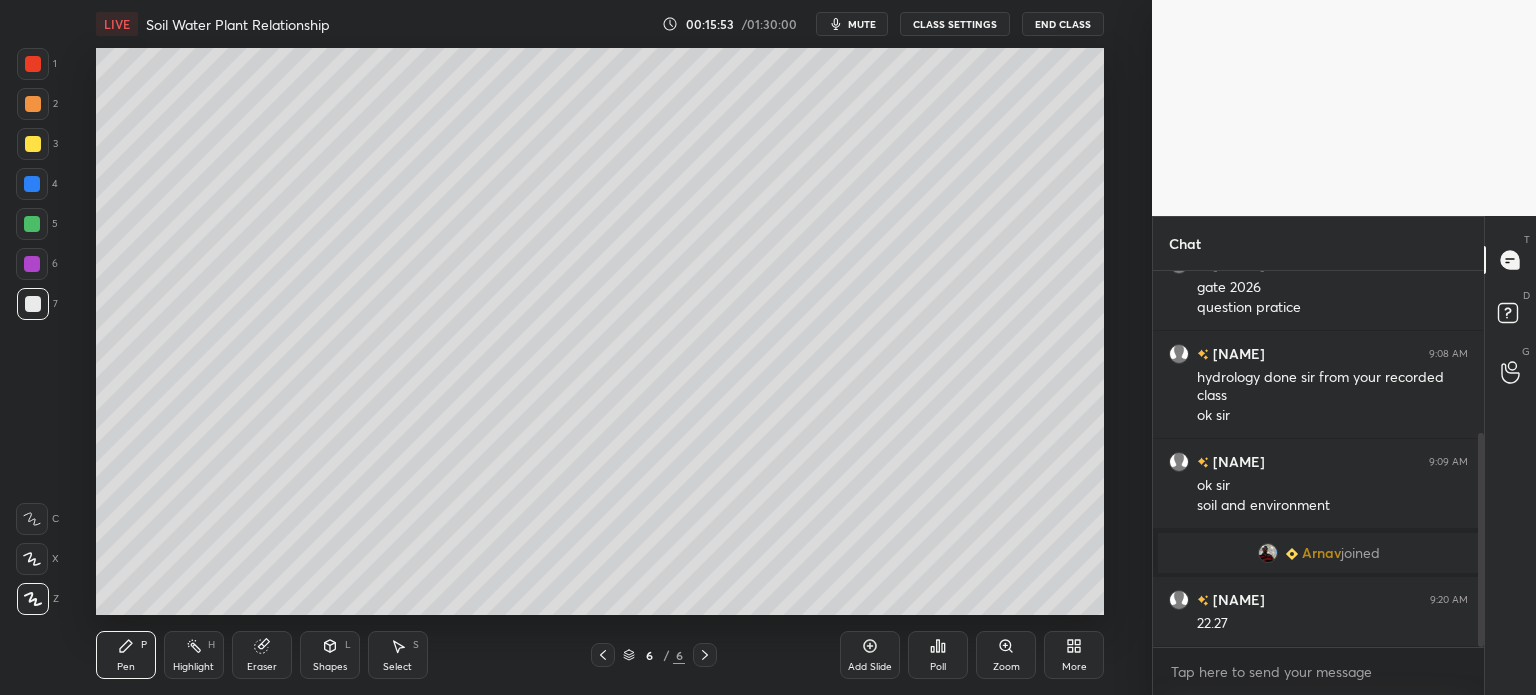 scroll, scrollTop: 304, scrollLeft: 0, axis: vertical 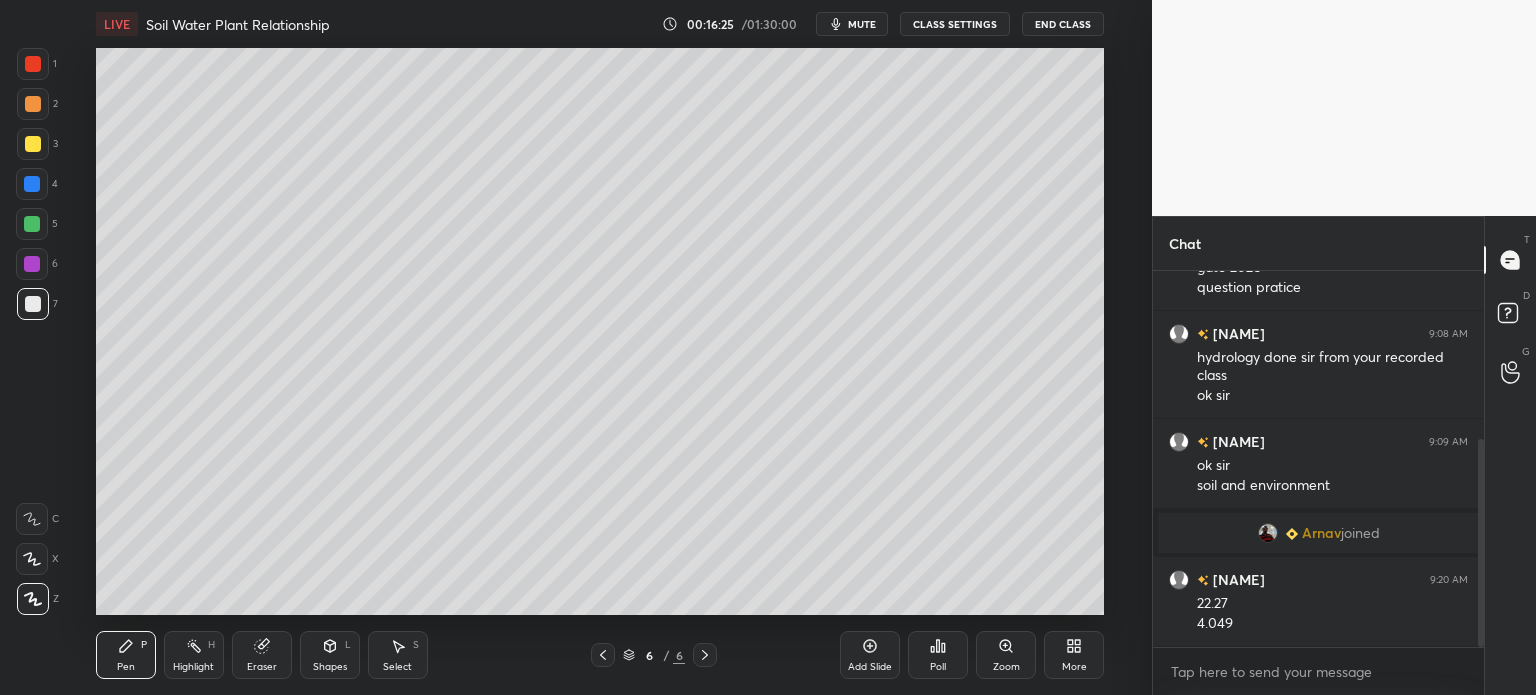click on "Eraser" at bounding box center [262, 667] 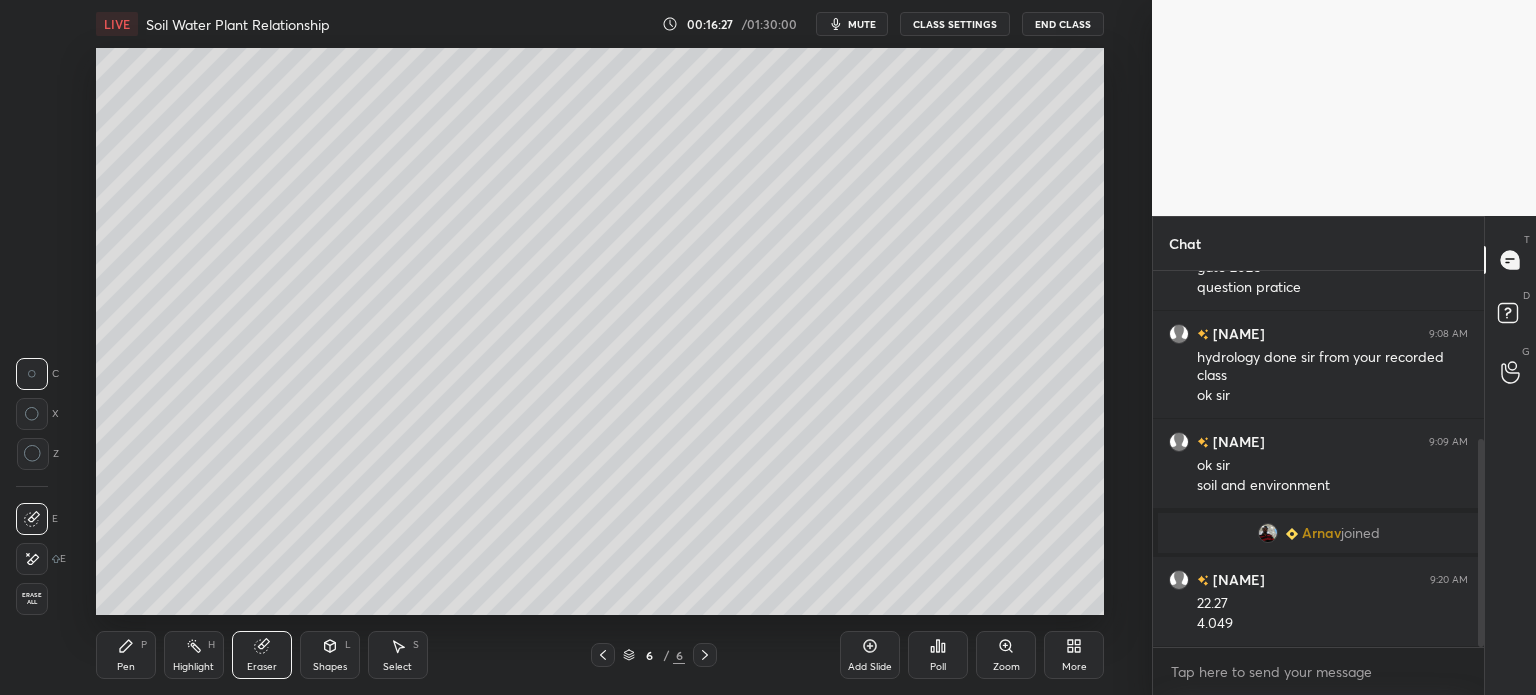 click on "Pen" at bounding box center [126, 667] 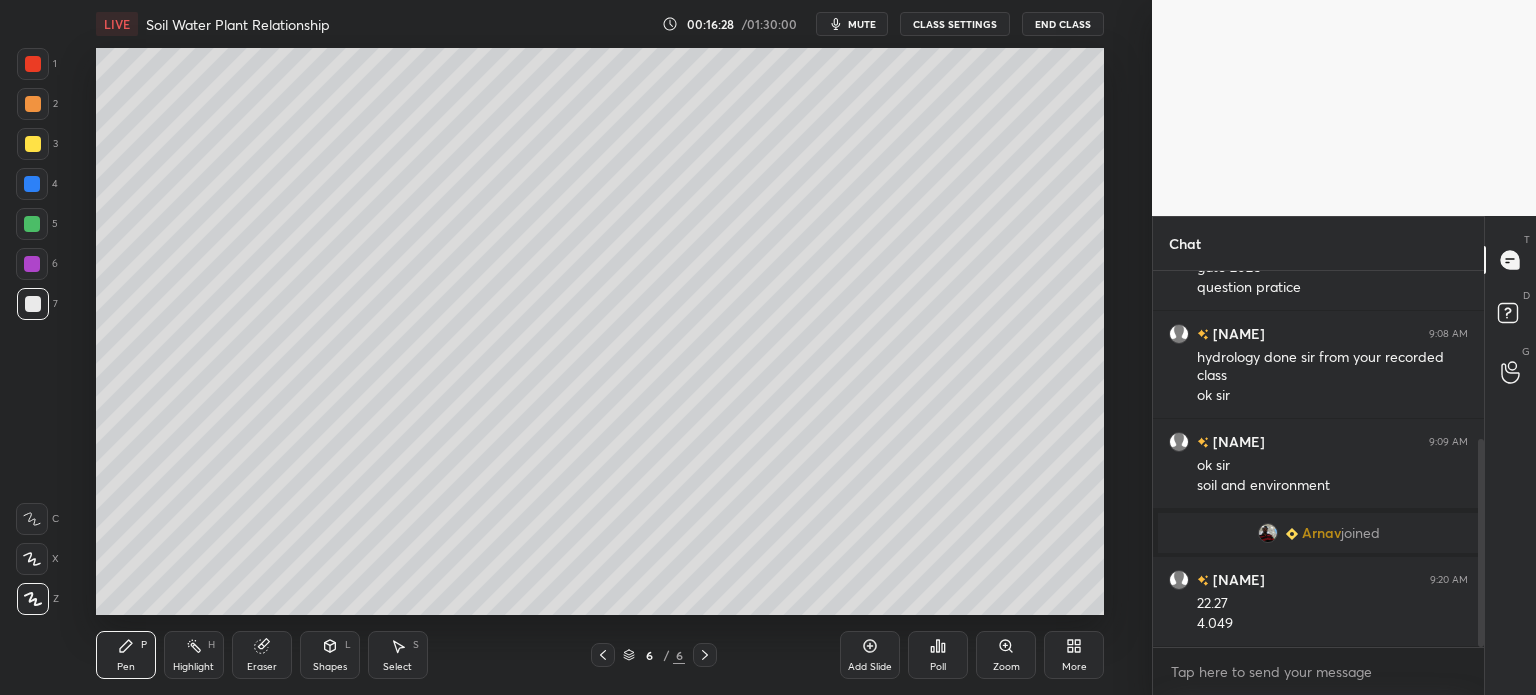 click at bounding box center [33, 104] 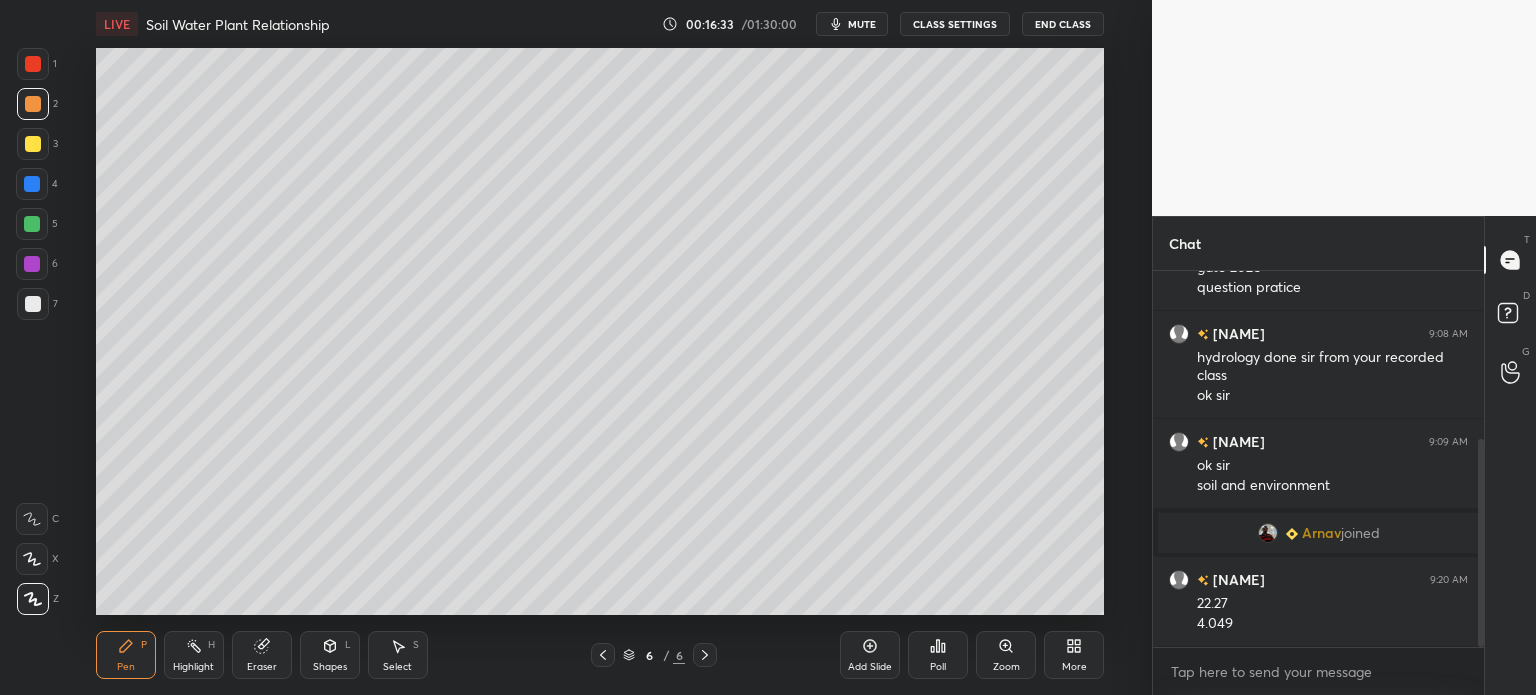 click at bounding box center (33, 304) 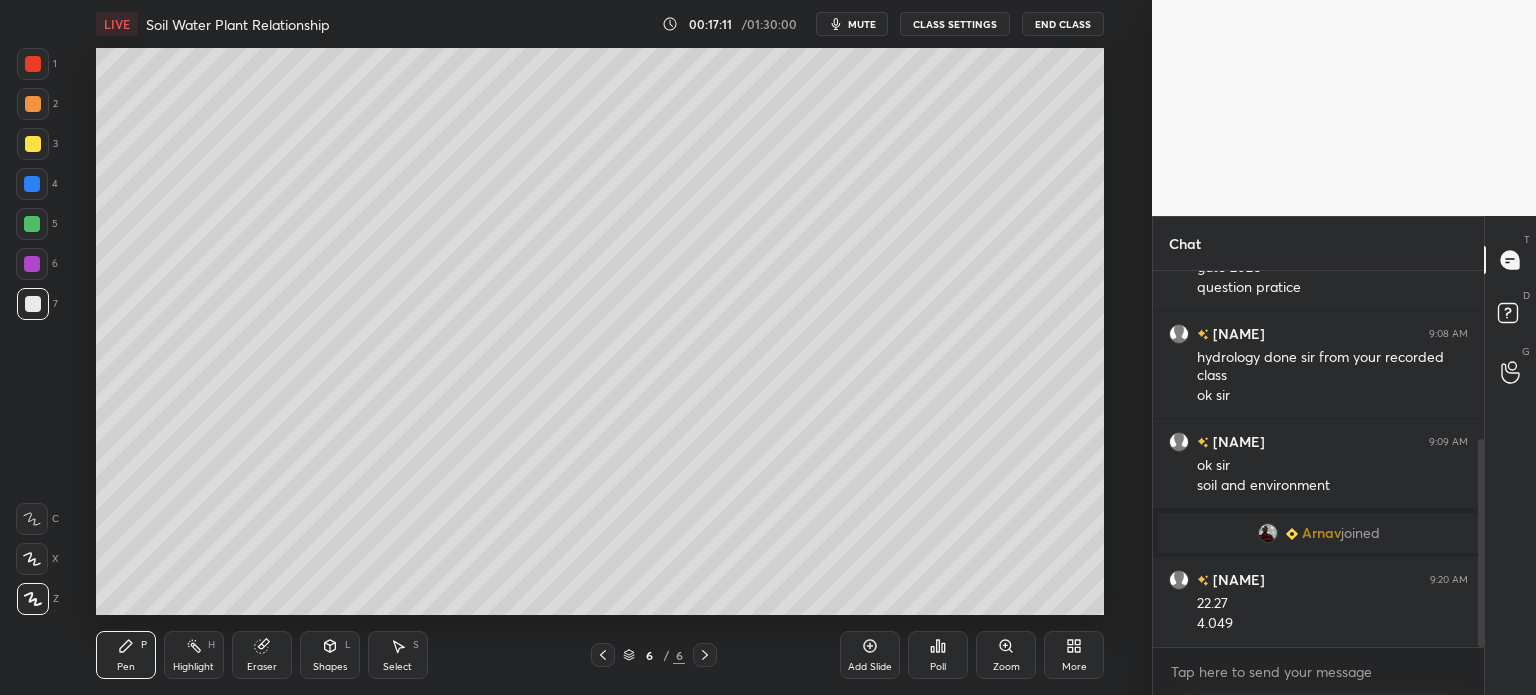 click 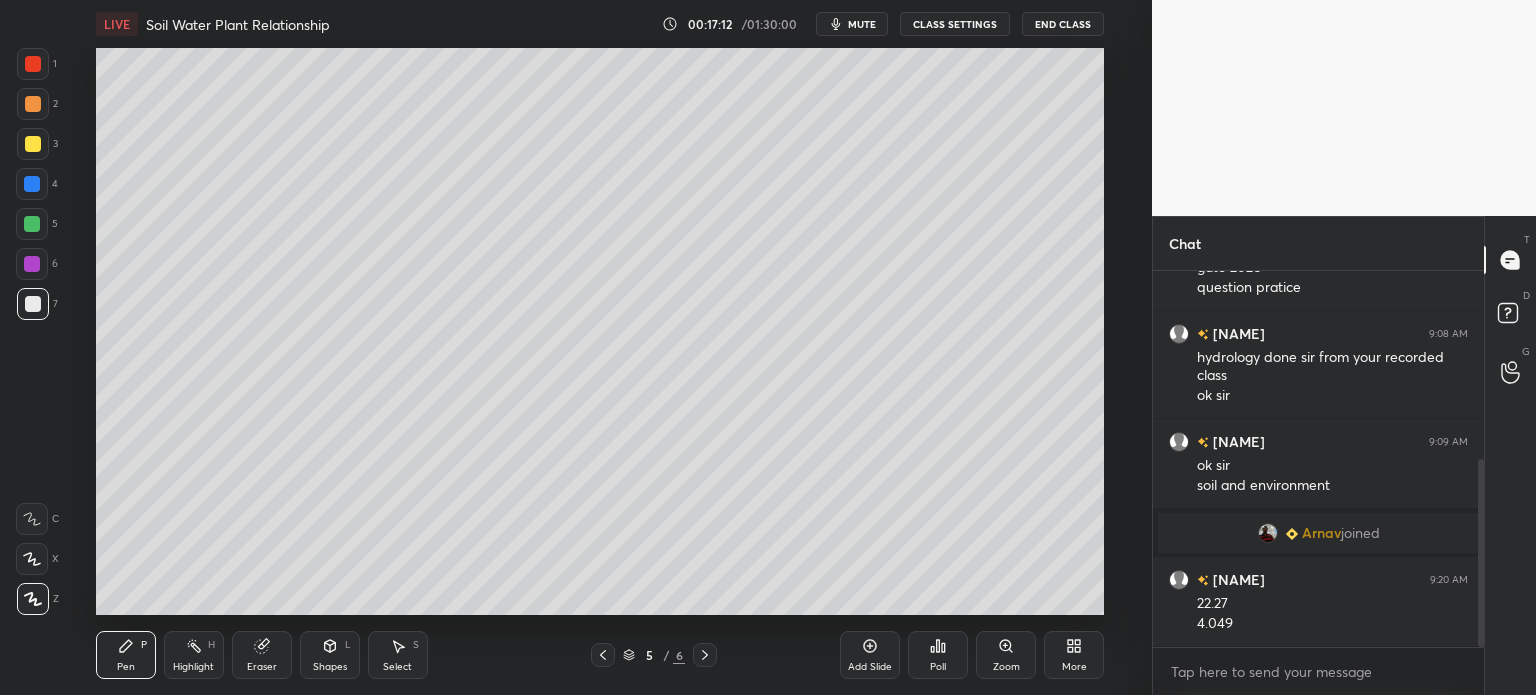 scroll, scrollTop: 374, scrollLeft: 0, axis: vertical 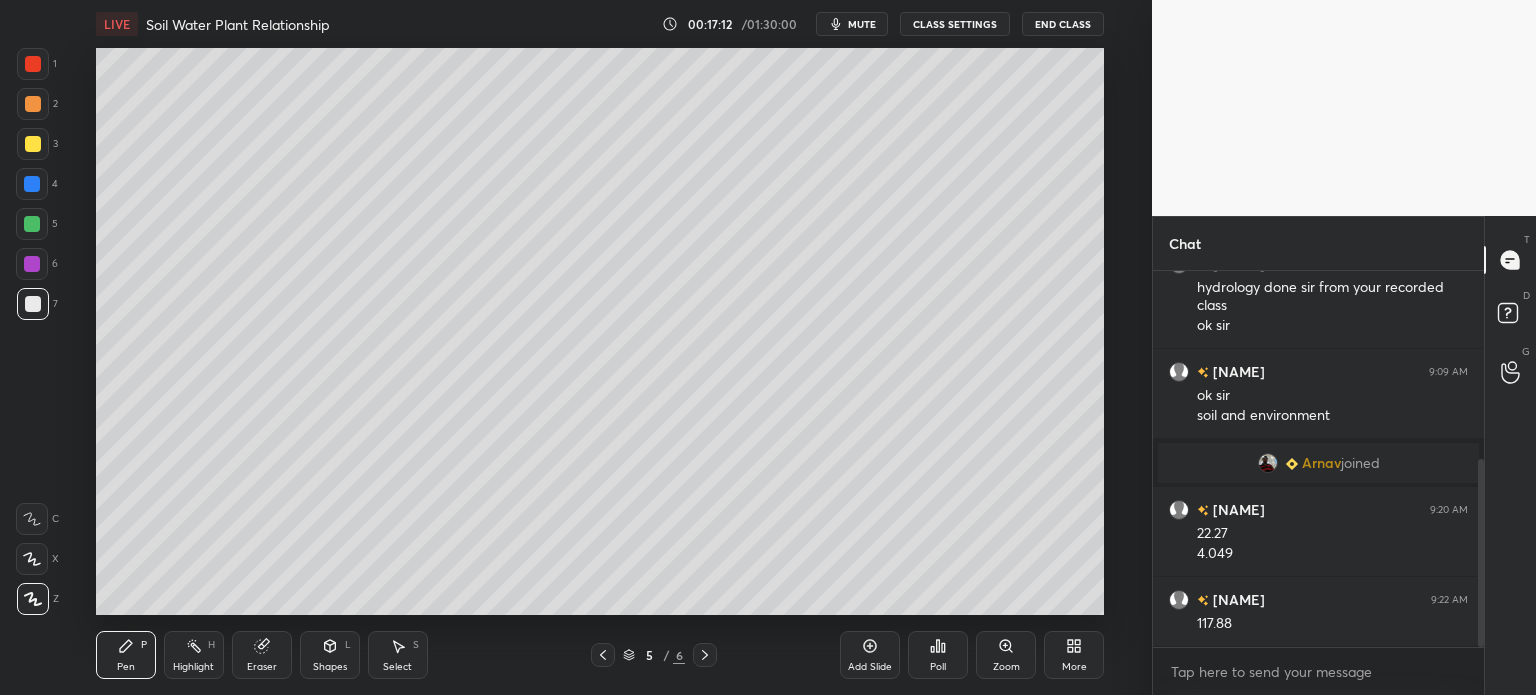 click 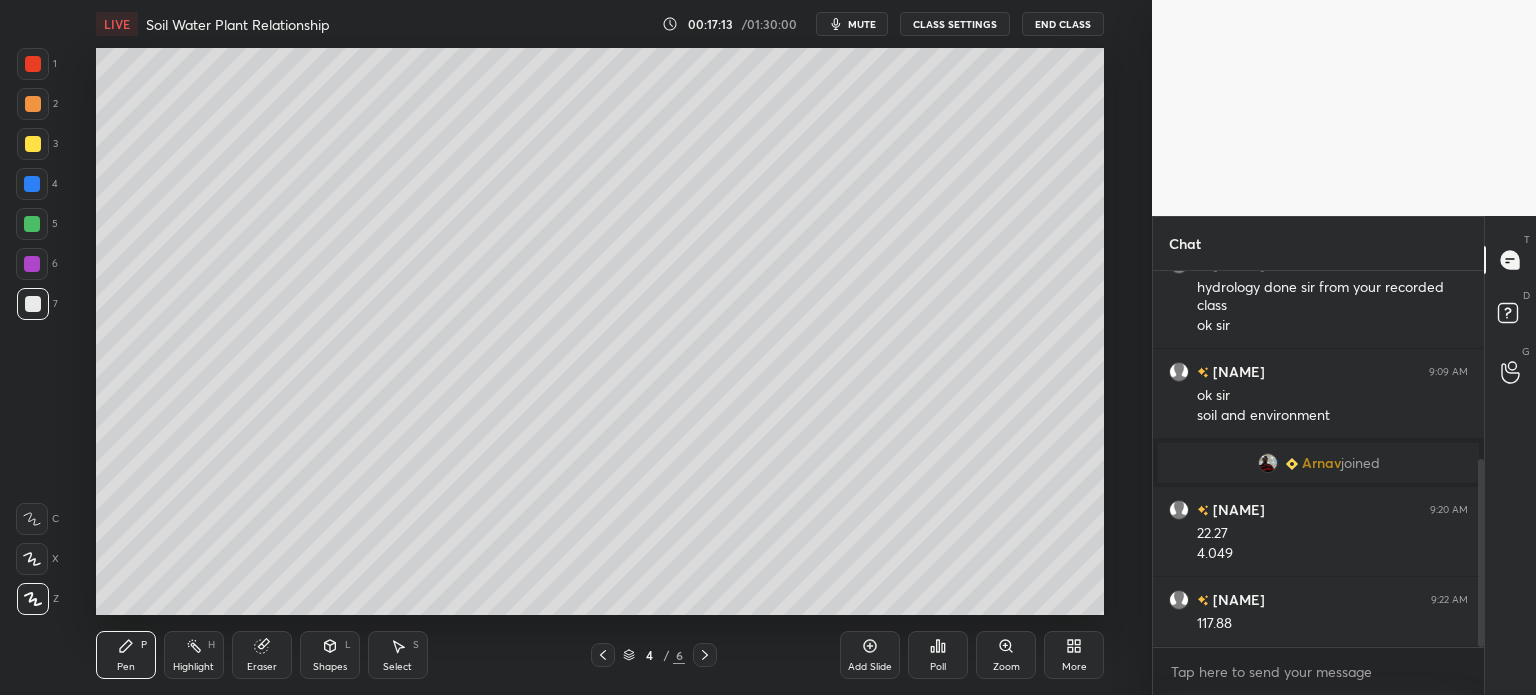 click 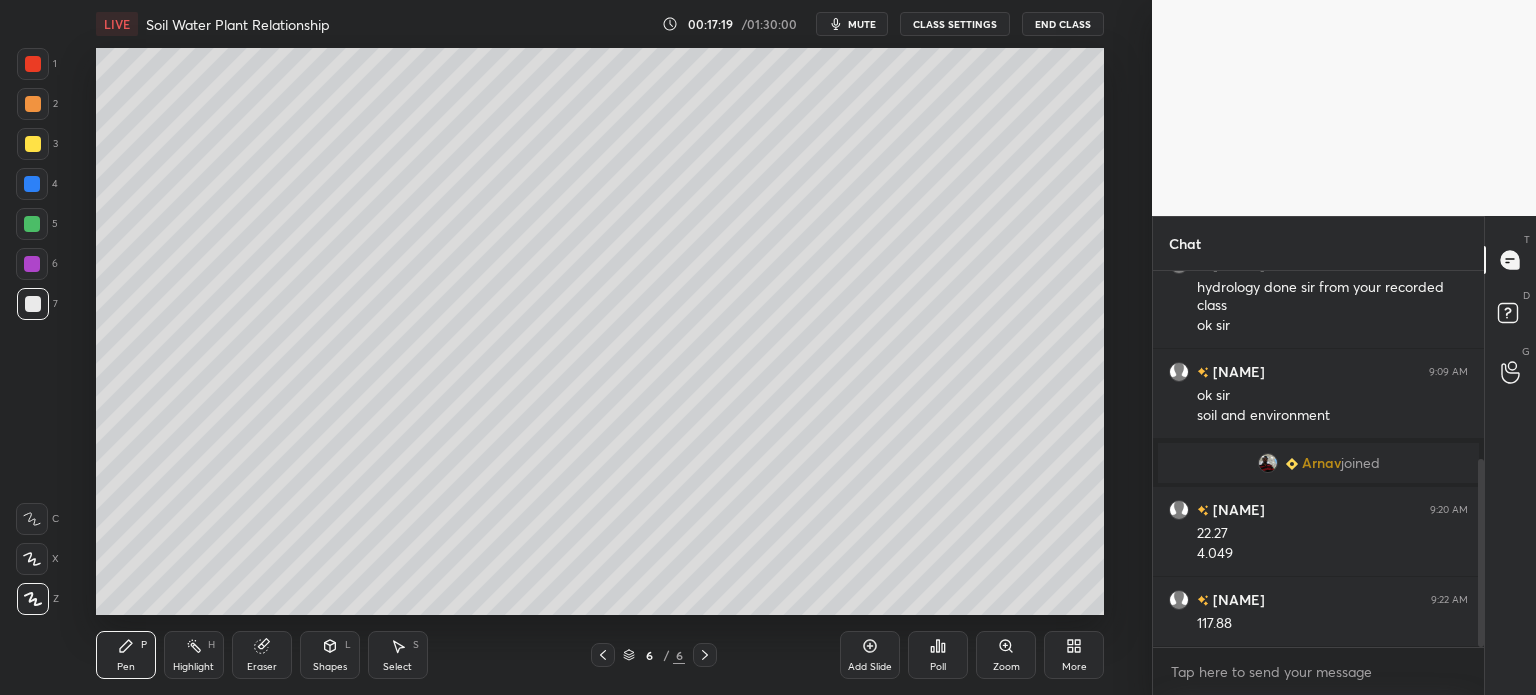 click on "Setting up your live class Poll for   secs No correct answer Start poll" at bounding box center [600, 331] 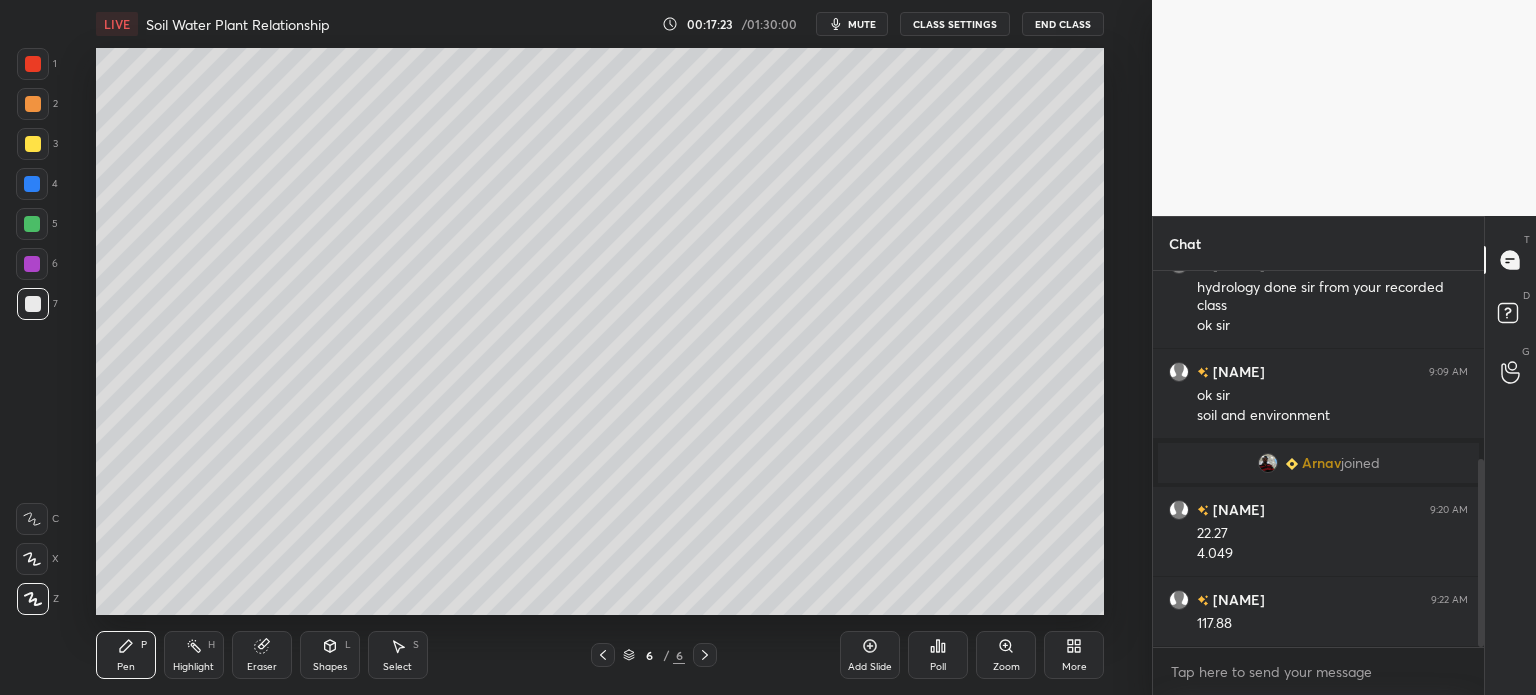 click 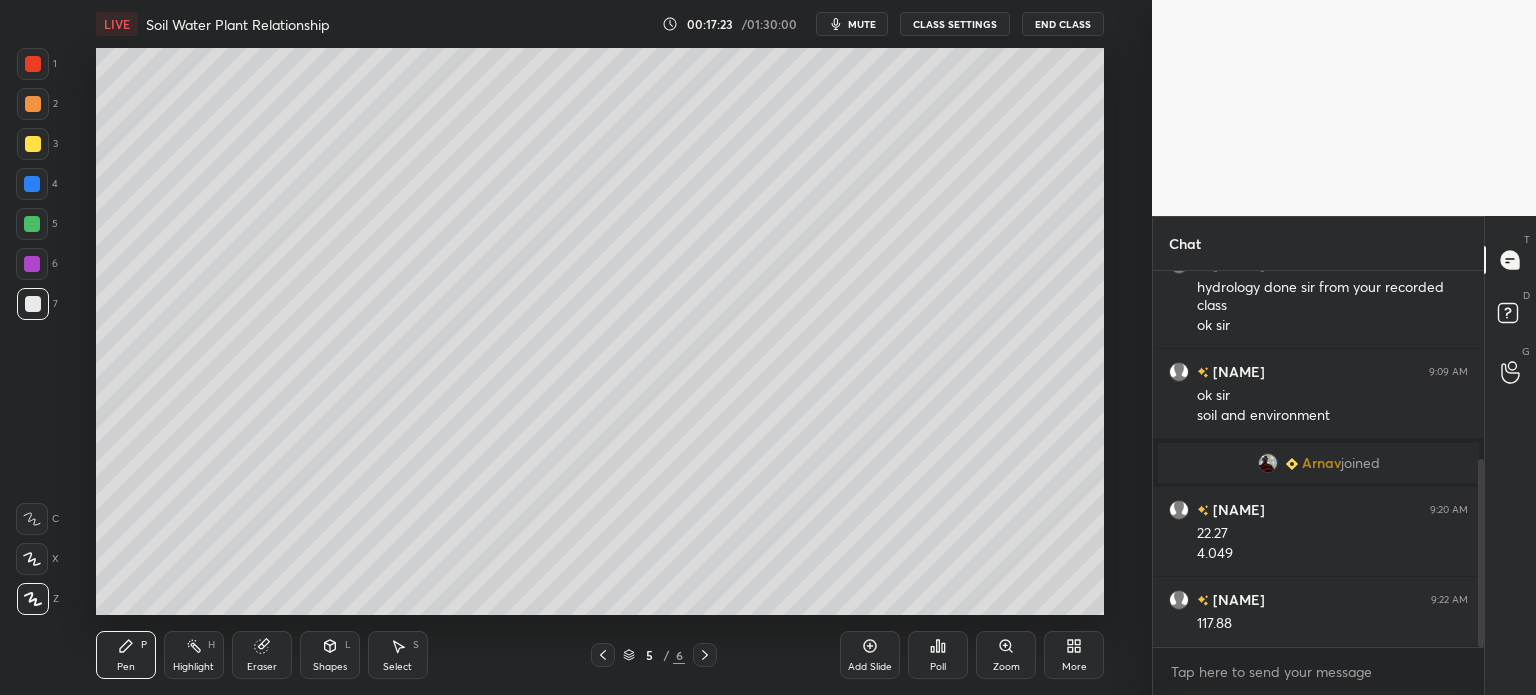 click 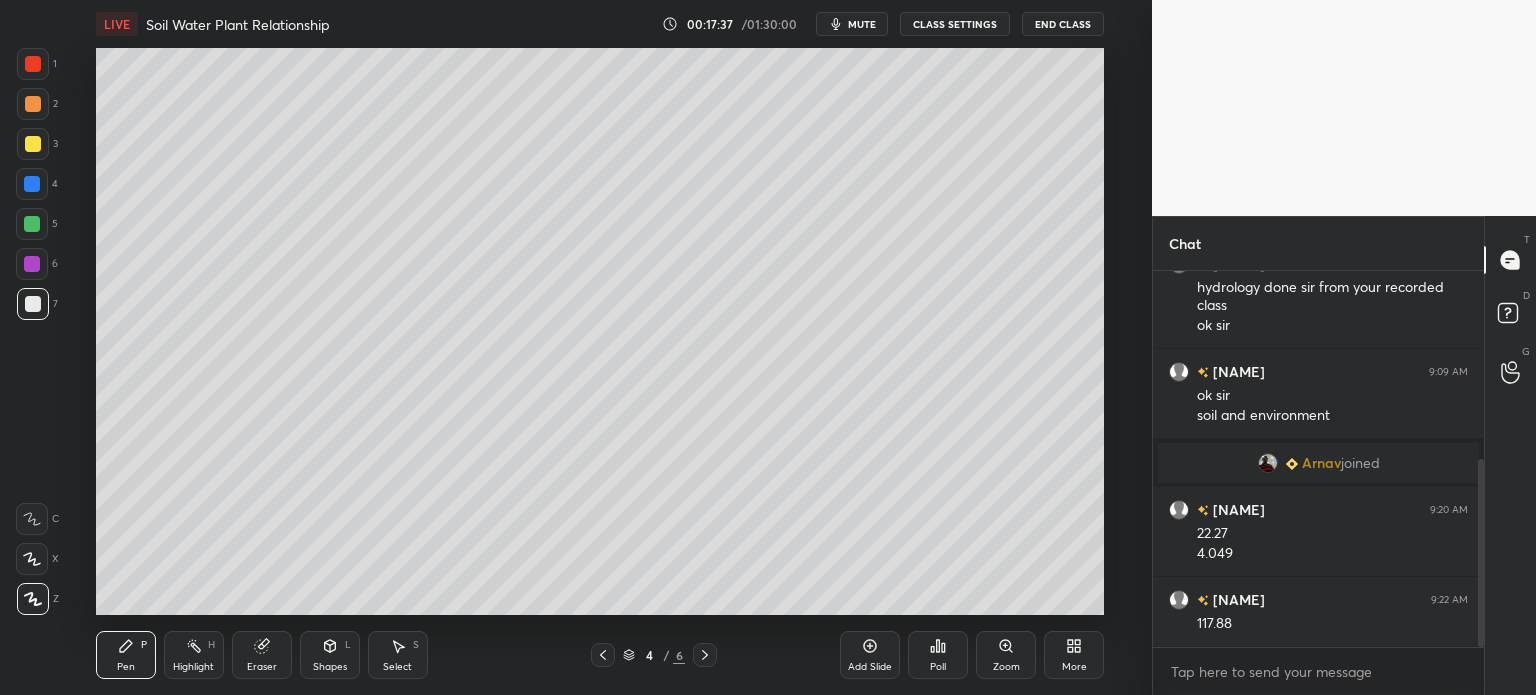 click at bounding box center [33, 144] 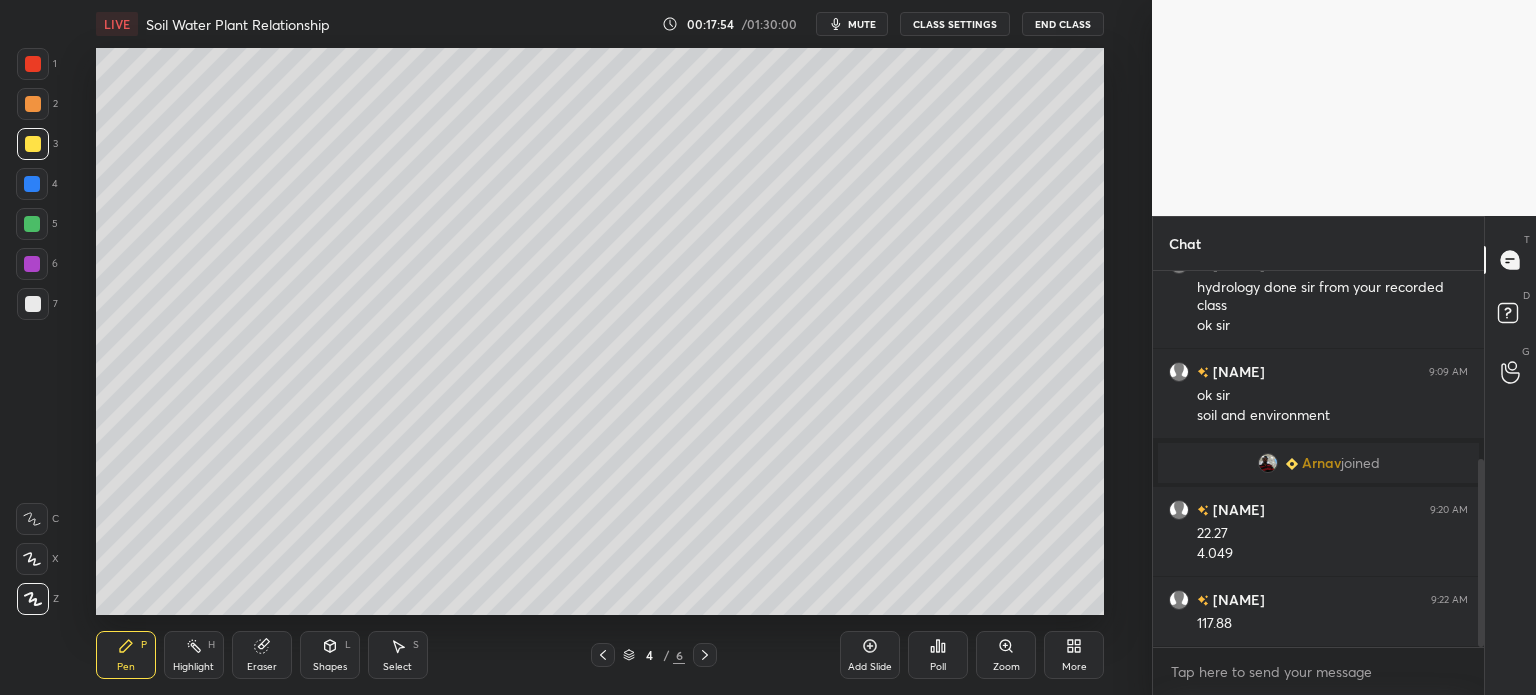 click 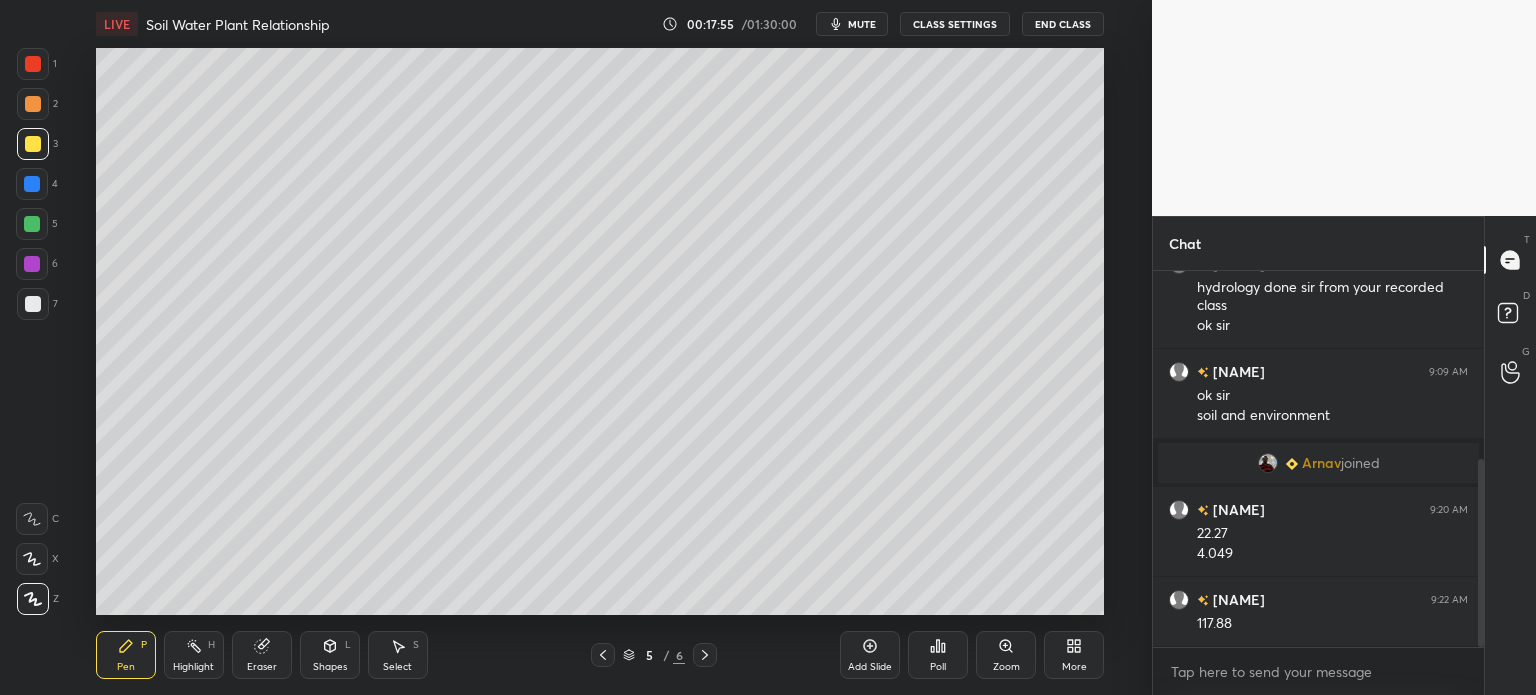 click 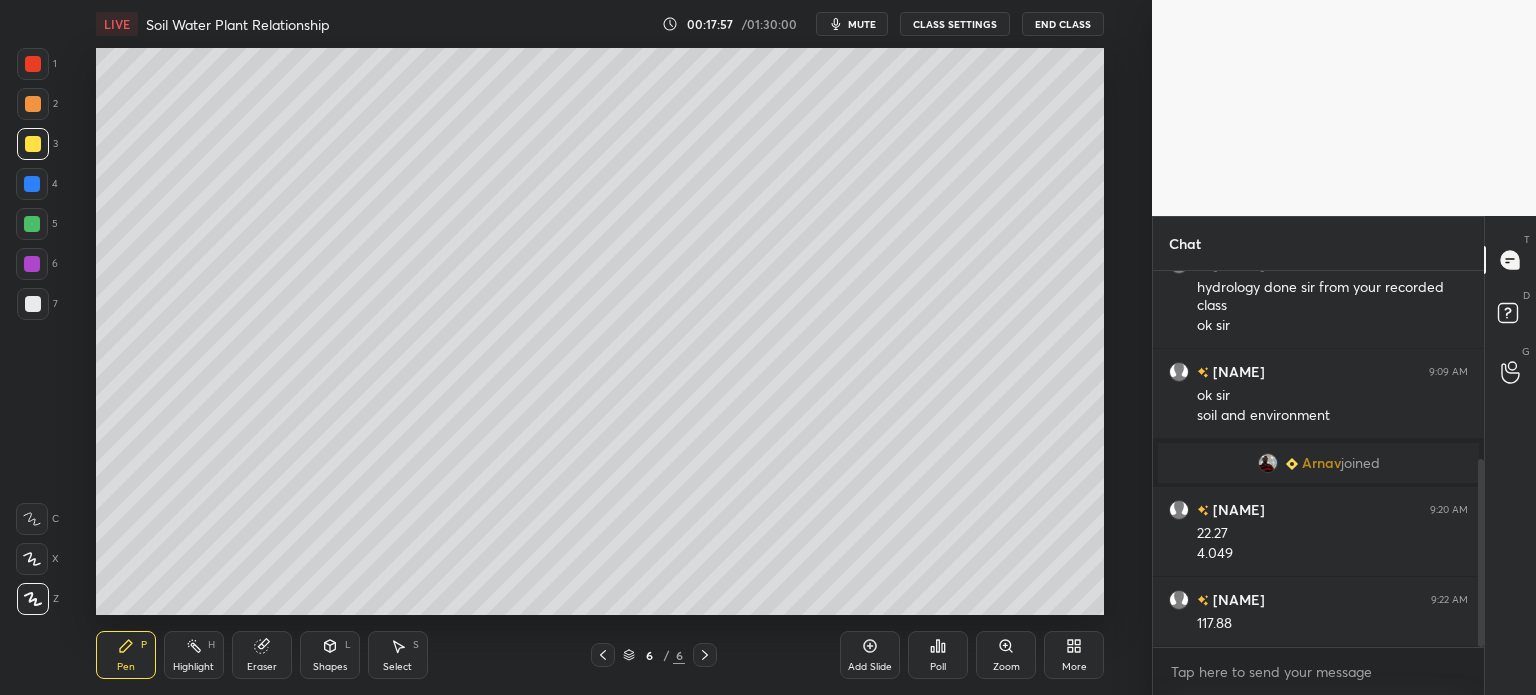 click on "Add Slide" at bounding box center (870, 655) 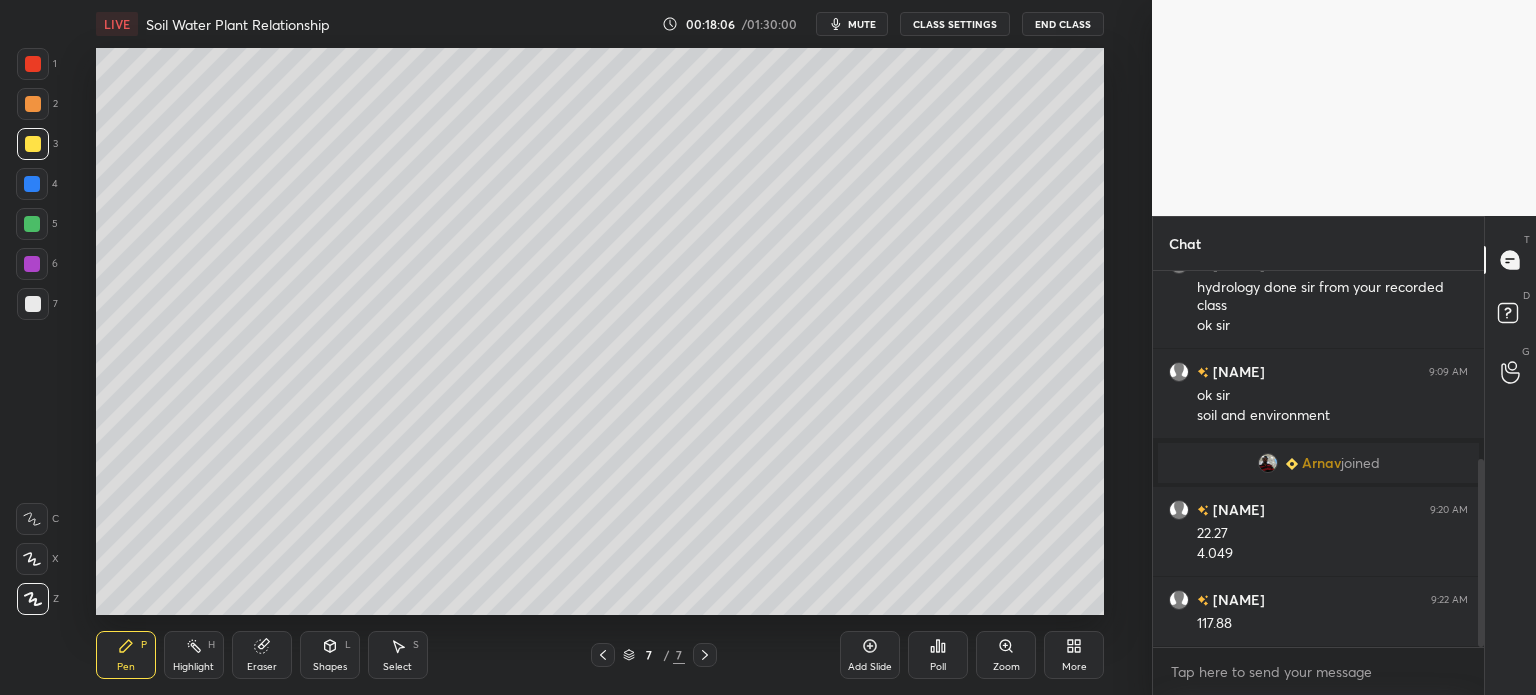 click 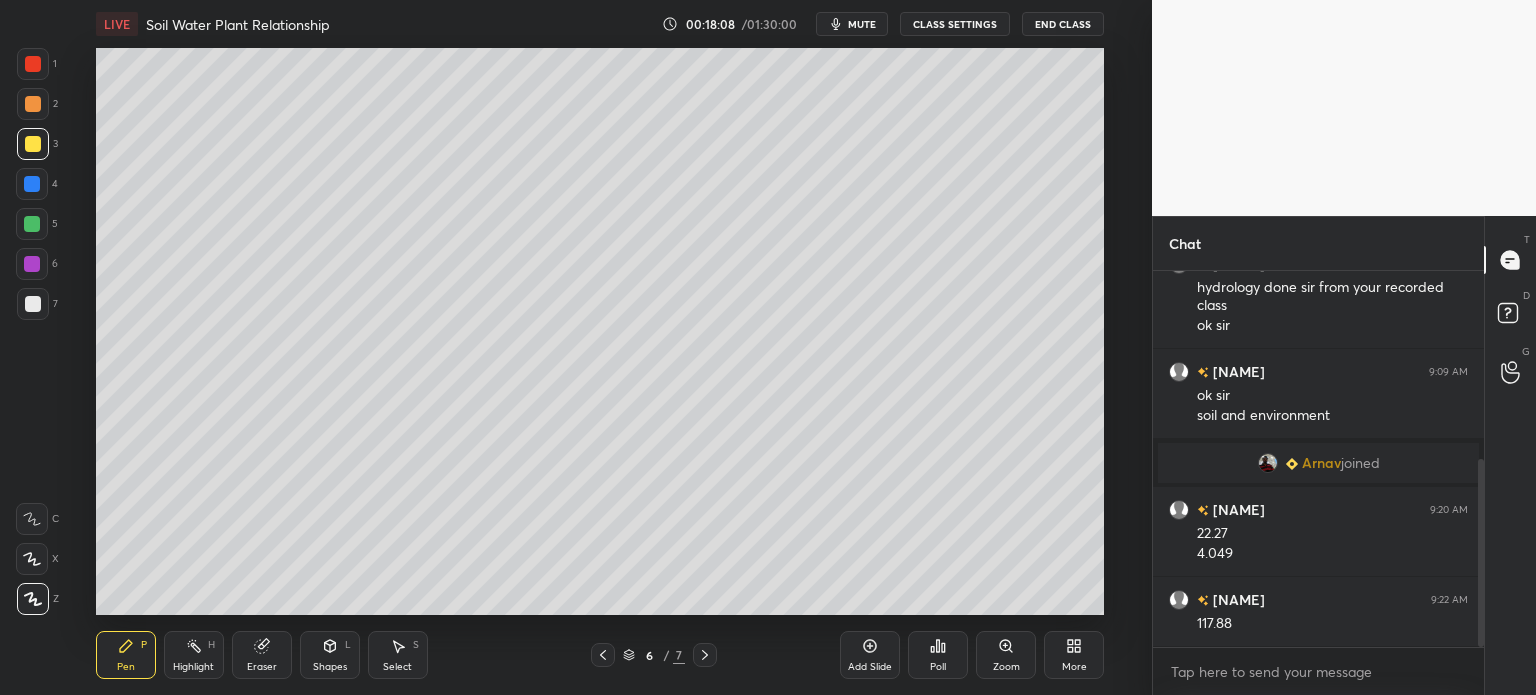 click 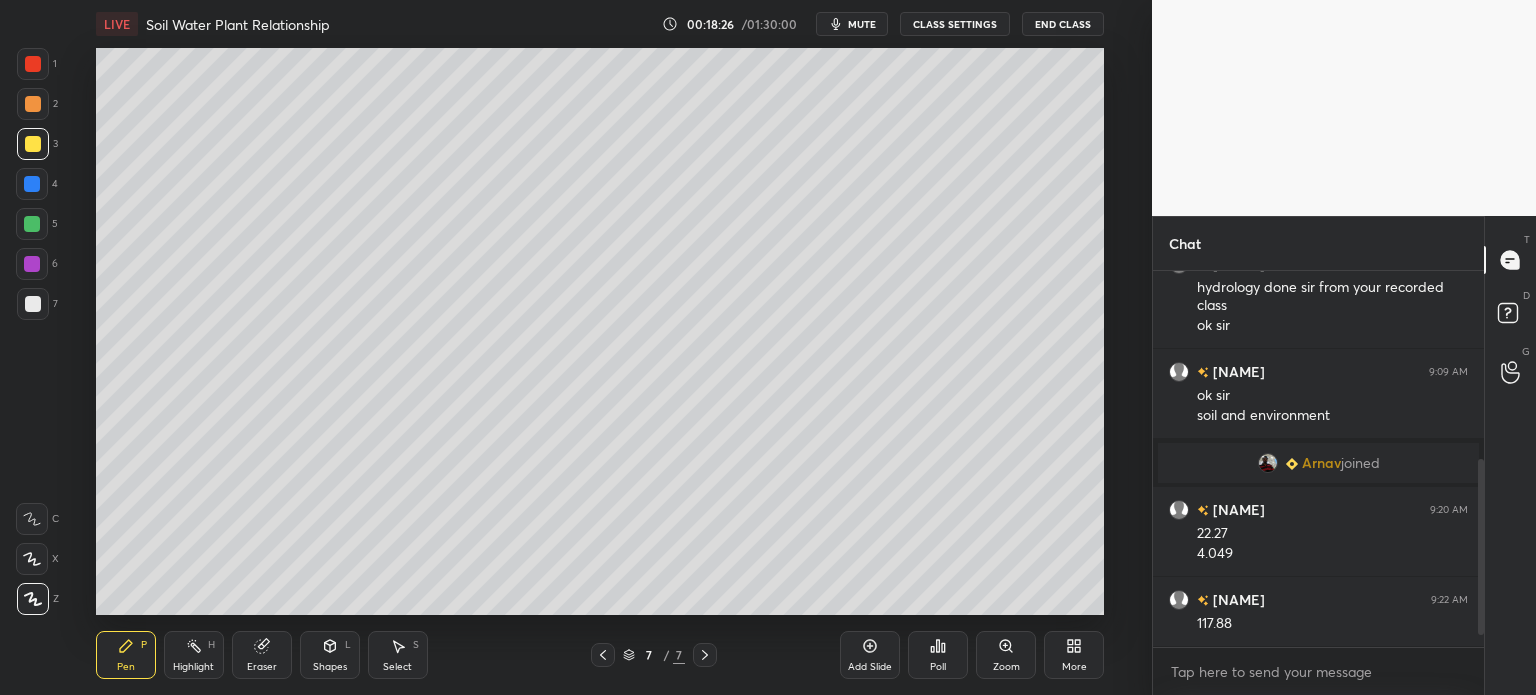 scroll, scrollTop: 444, scrollLeft: 0, axis: vertical 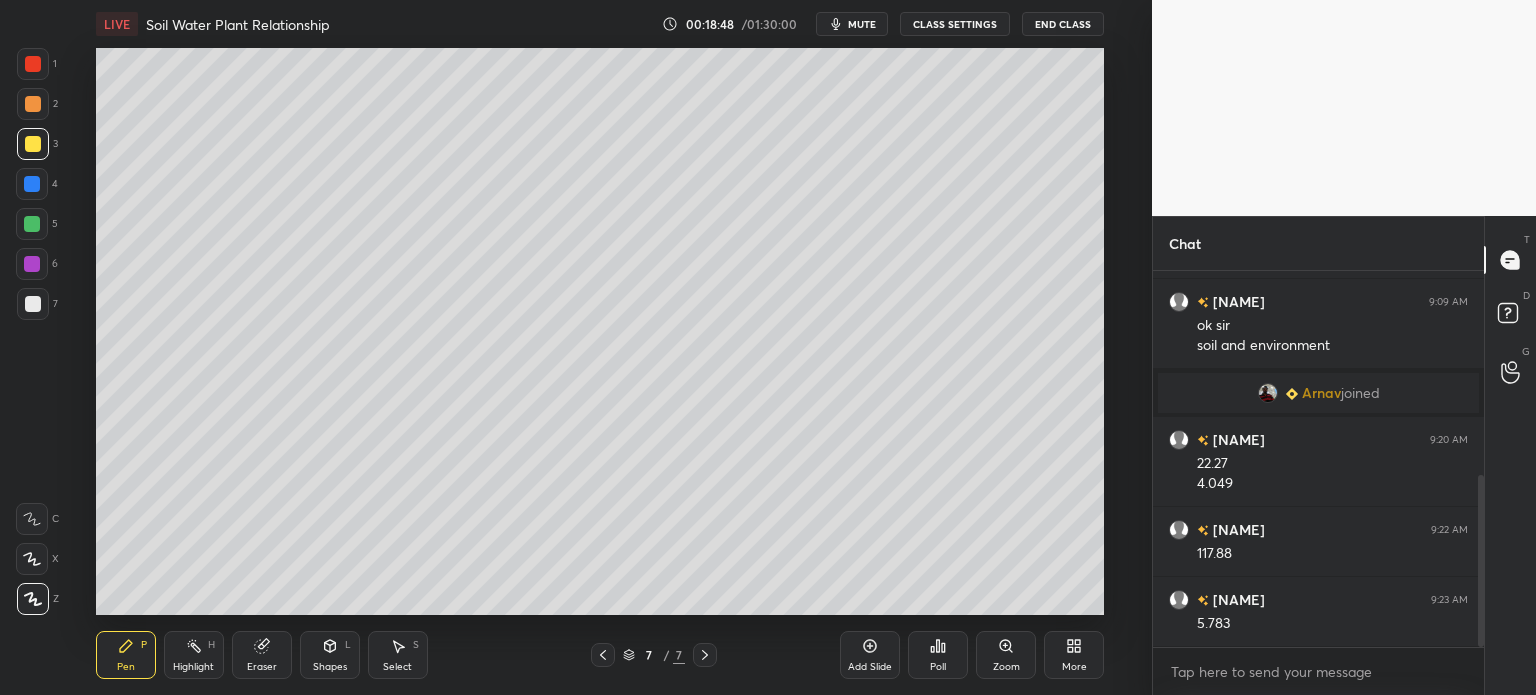 click at bounding box center (33, 304) 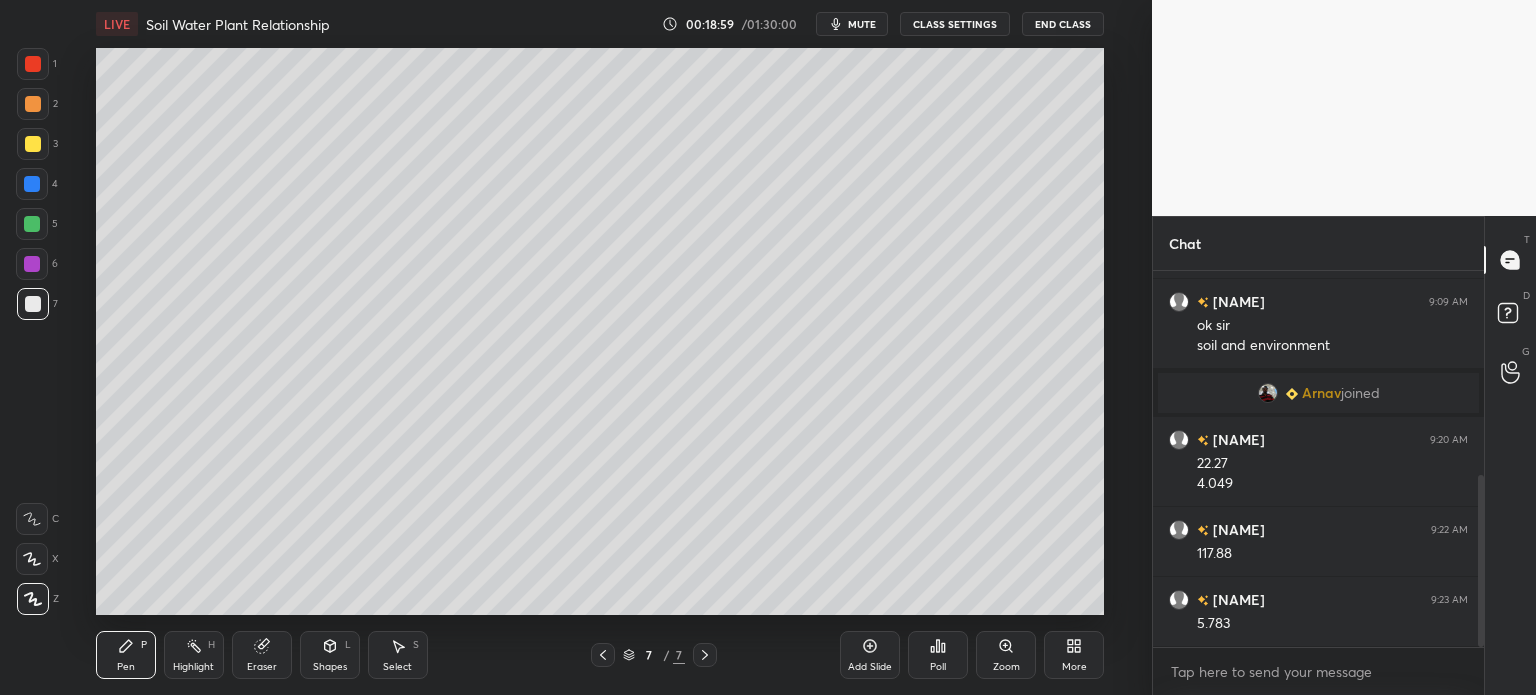click 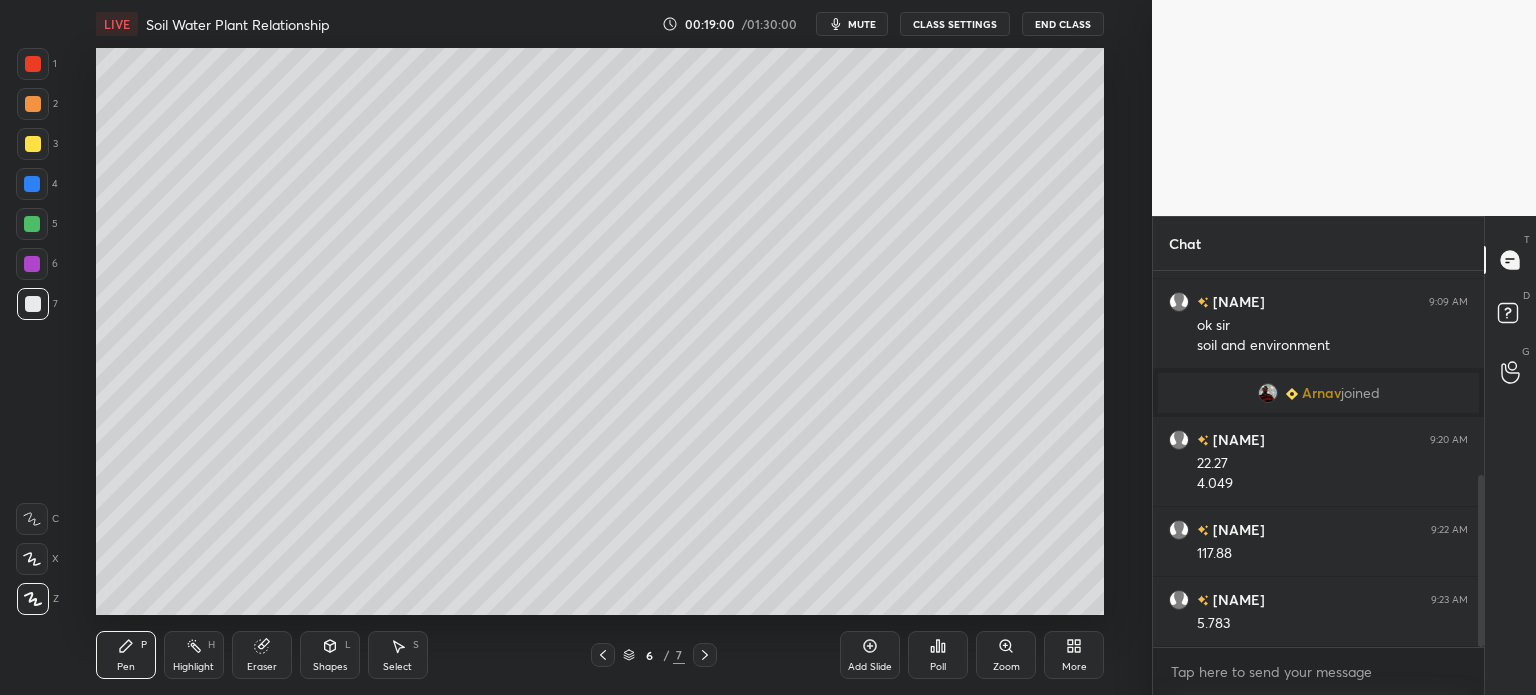 click 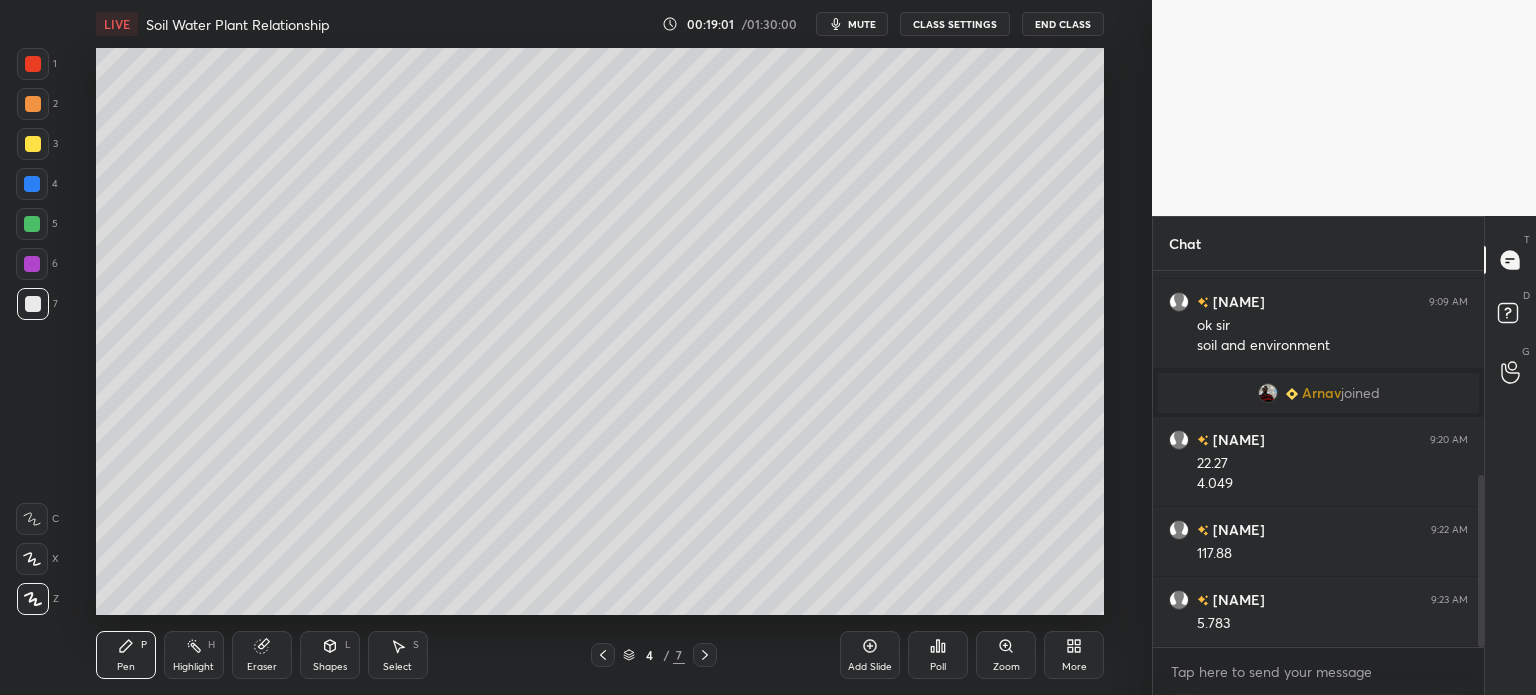click 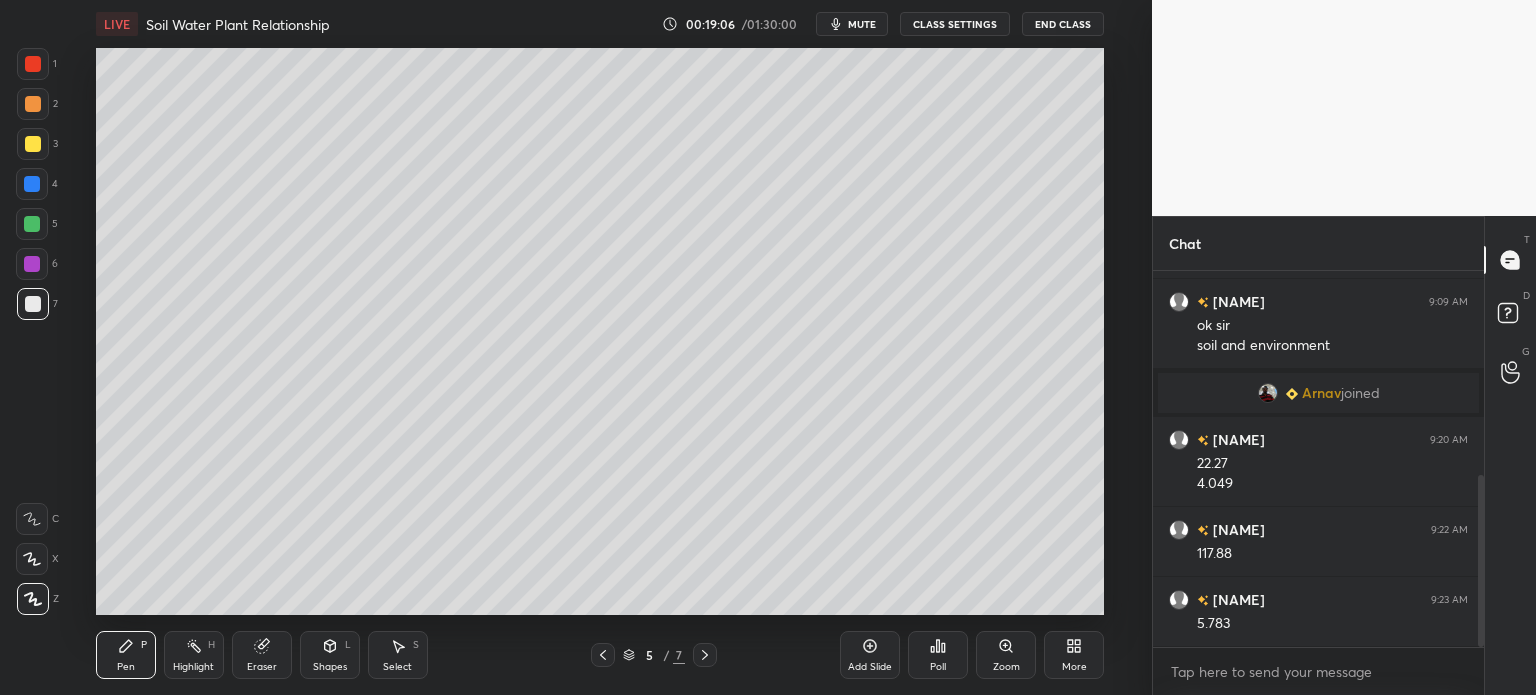 click 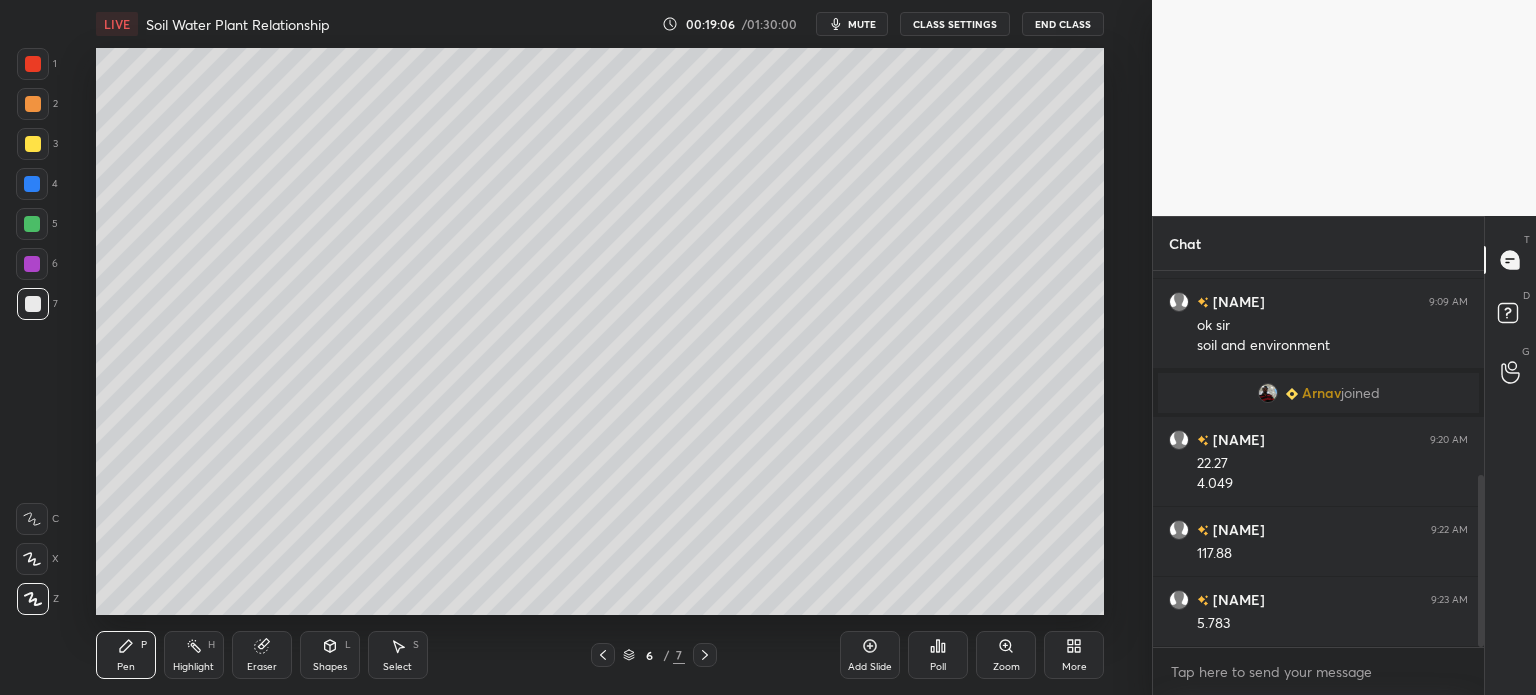 click 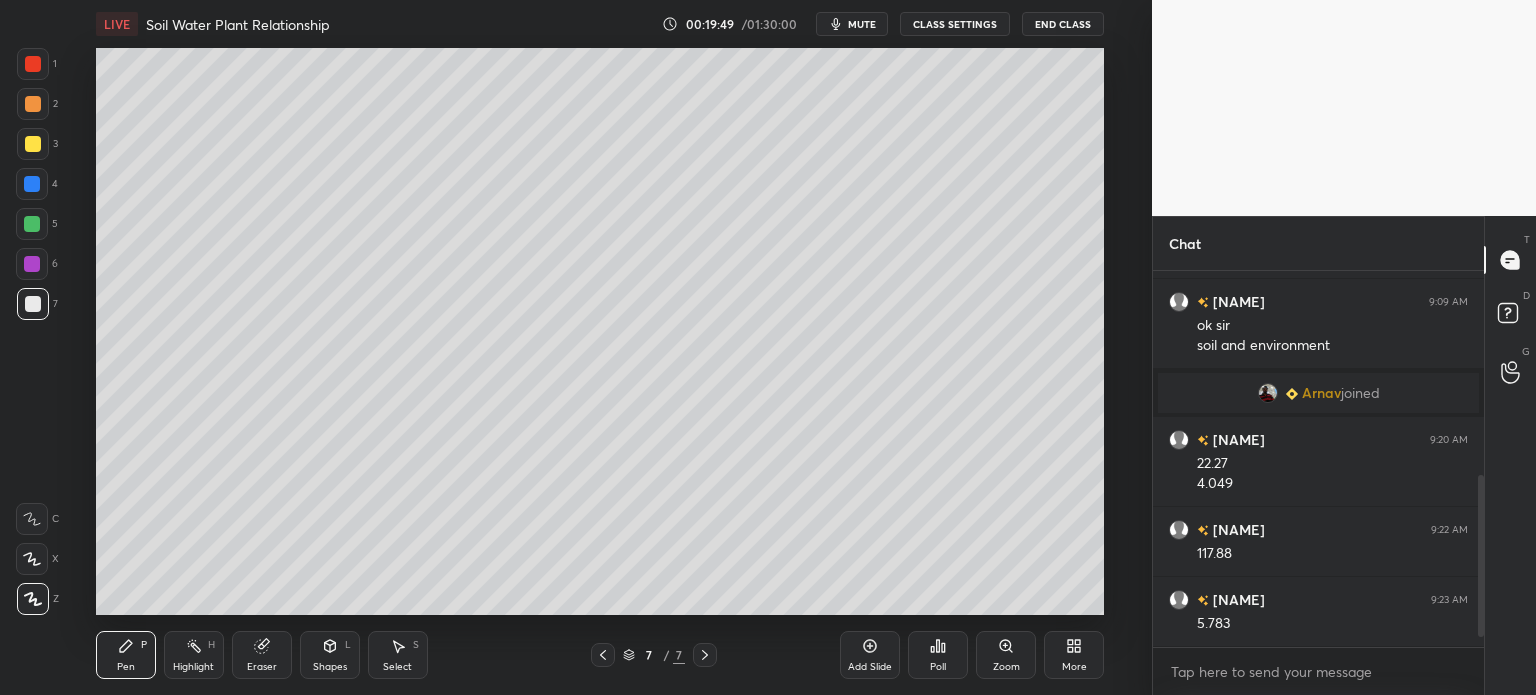 scroll, scrollTop: 514, scrollLeft: 0, axis: vertical 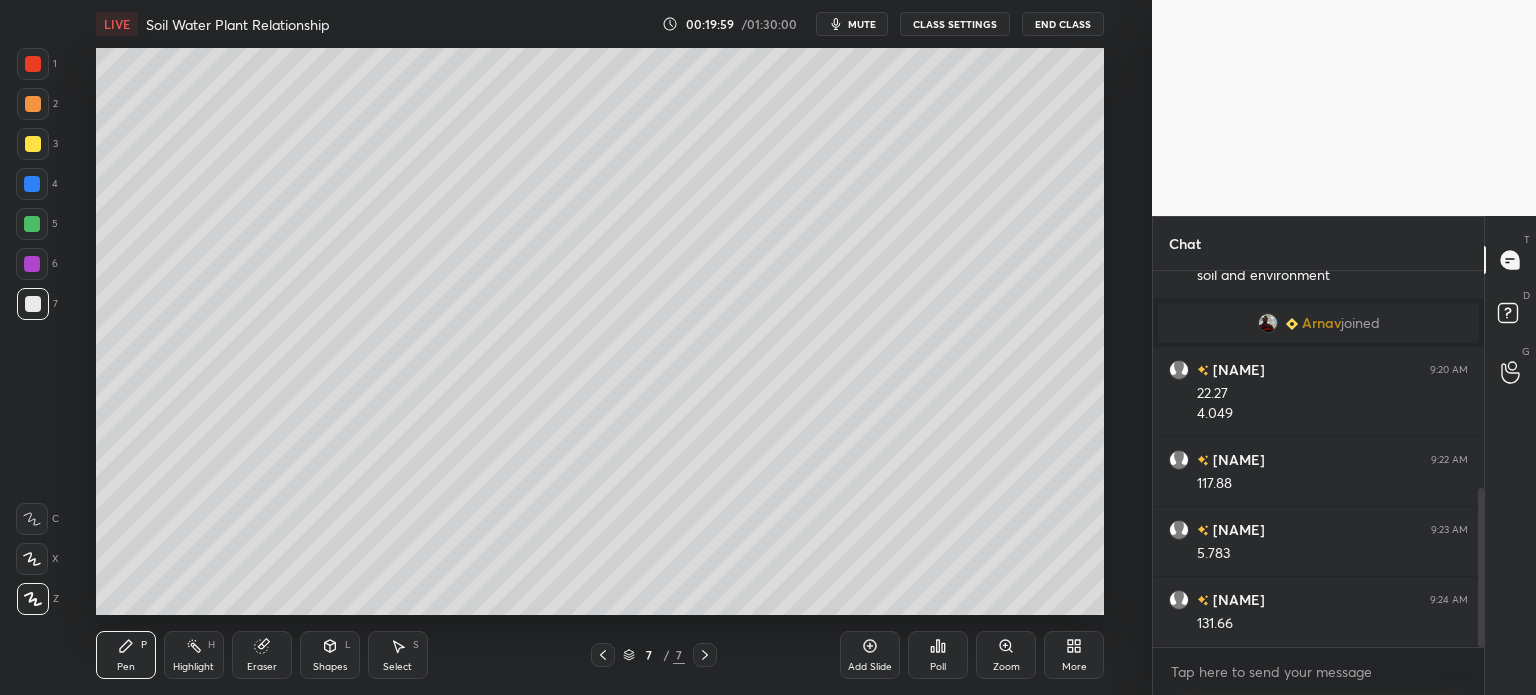 click on "End Class" at bounding box center (1063, 24) 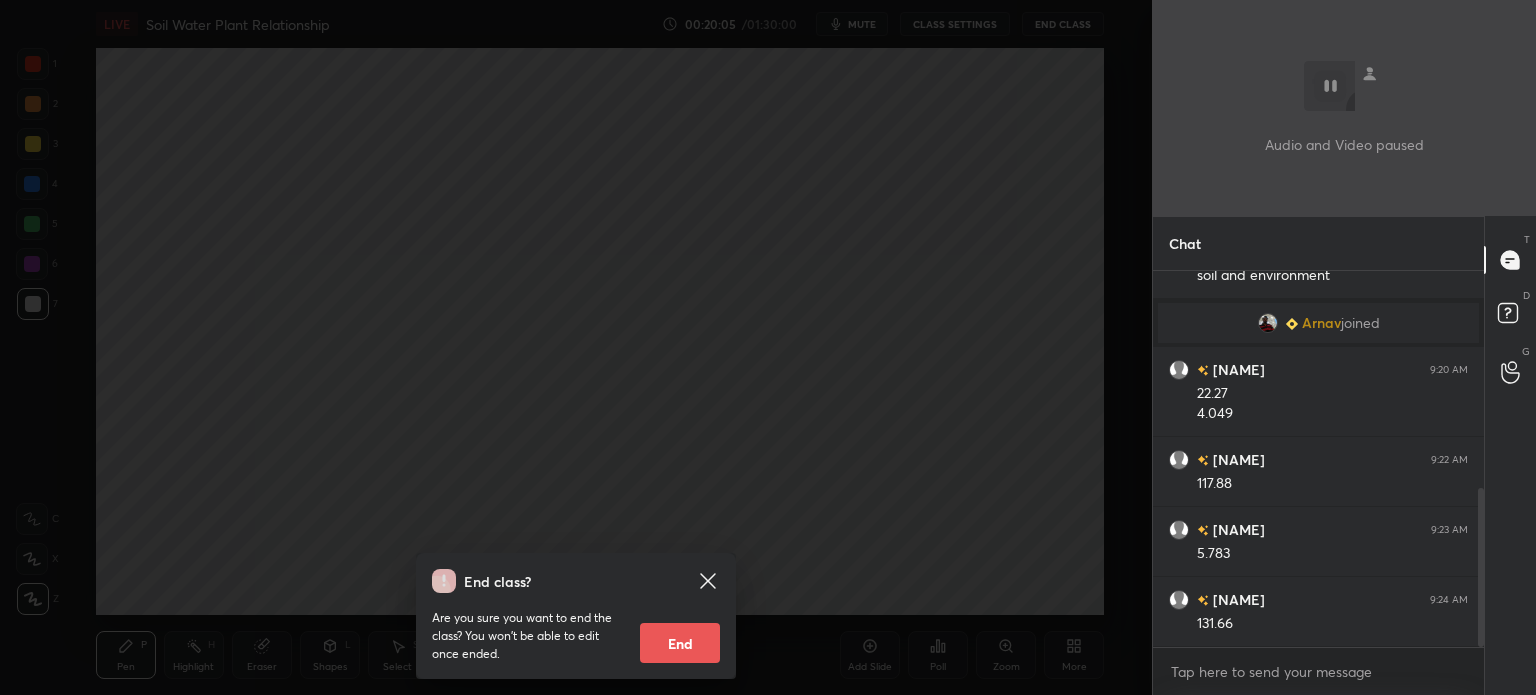 click on "End class? Are you sure you want to end the class? You won’t be able to edit once ended. End" at bounding box center (576, 347) 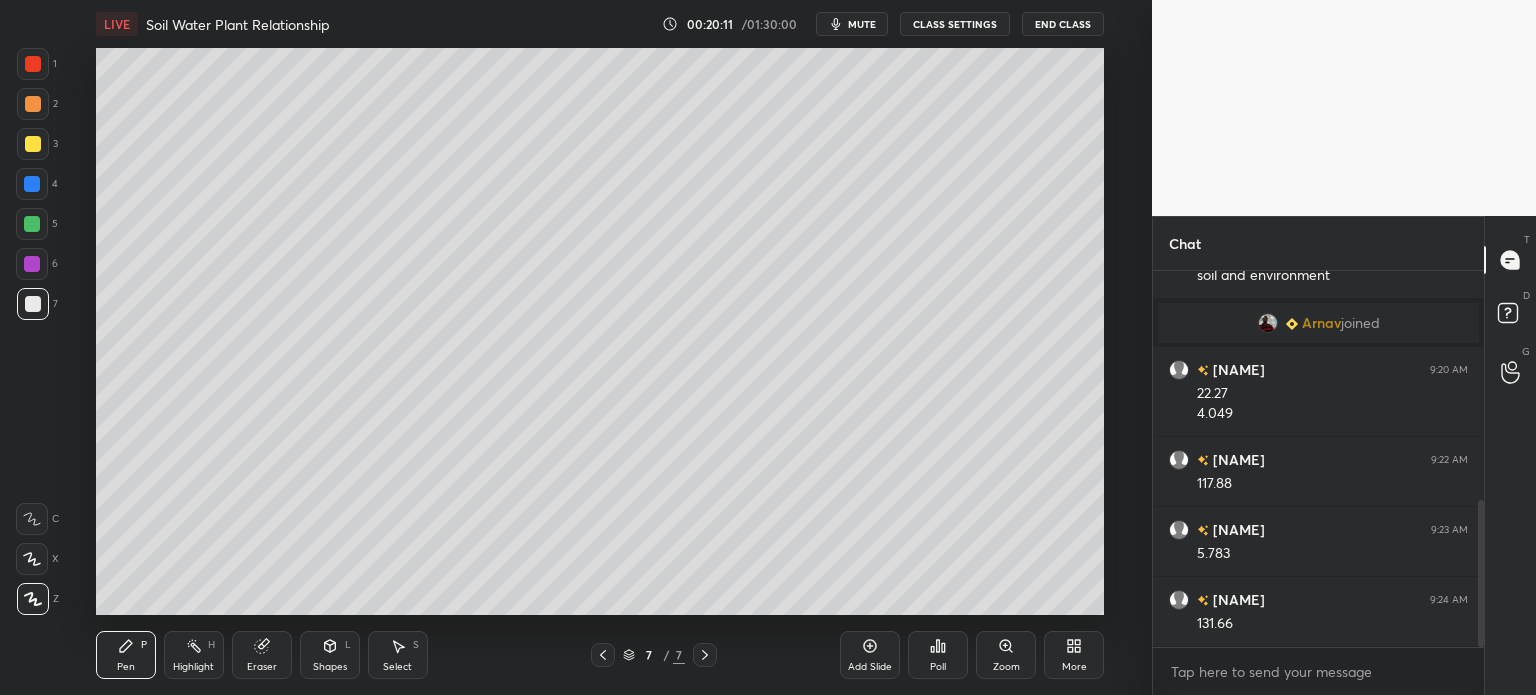 scroll, scrollTop: 584, scrollLeft: 0, axis: vertical 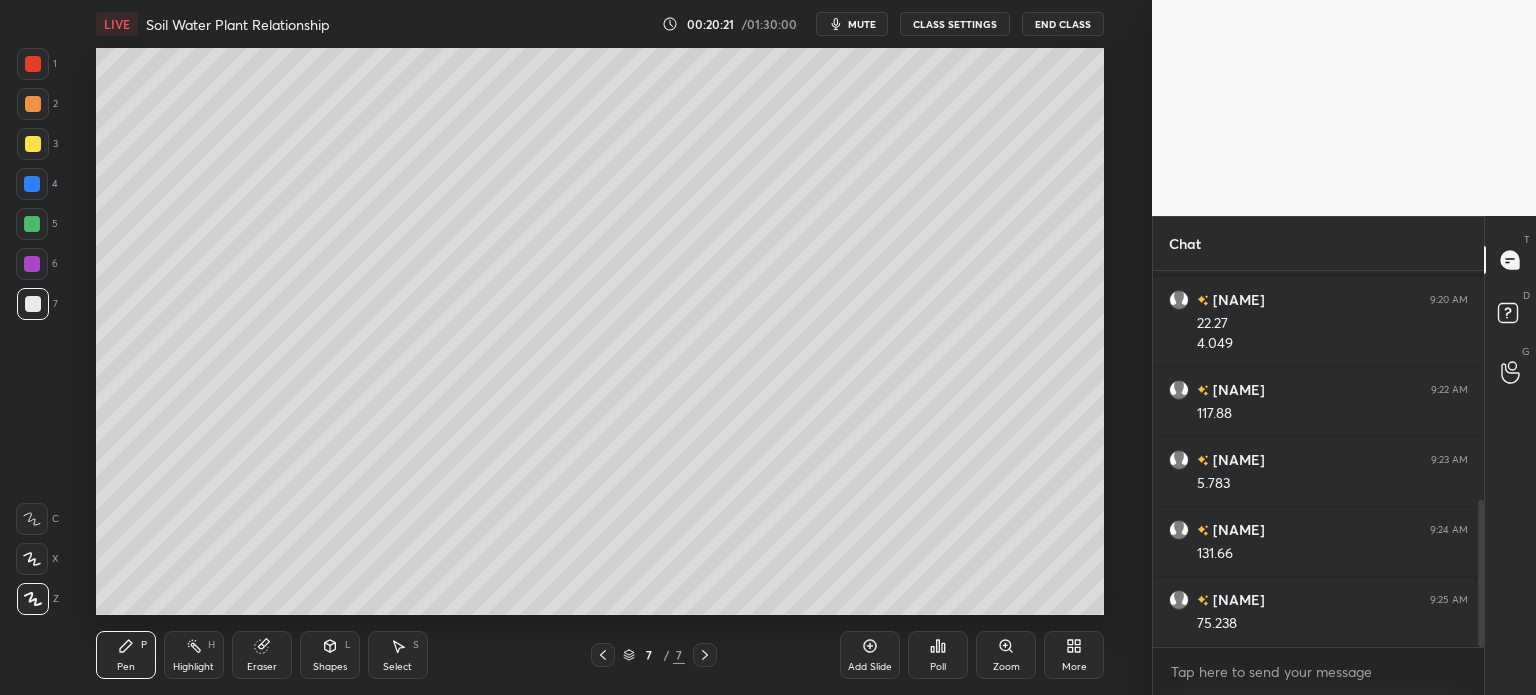click at bounding box center (603, 655) 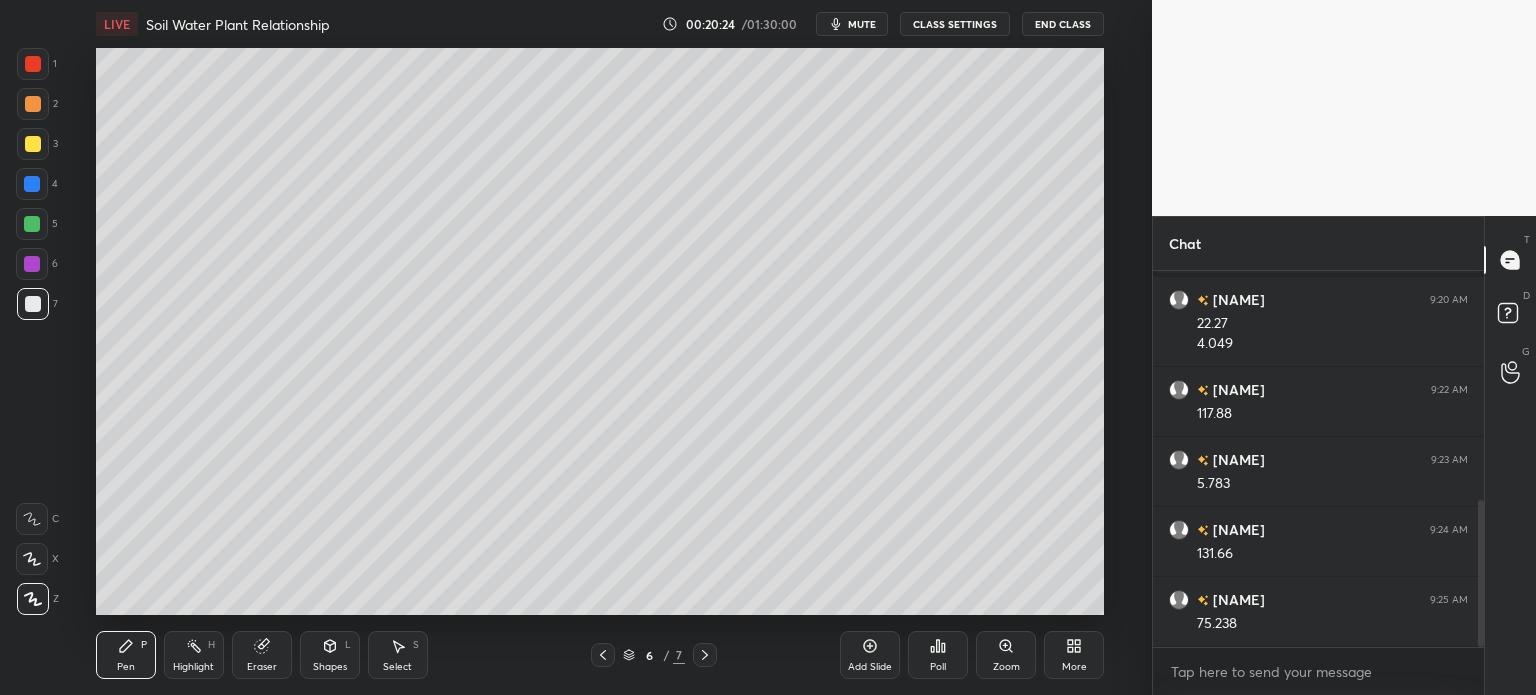 click 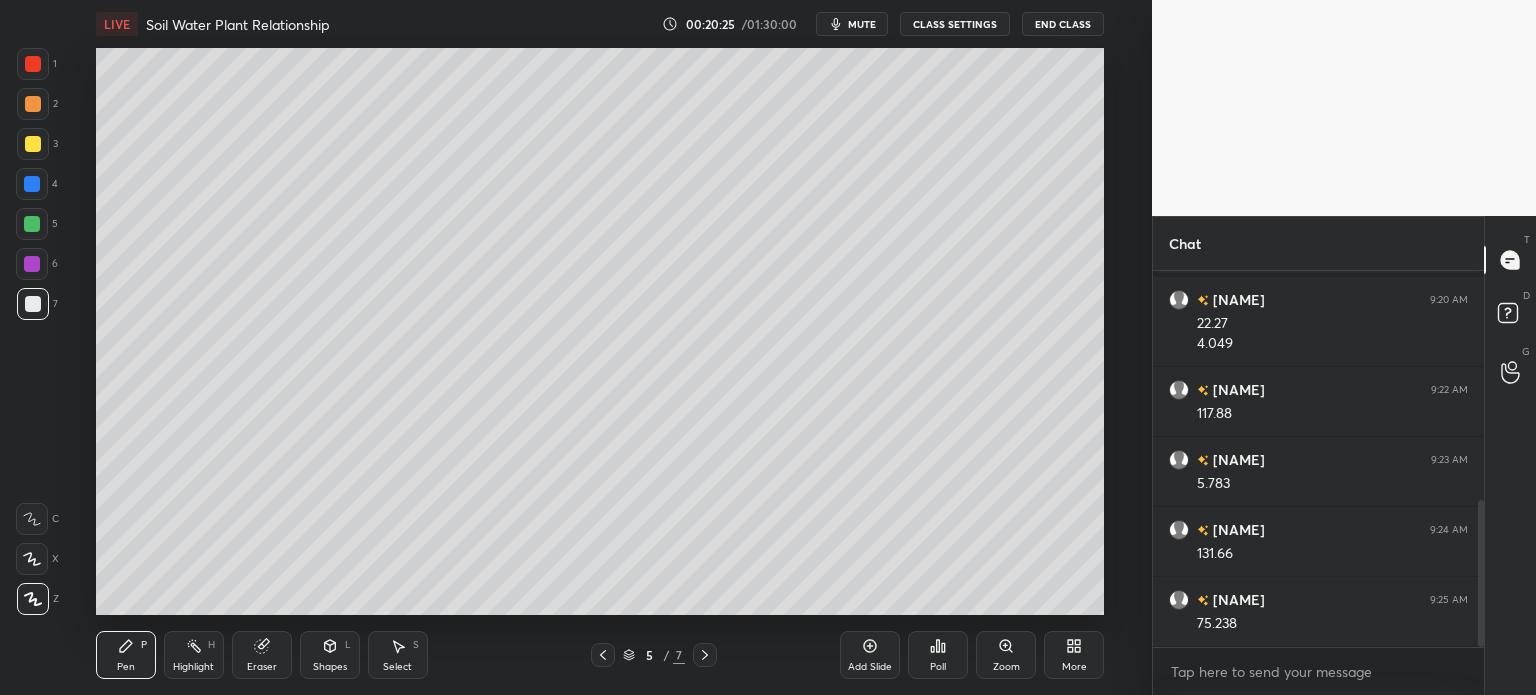 click on "Highlight" at bounding box center (193, 667) 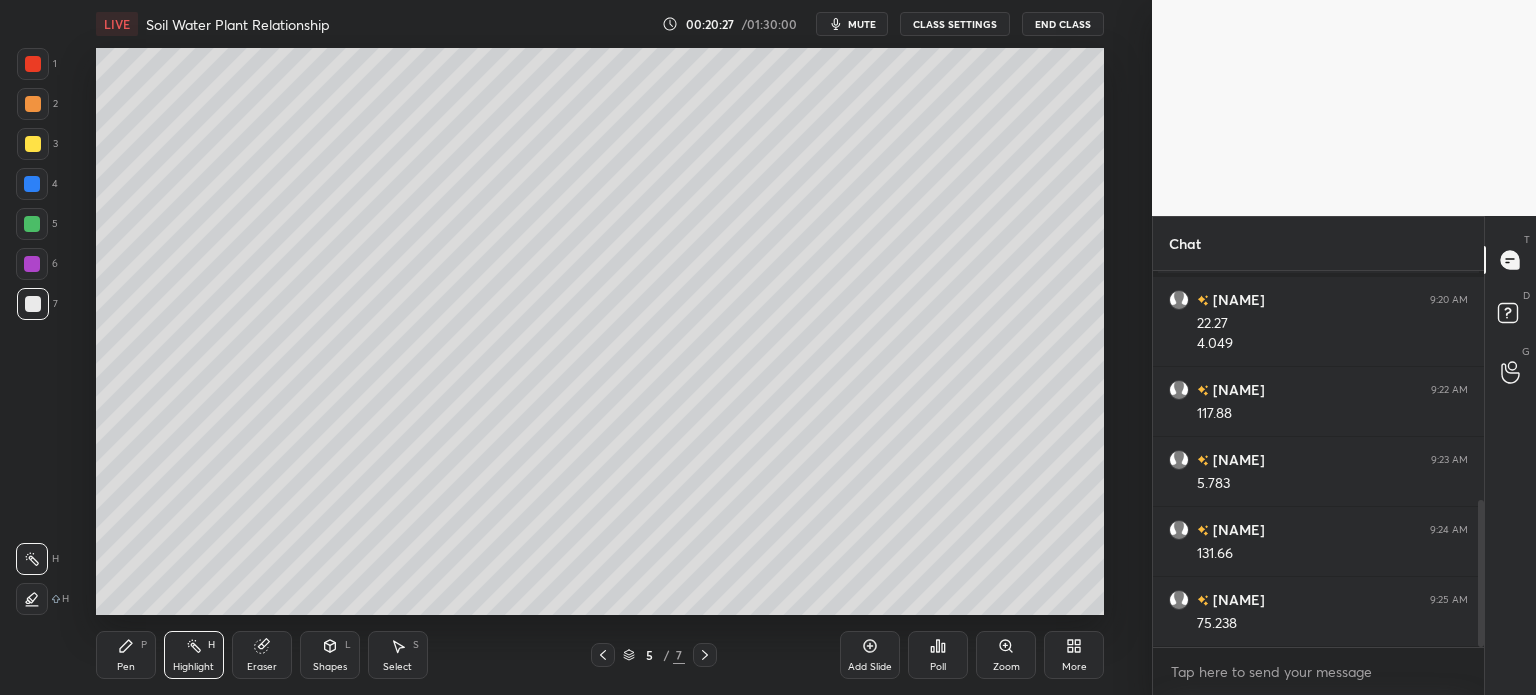 click on "Pen P" at bounding box center [126, 655] 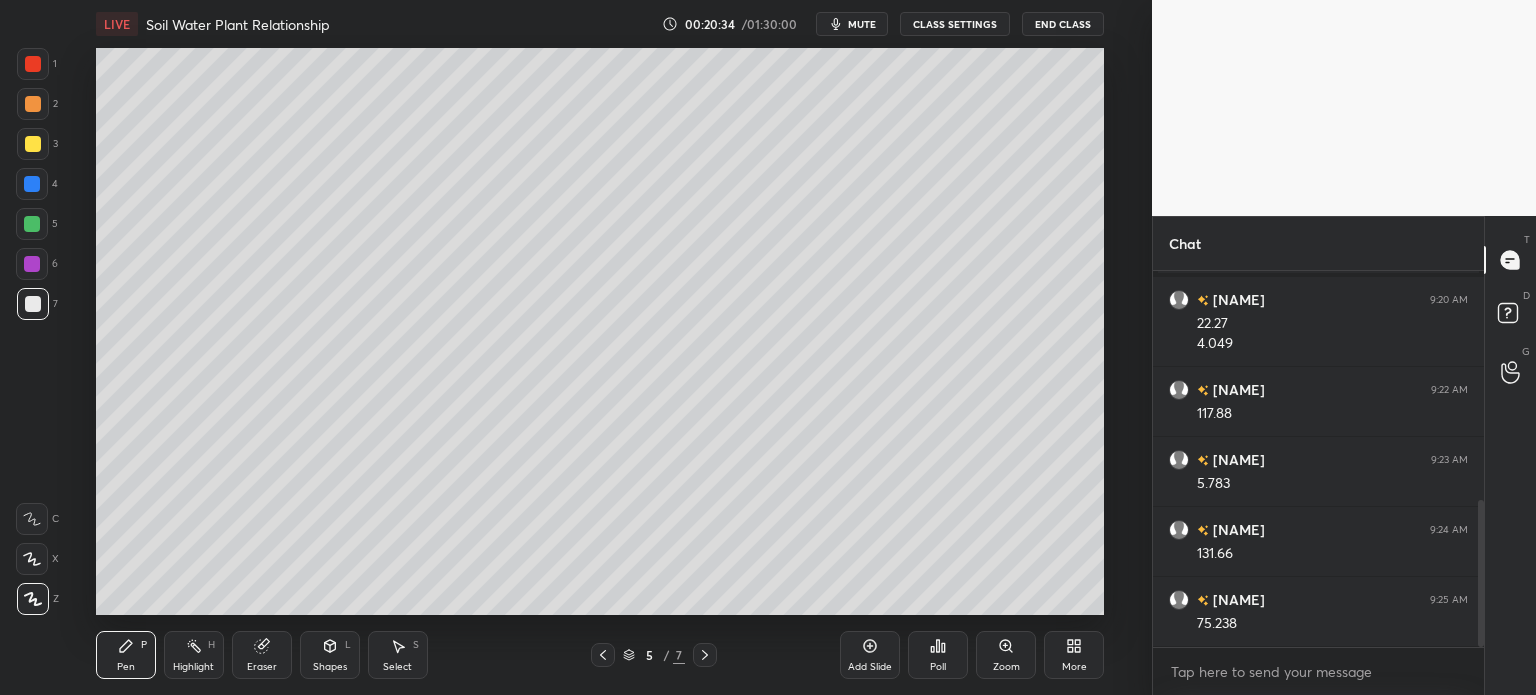 scroll, scrollTop: 604, scrollLeft: 0, axis: vertical 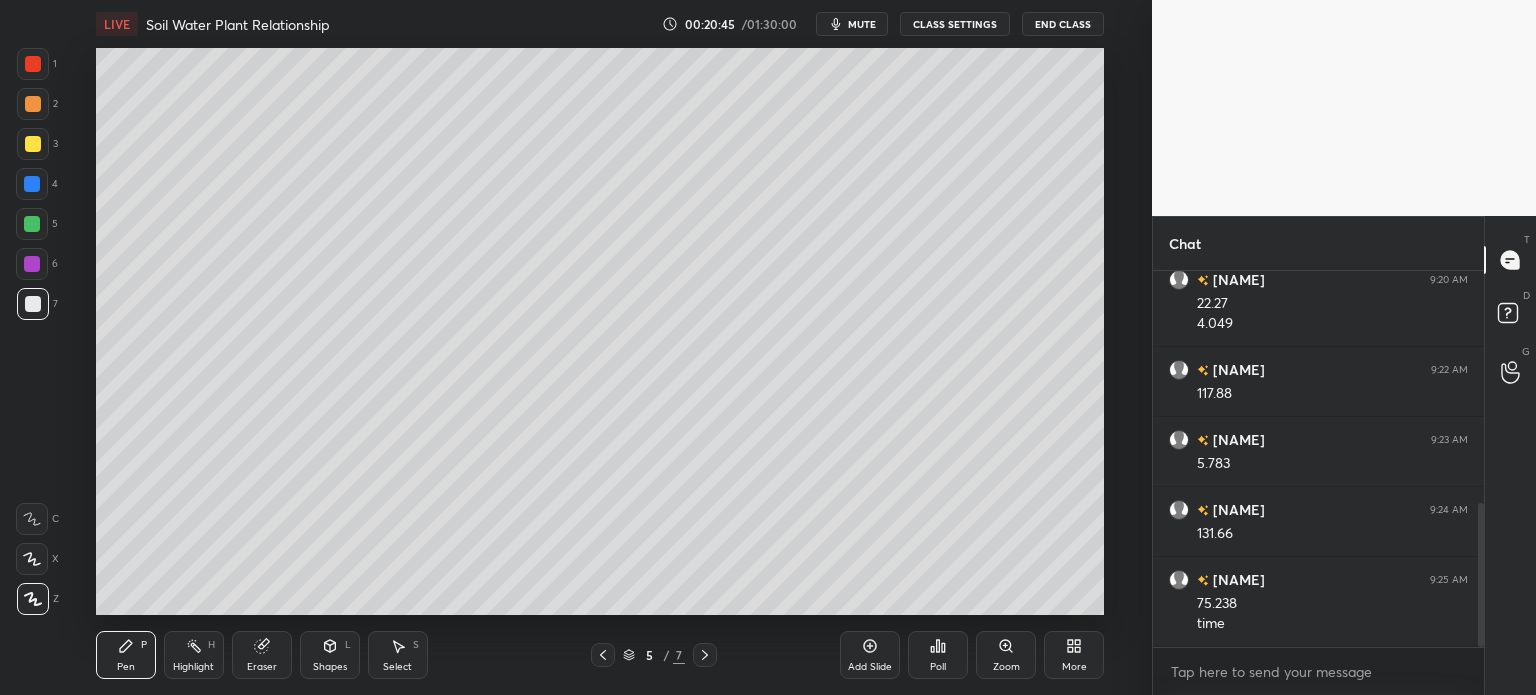 click on "End Class" at bounding box center [1063, 24] 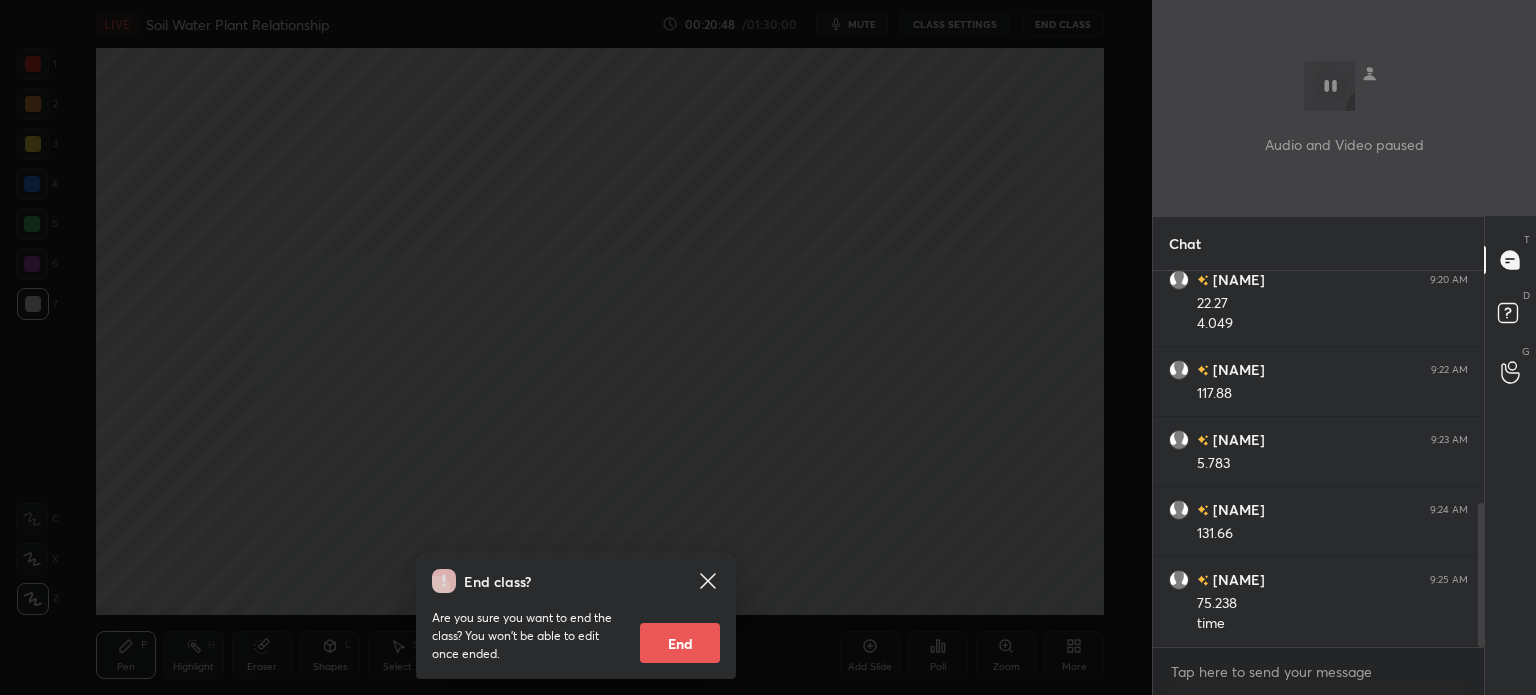 click on "End class? Are you sure you want to end the class? You won’t be able to edit once ended. End" at bounding box center [576, 347] 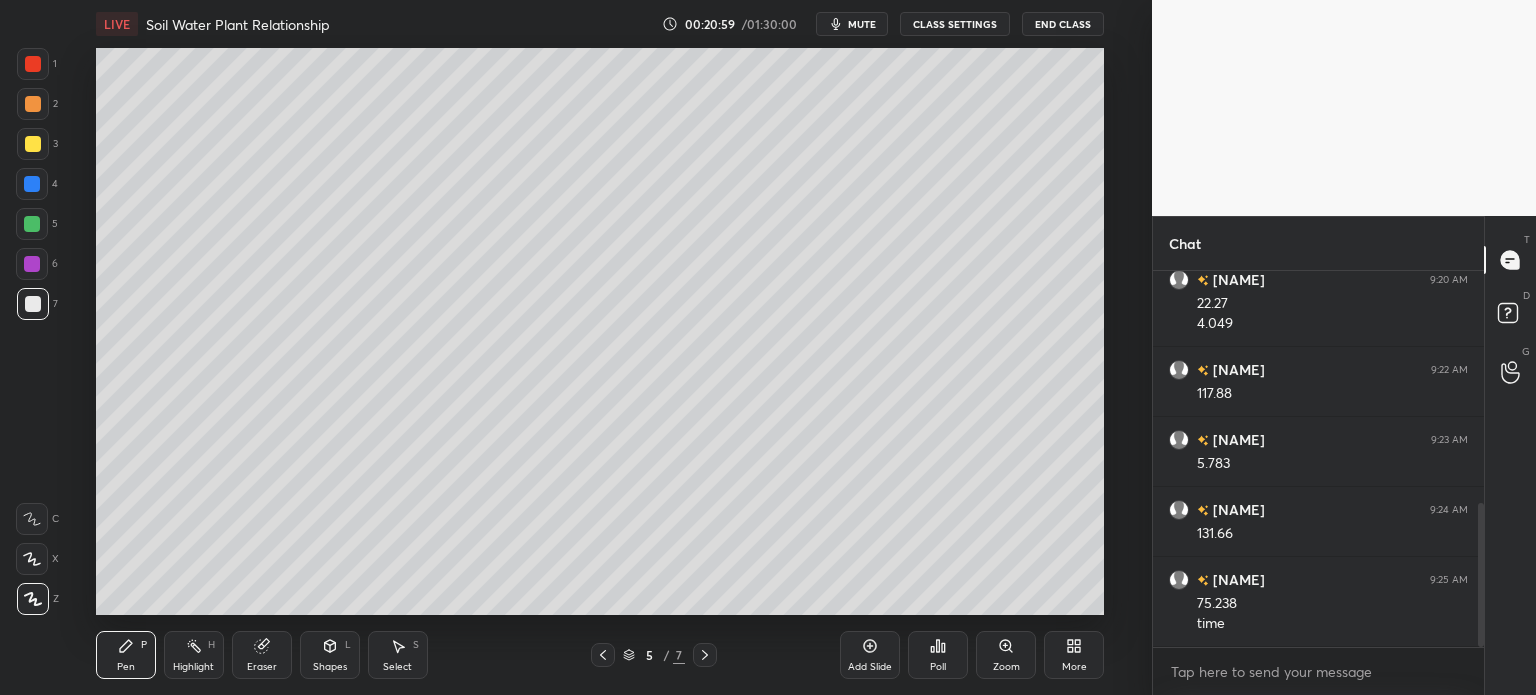 click 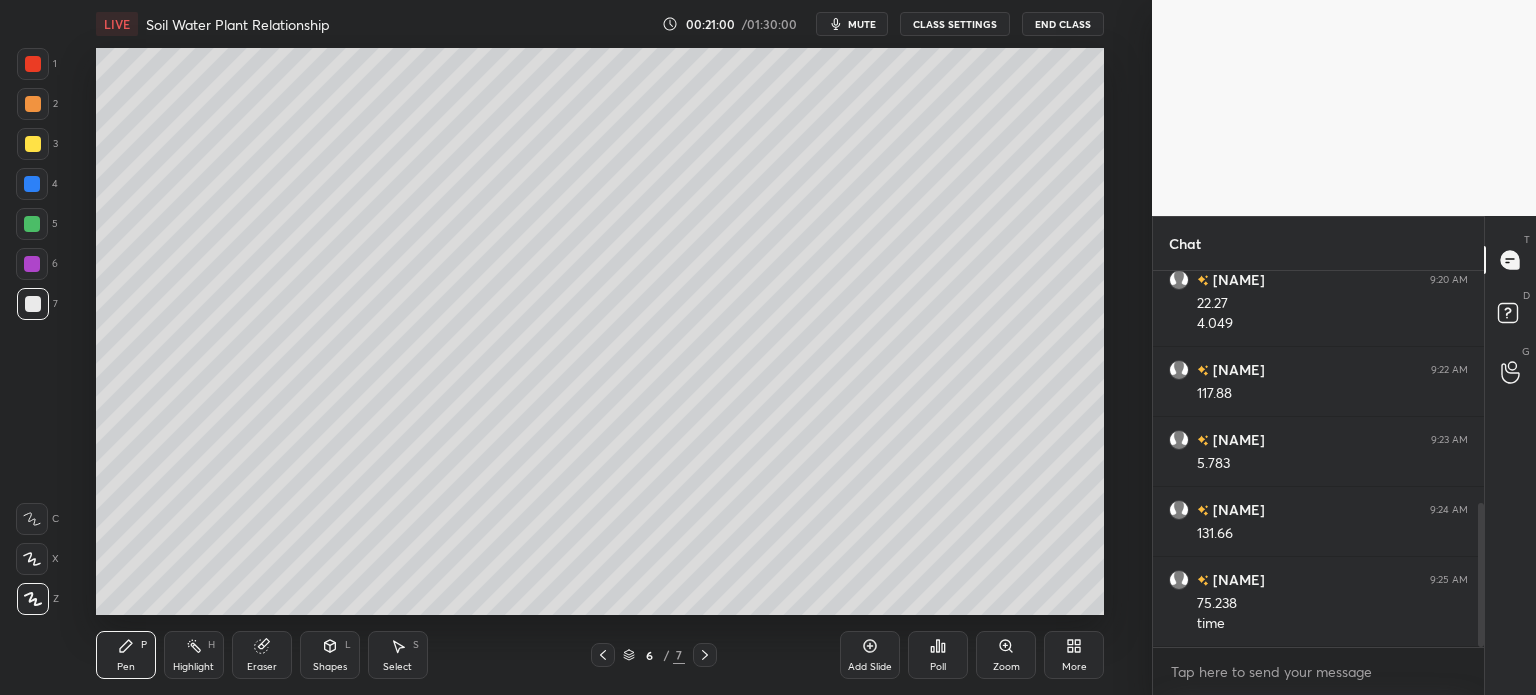 click 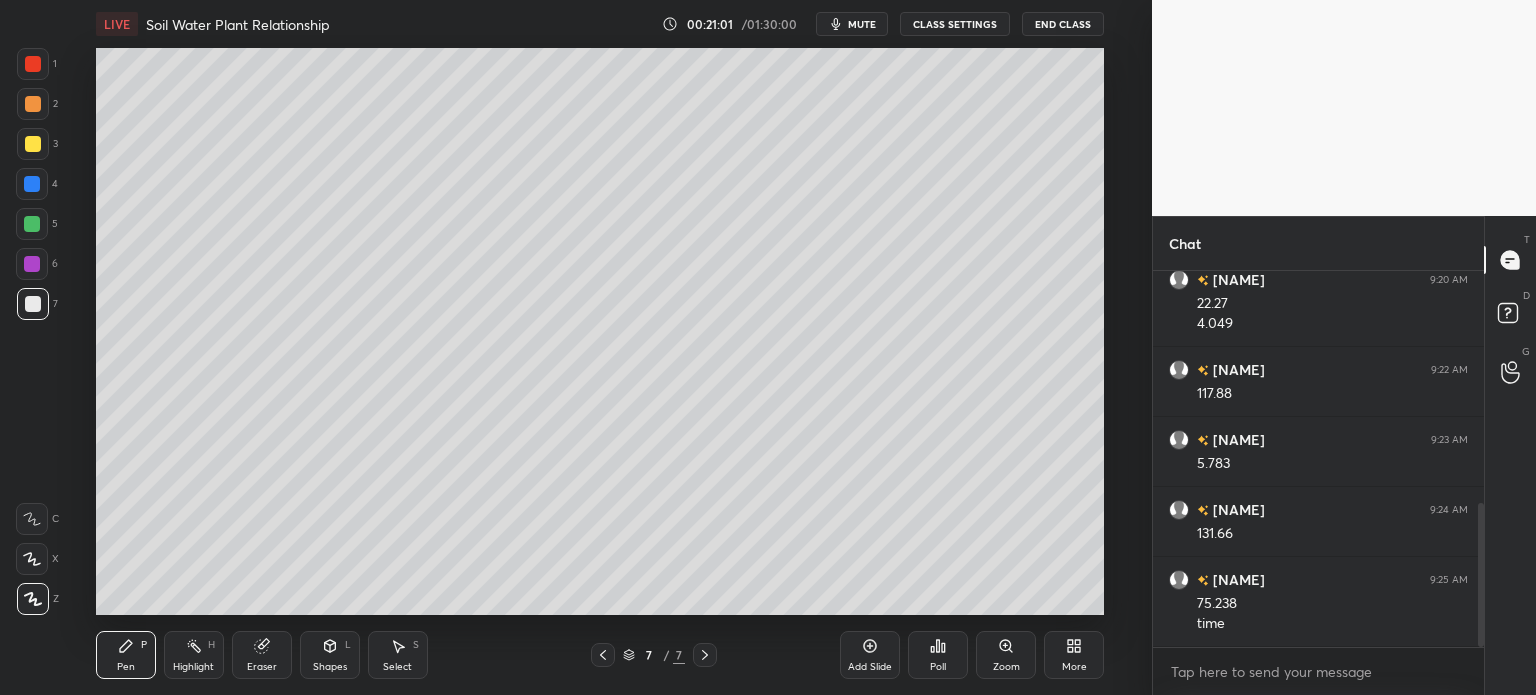 click at bounding box center (705, 655) 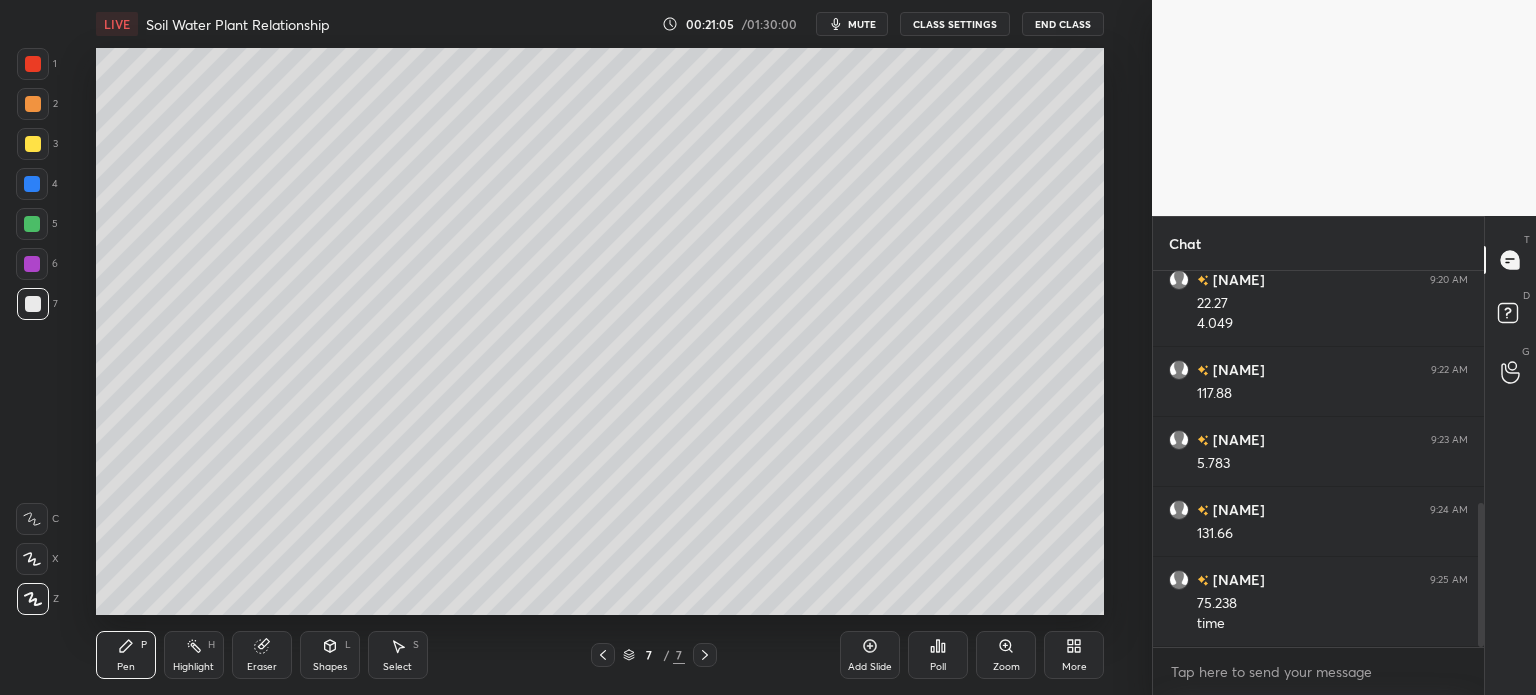 click on "Add Slide" at bounding box center (870, 655) 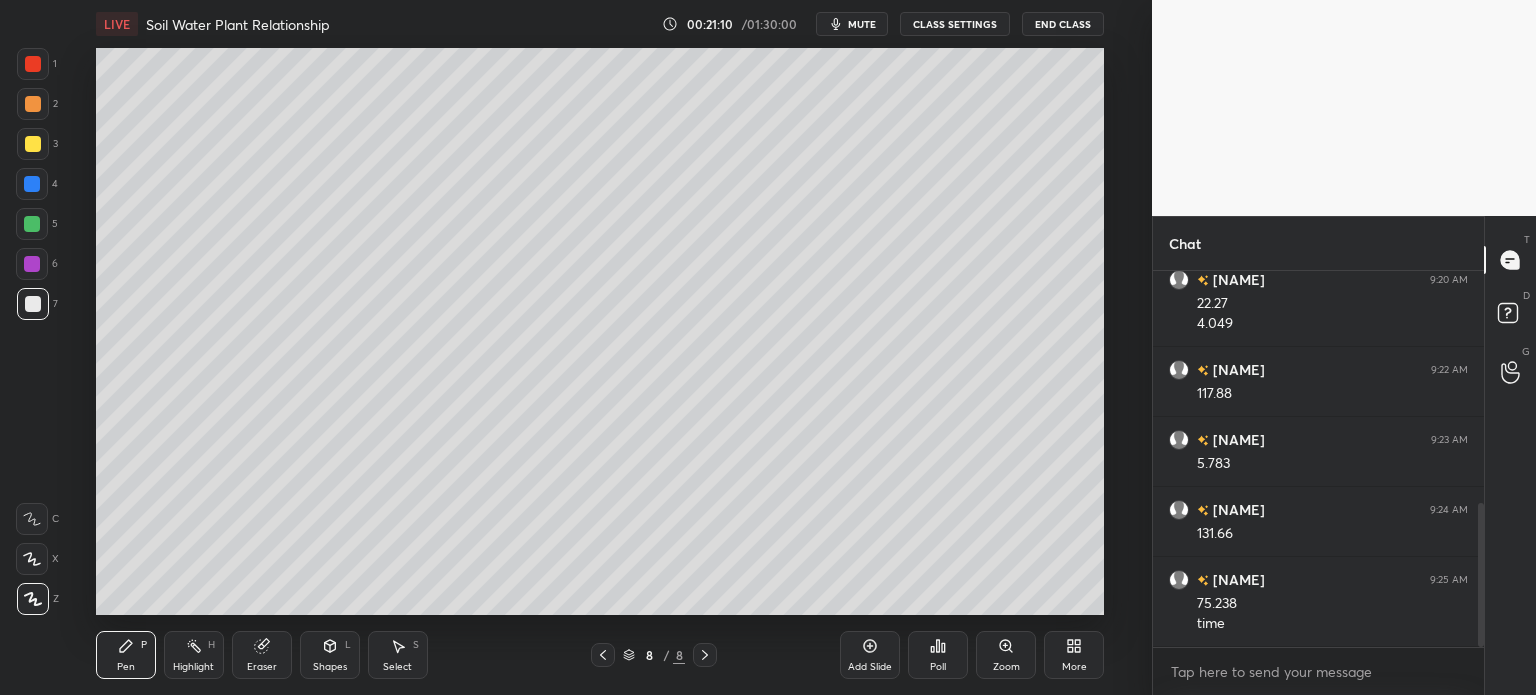 click at bounding box center (33, 144) 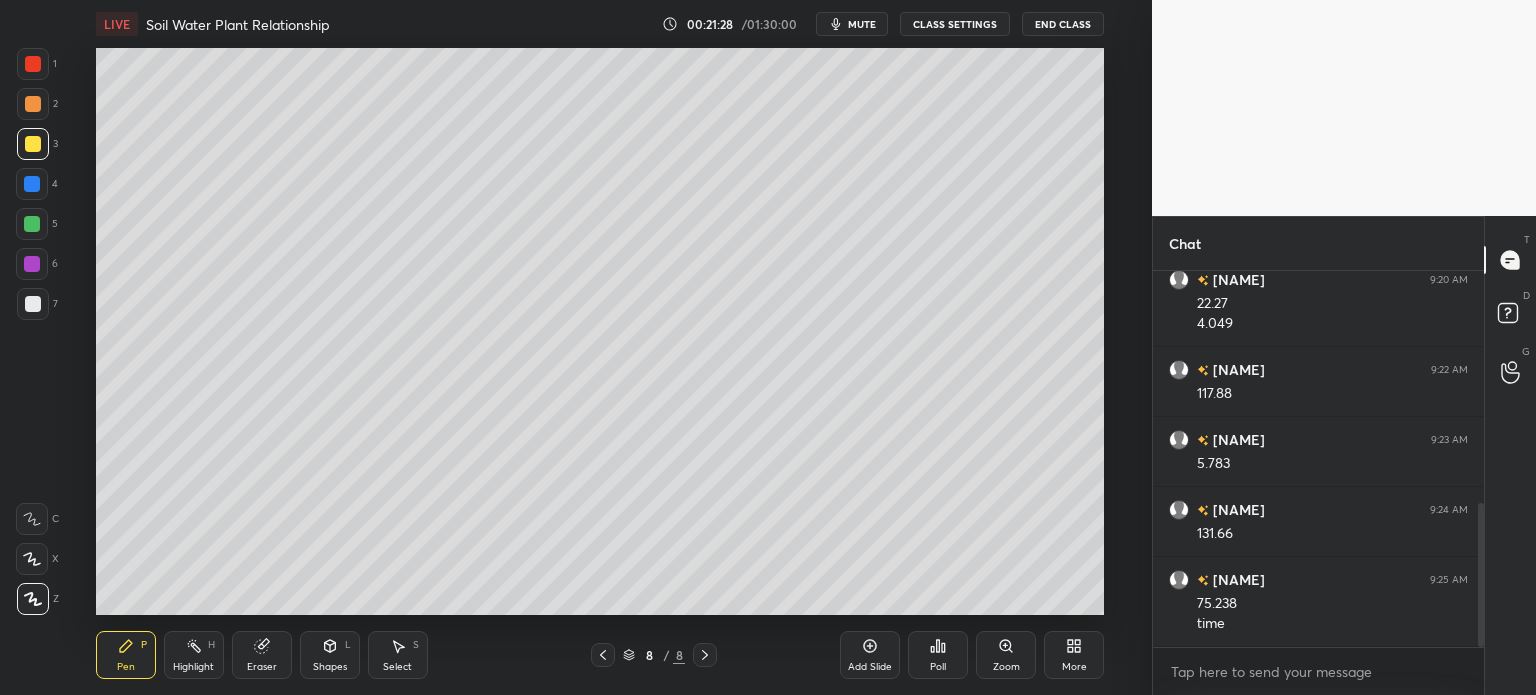 click at bounding box center [33, 304] 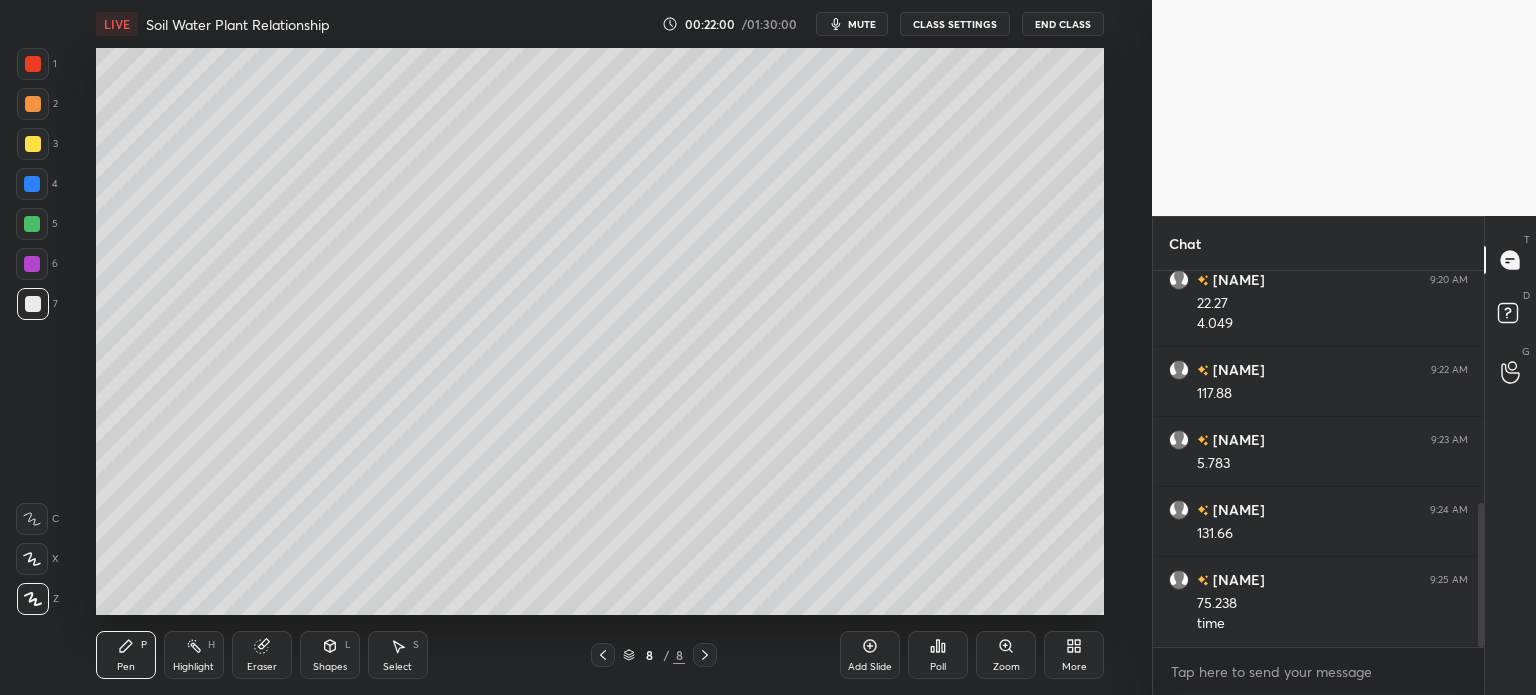 click at bounding box center [33, 144] 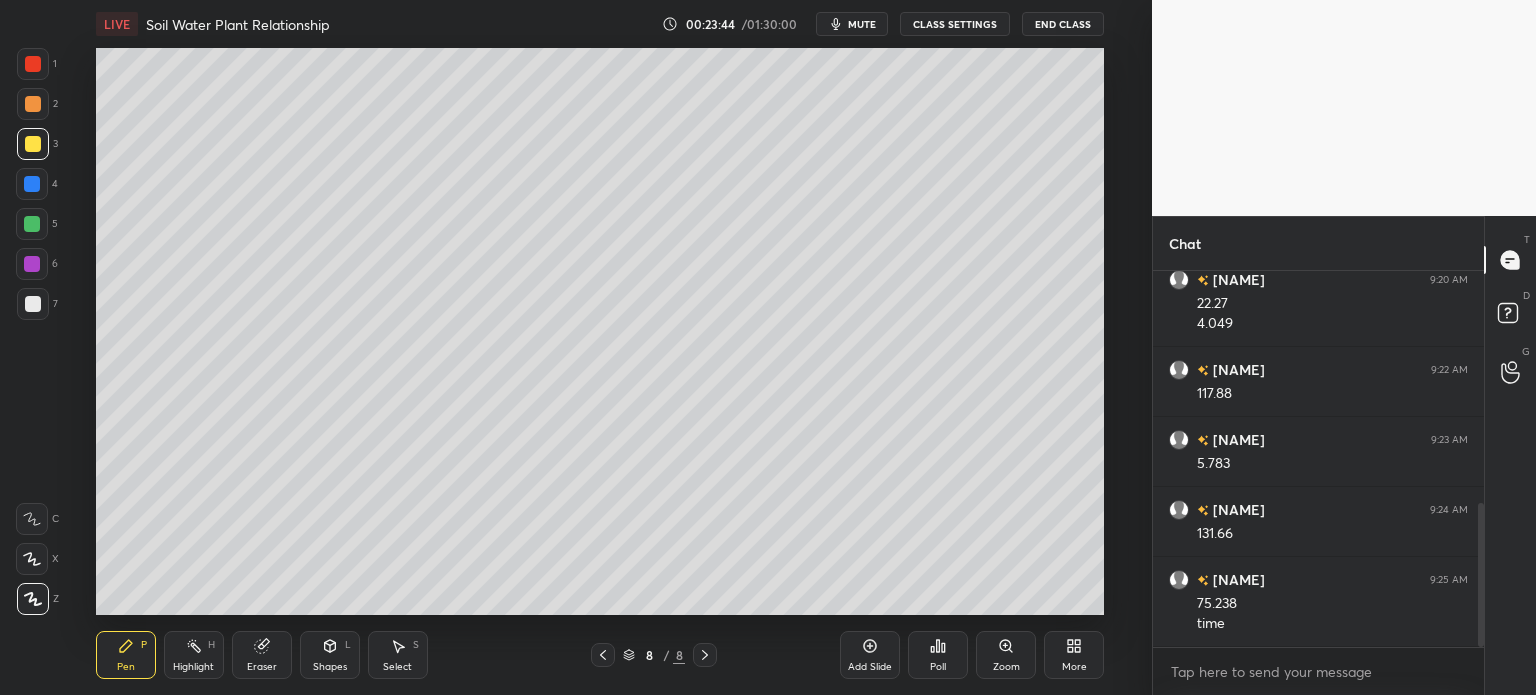 click on "Eraser" at bounding box center (262, 667) 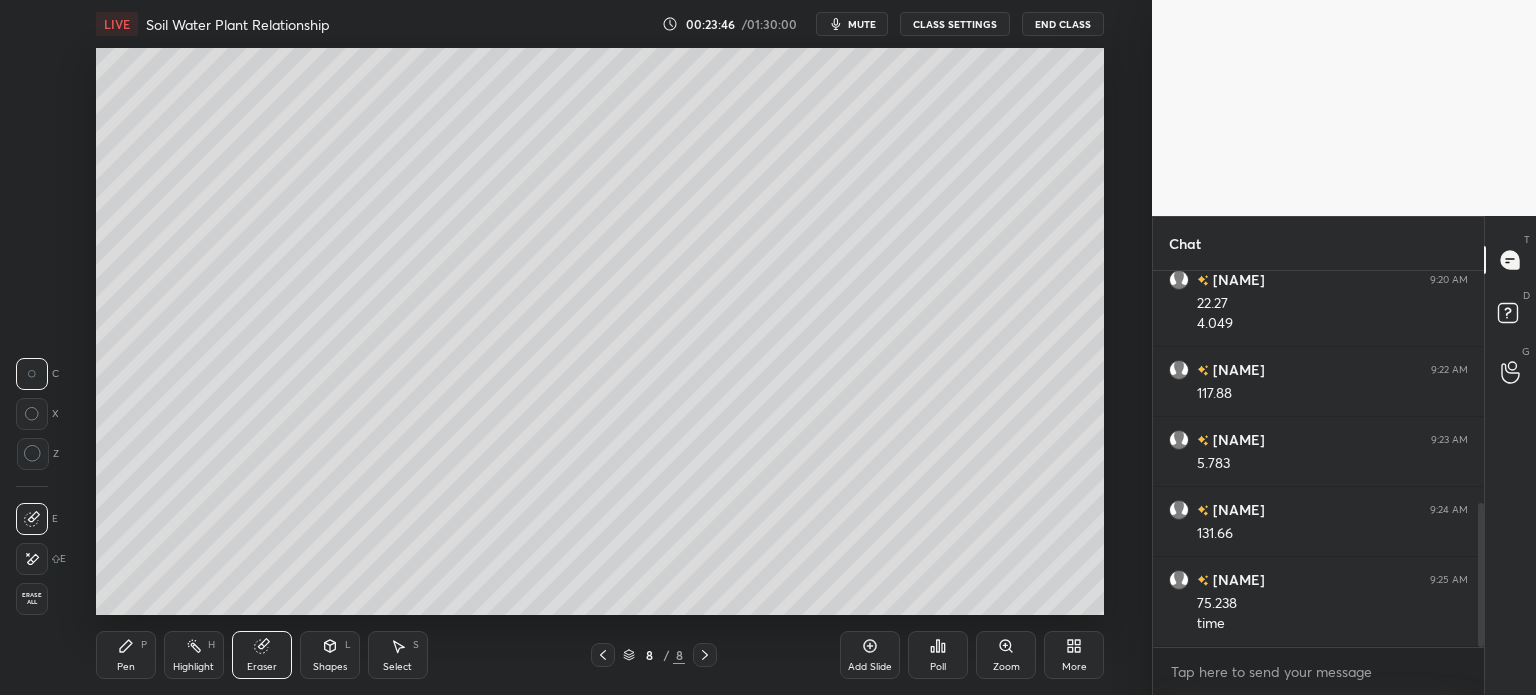 click on "Pen" at bounding box center (126, 667) 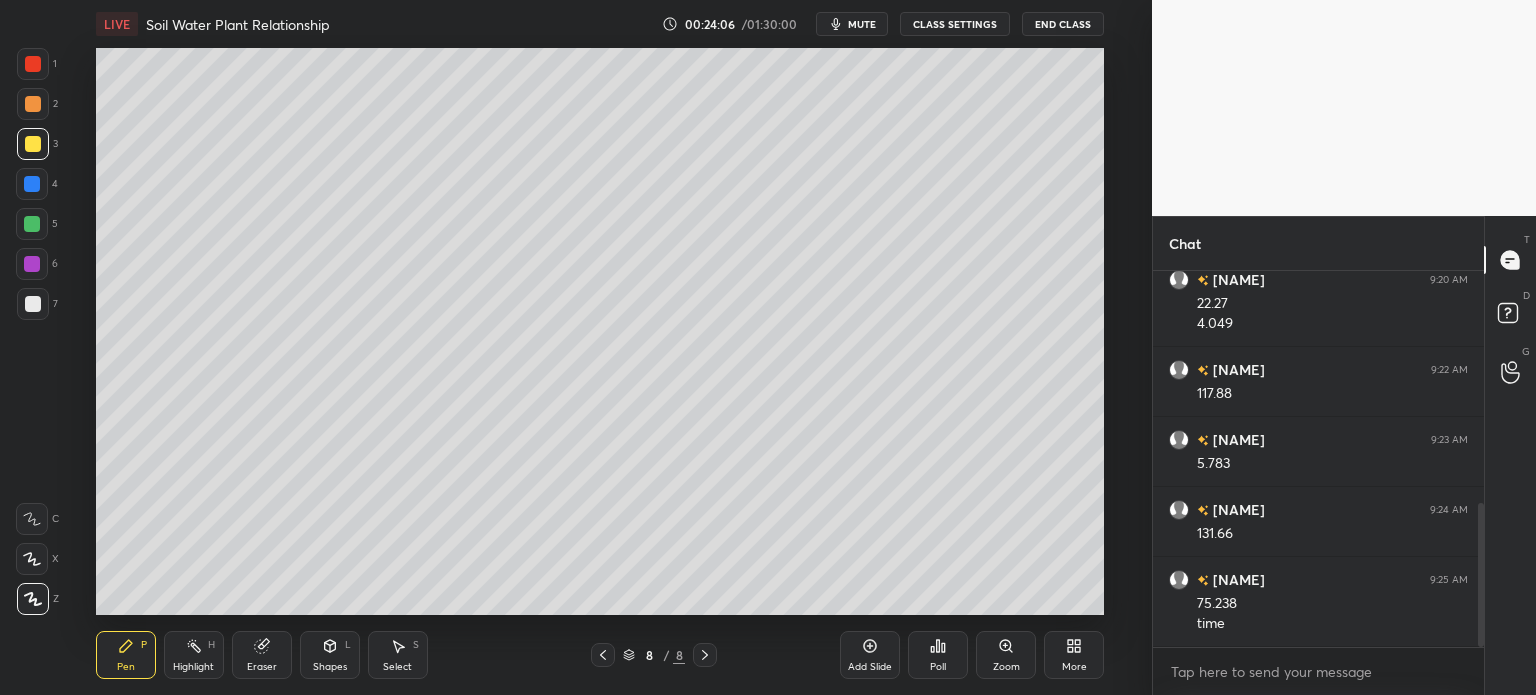 scroll, scrollTop: 674, scrollLeft: 0, axis: vertical 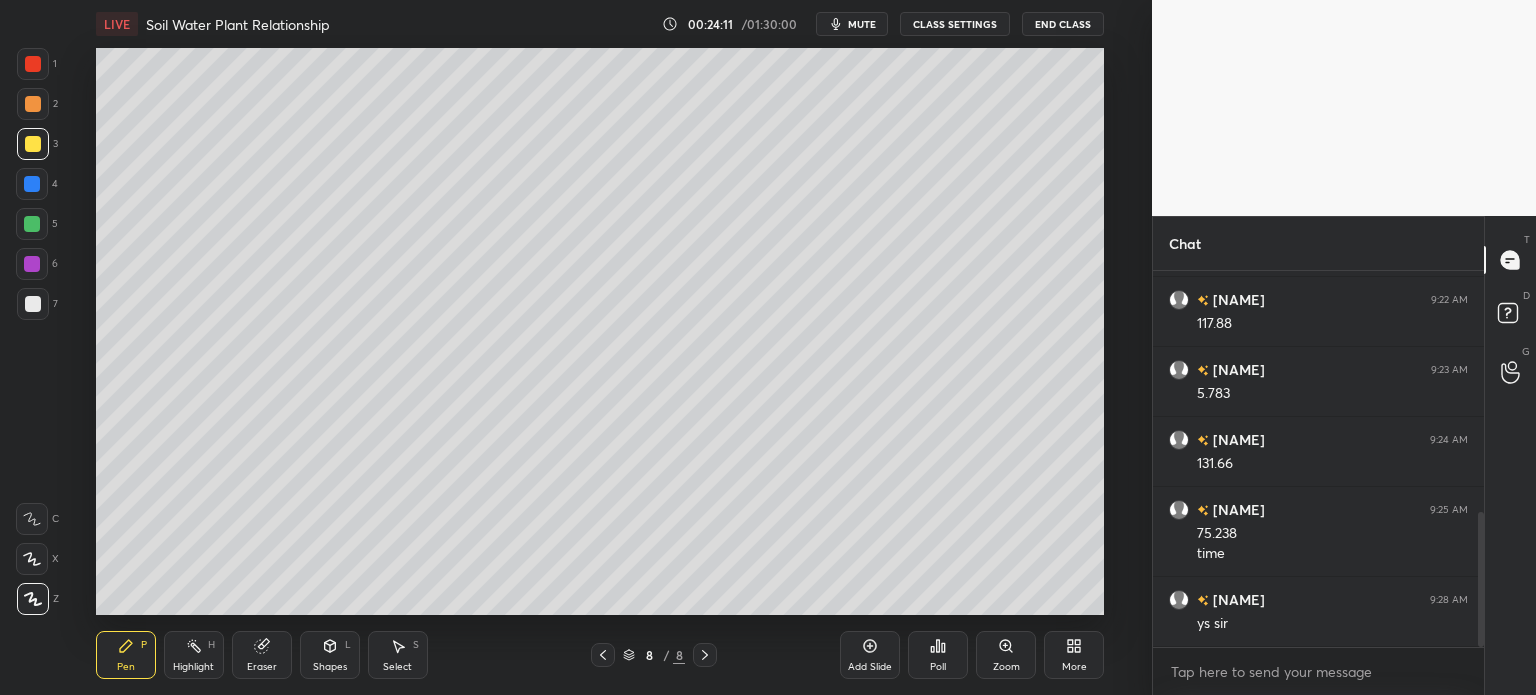 click on "Add Slide" at bounding box center [870, 667] 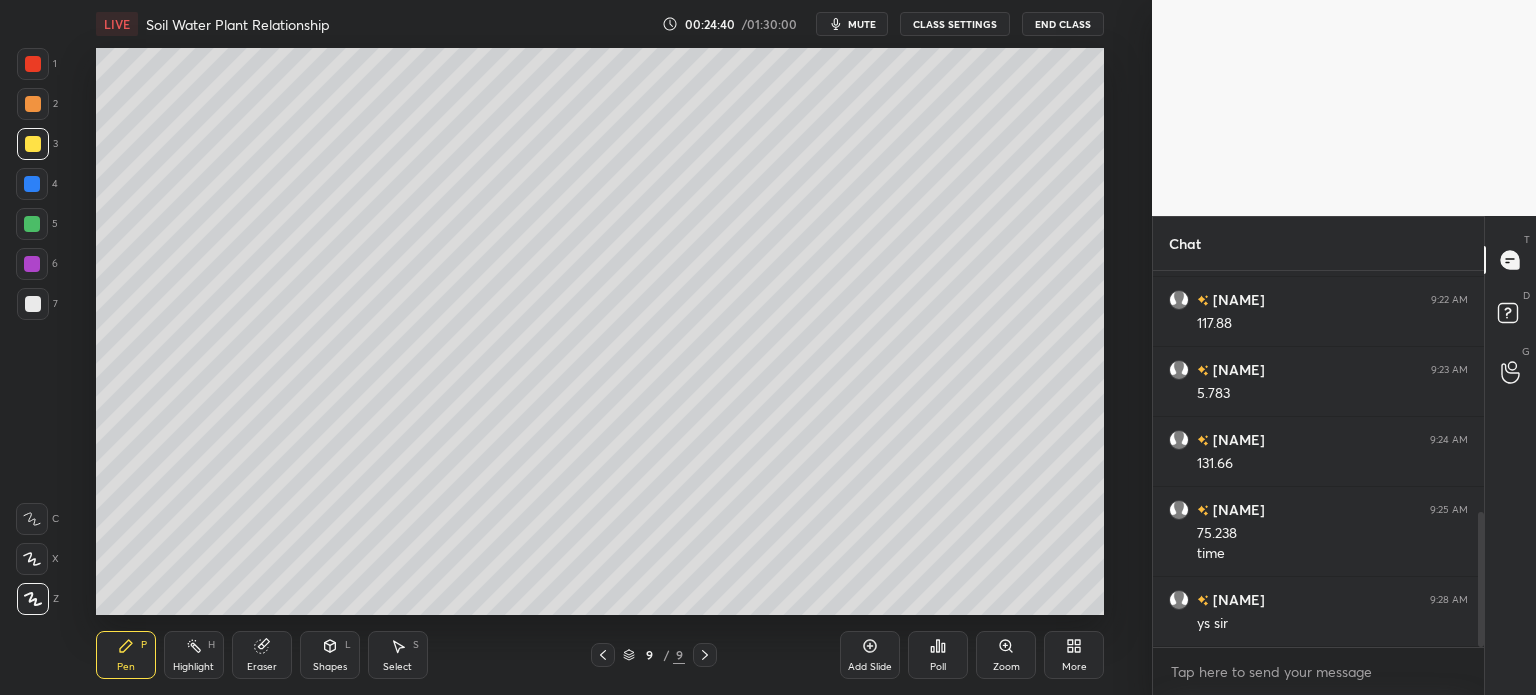 click at bounding box center [33, 304] 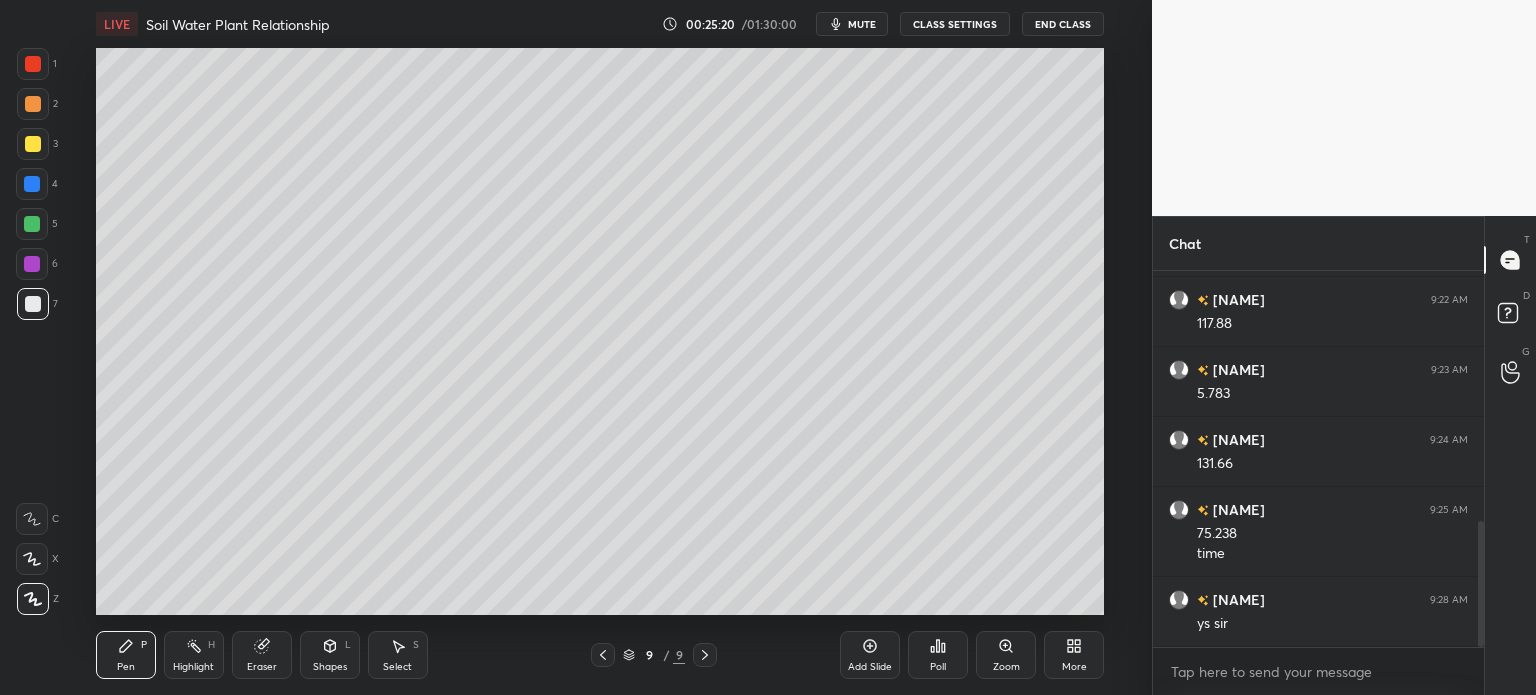scroll, scrollTop: 744, scrollLeft: 0, axis: vertical 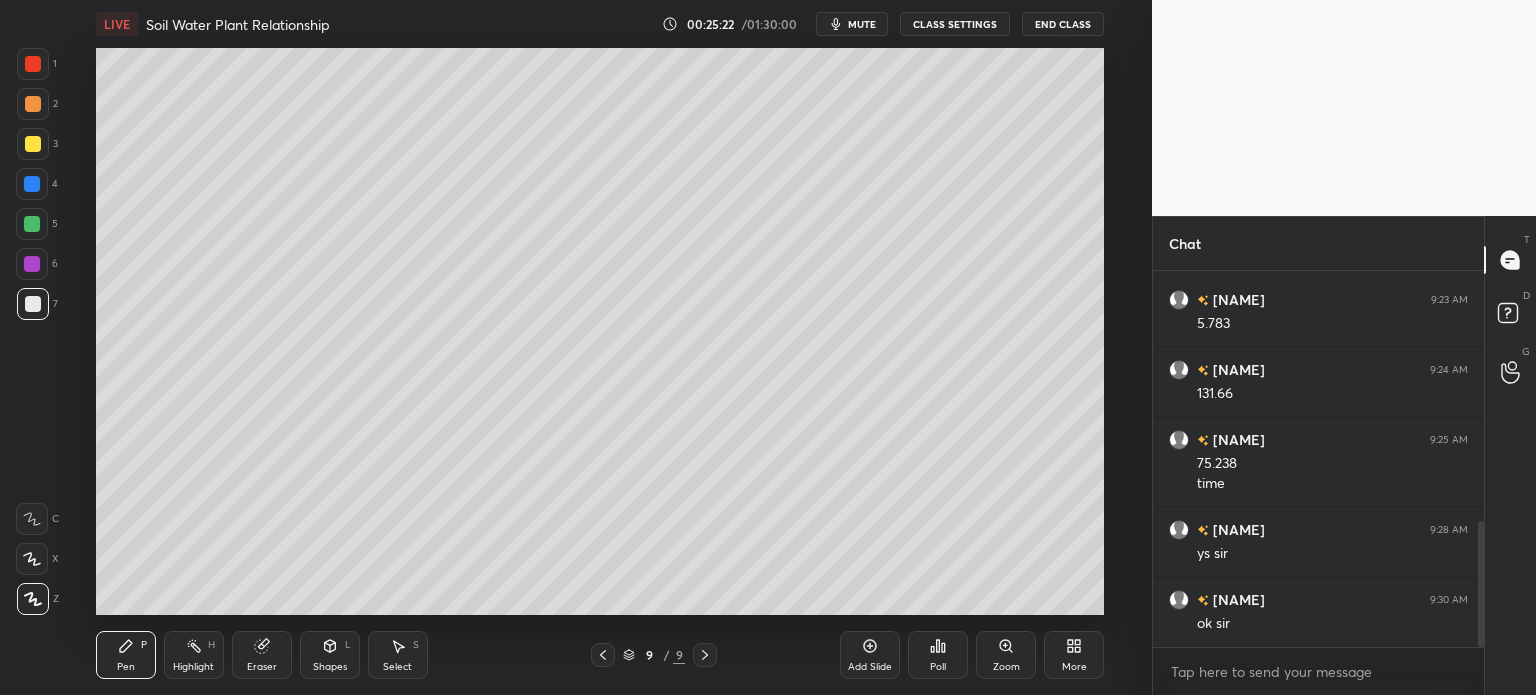 click on "End Class" at bounding box center (1063, 24) 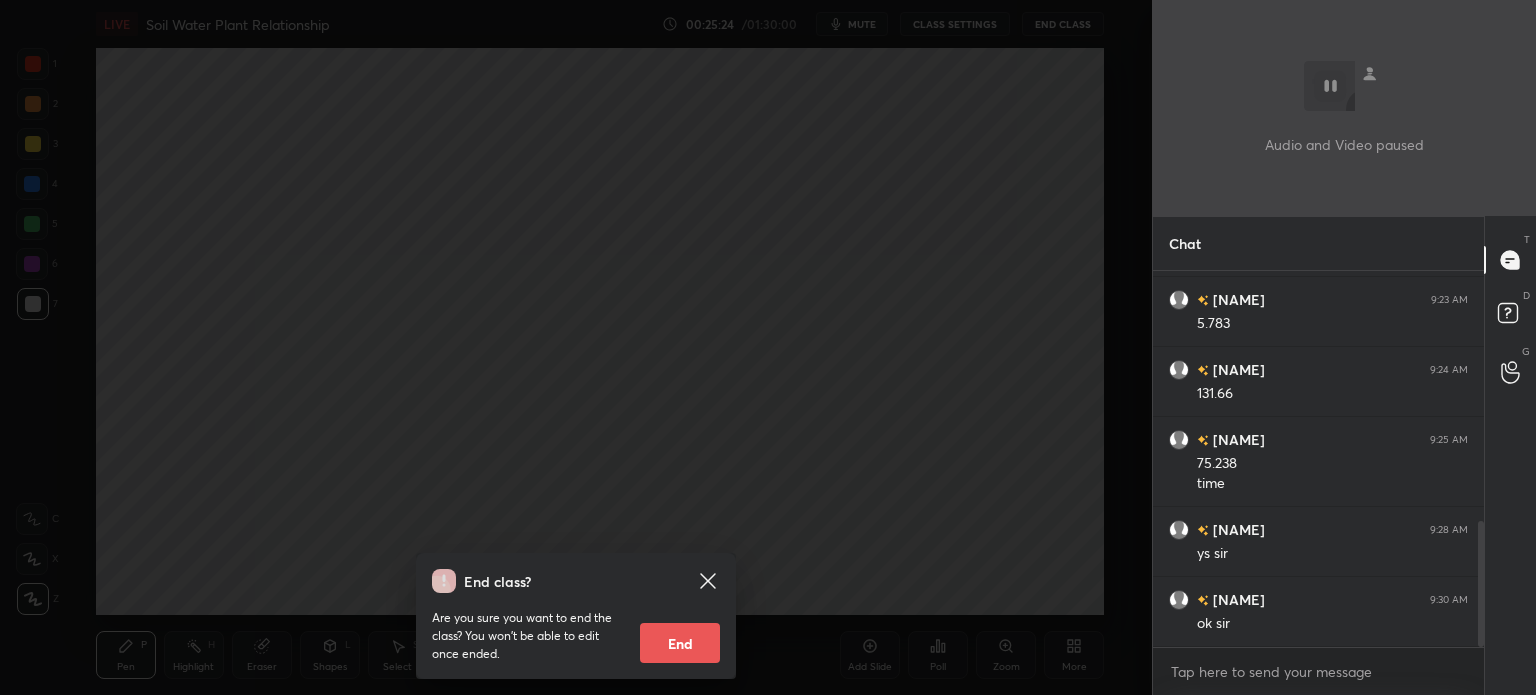 click on "Are you sure you want to end the class? You won’t be able to edit once ended. End" at bounding box center (576, 628) 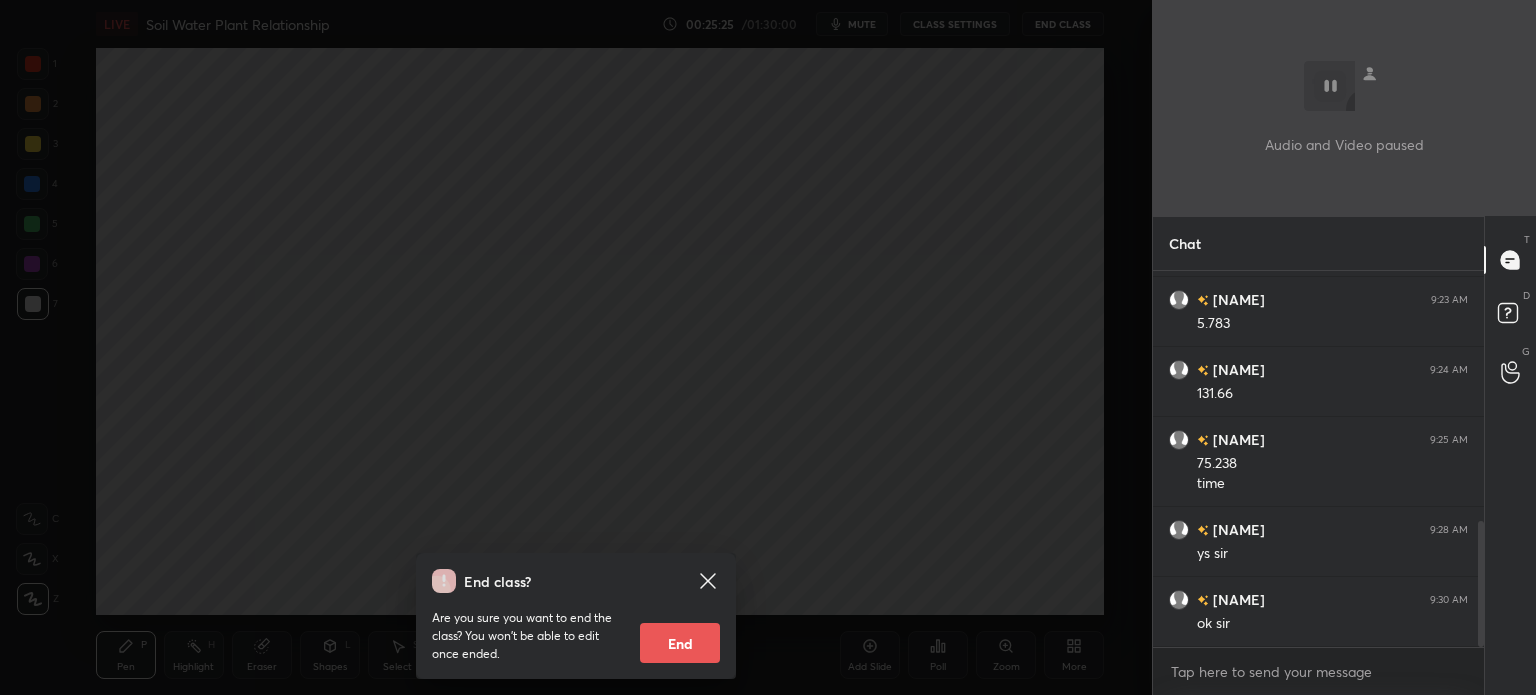 click on "End" at bounding box center [680, 643] 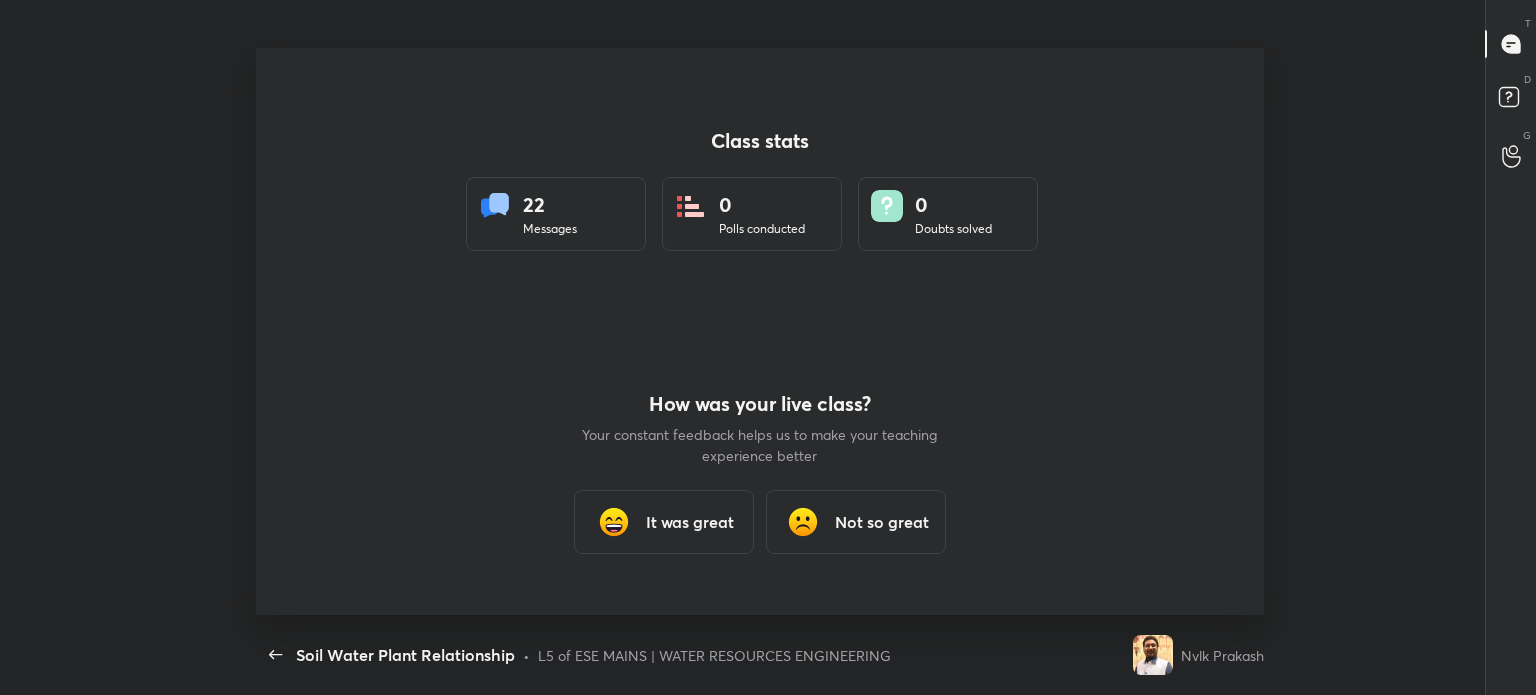 scroll, scrollTop: 99432, scrollLeft: 98756, axis: both 